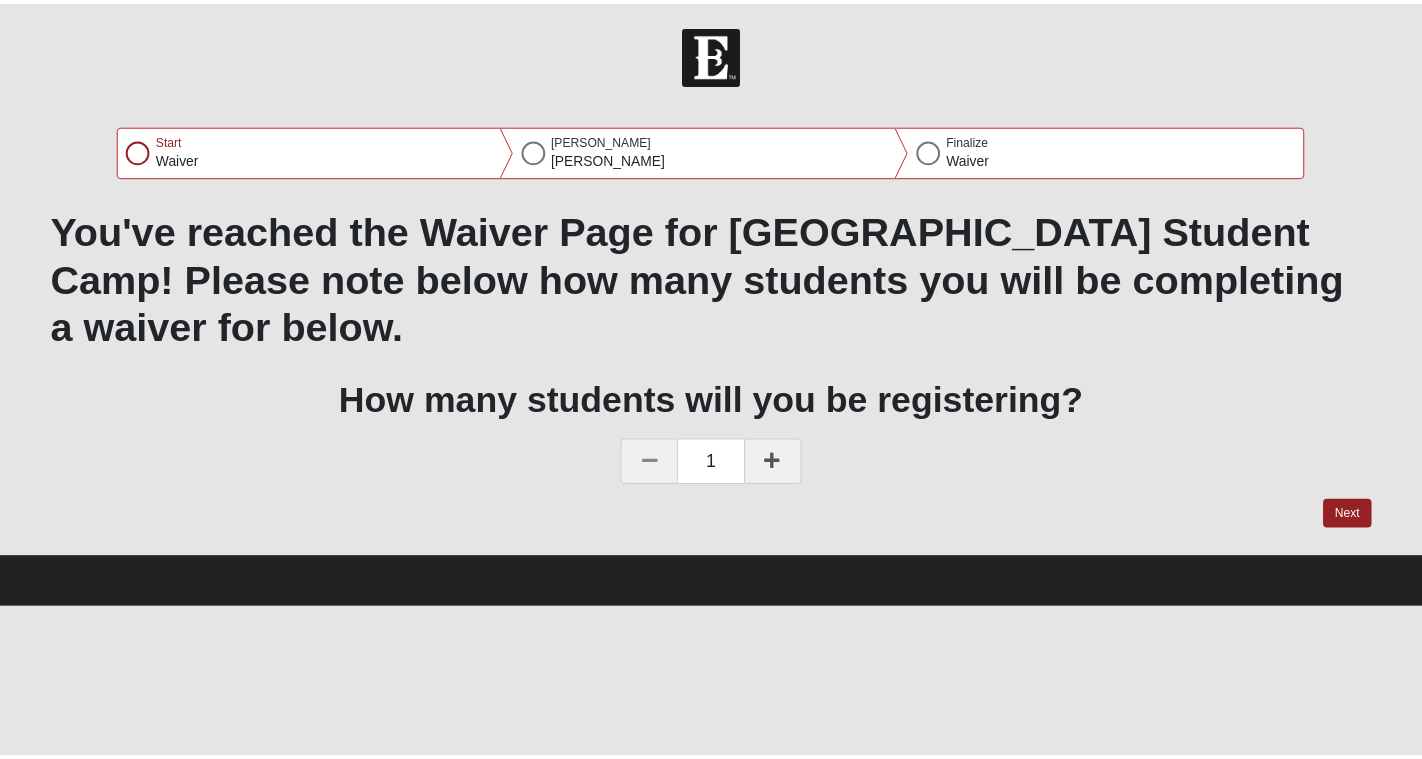 scroll, scrollTop: 0, scrollLeft: 0, axis: both 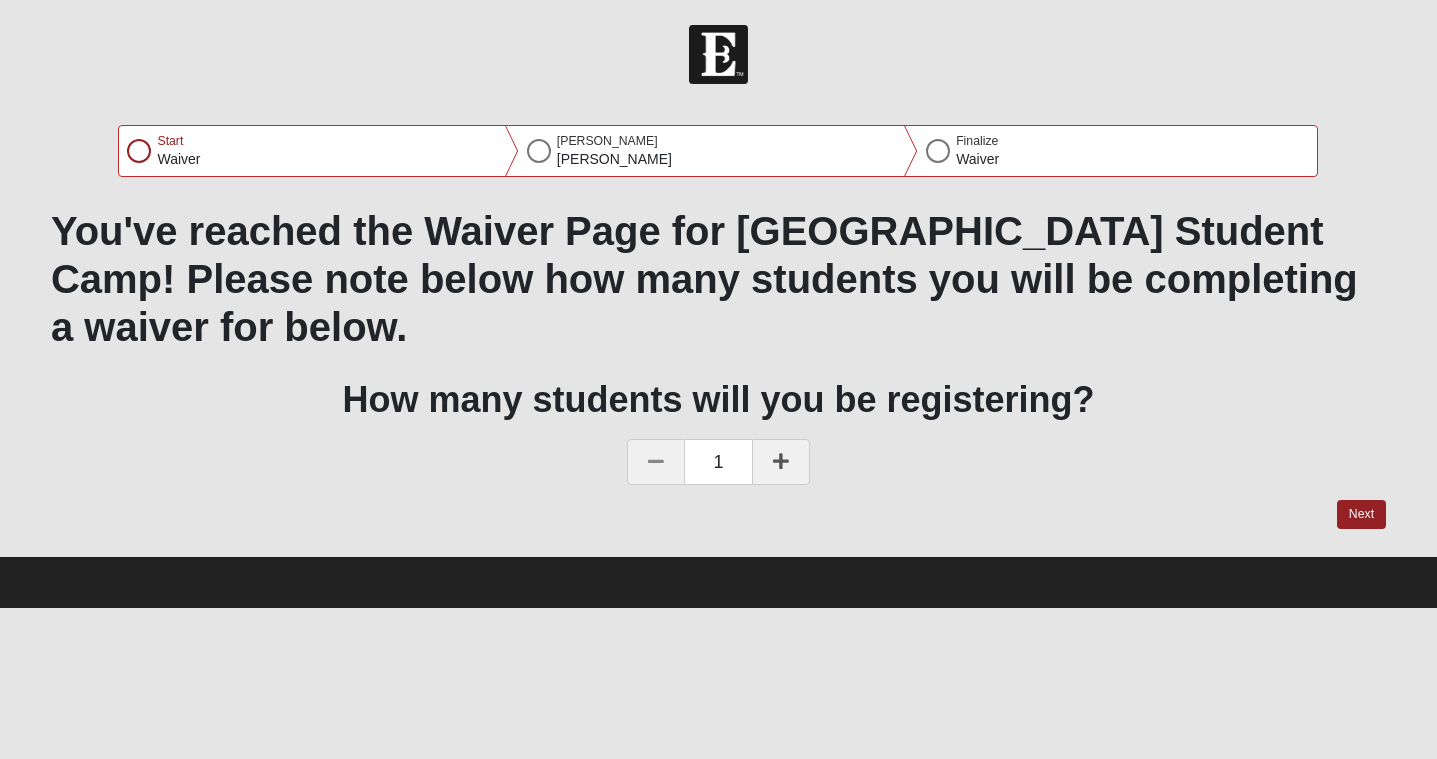 click at bounding box center [781, 461] 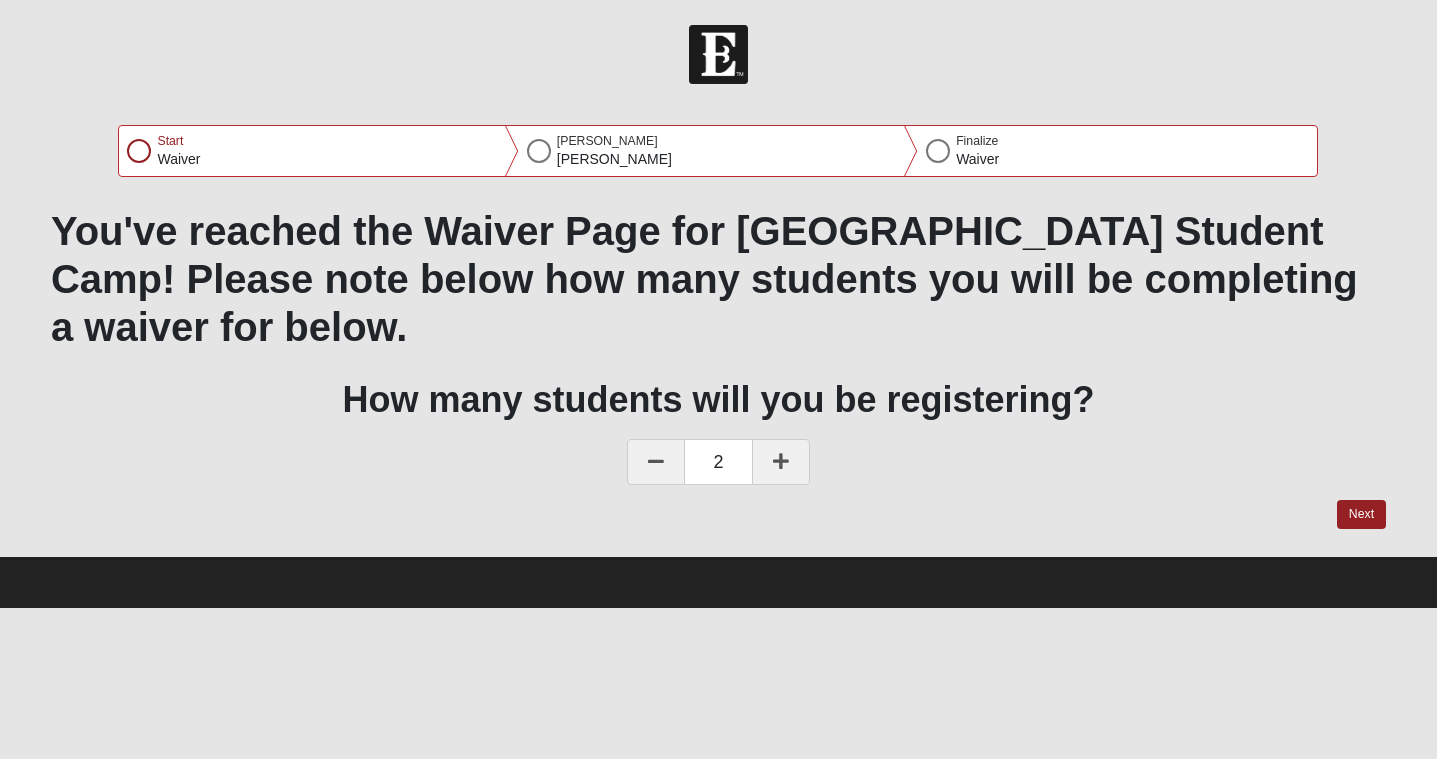 click at bounding box center (781, 461) 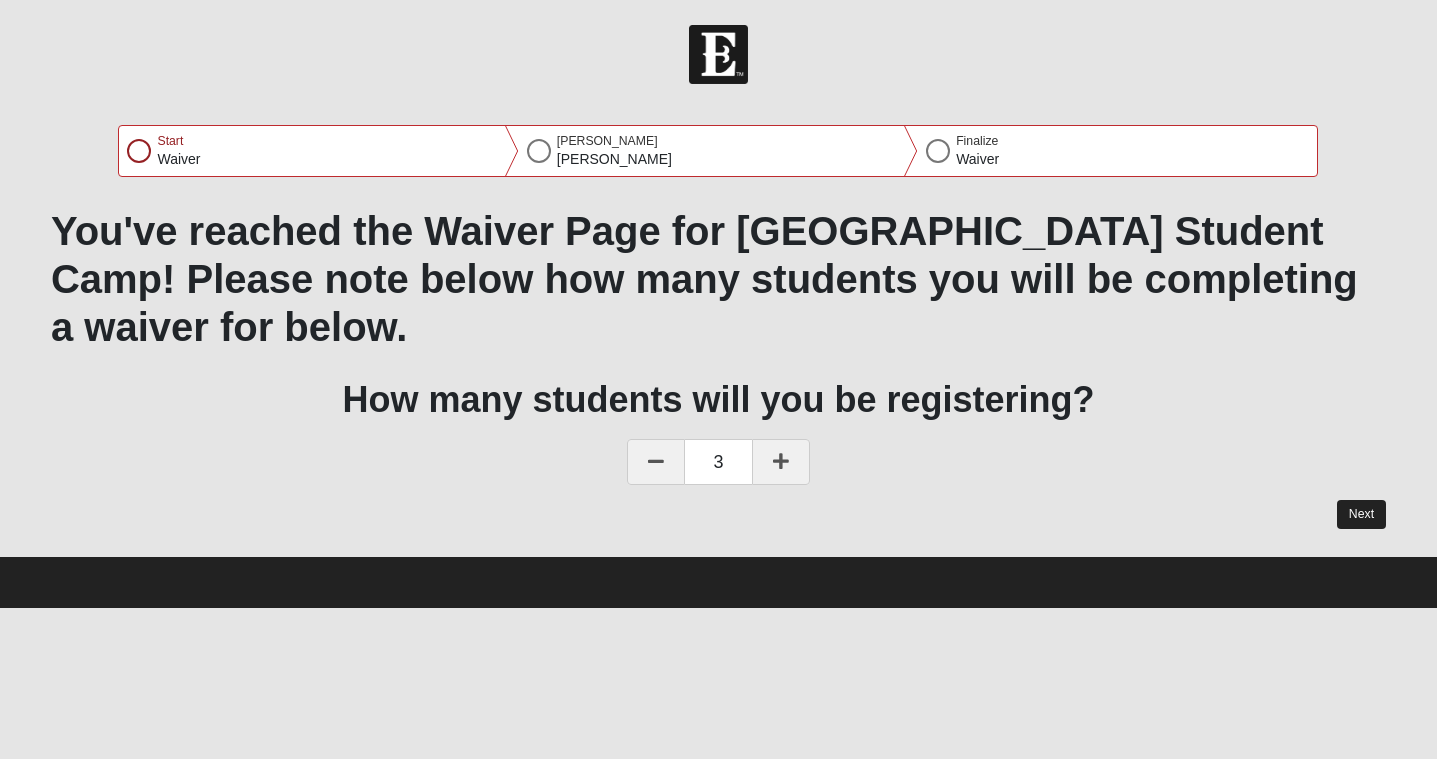 click on "Next" at bounding box center (1361, 514) 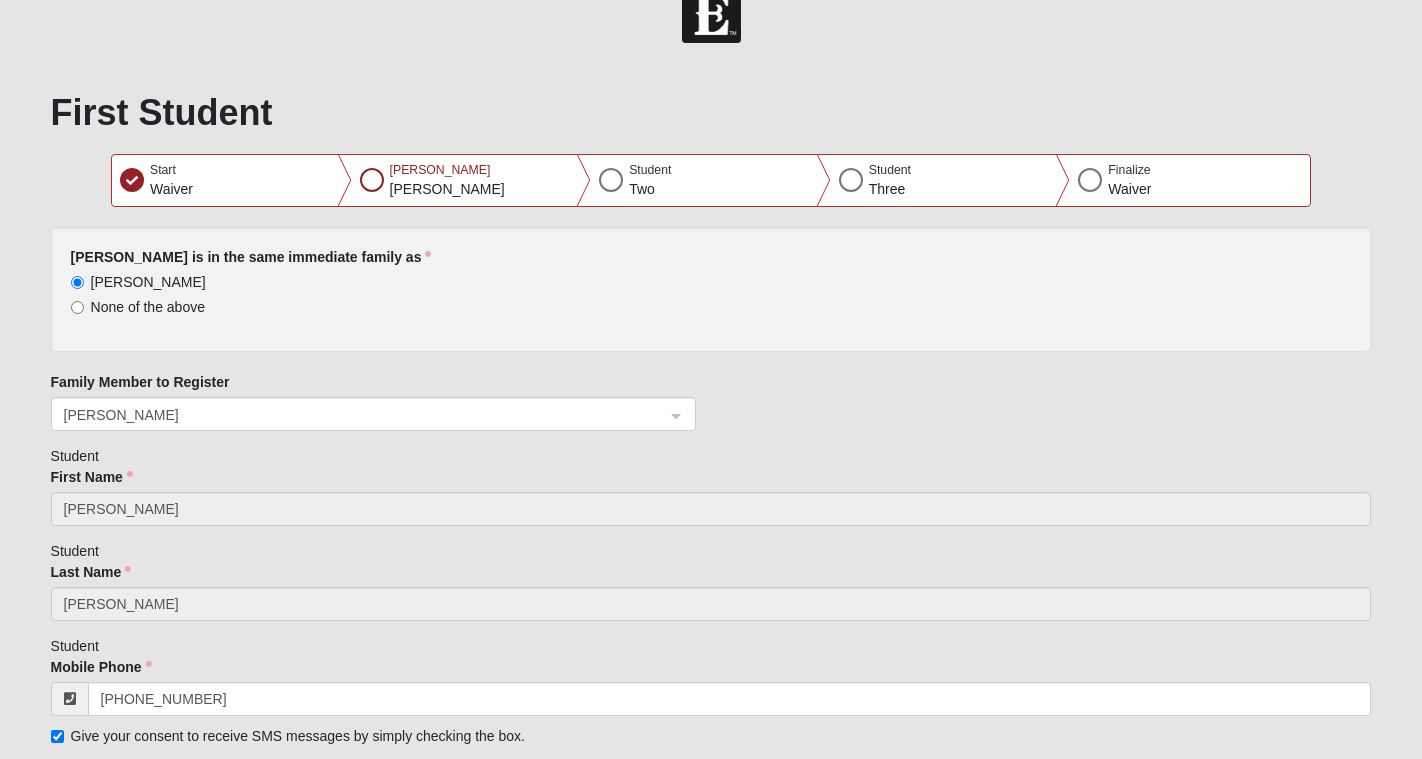 scroll, scrollTop: 22, scrollLeft: 0, axis: vertical 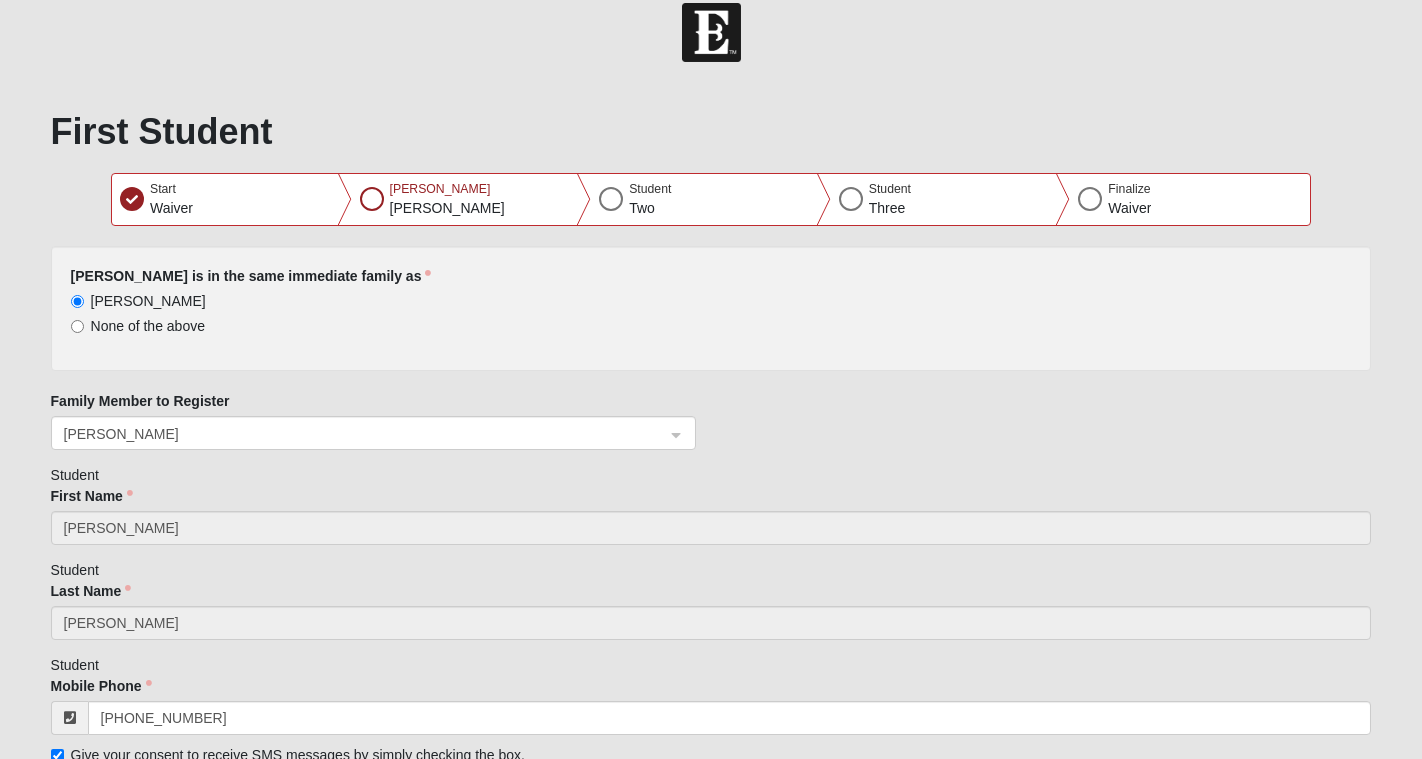 click on "[PERSON_NAME]" 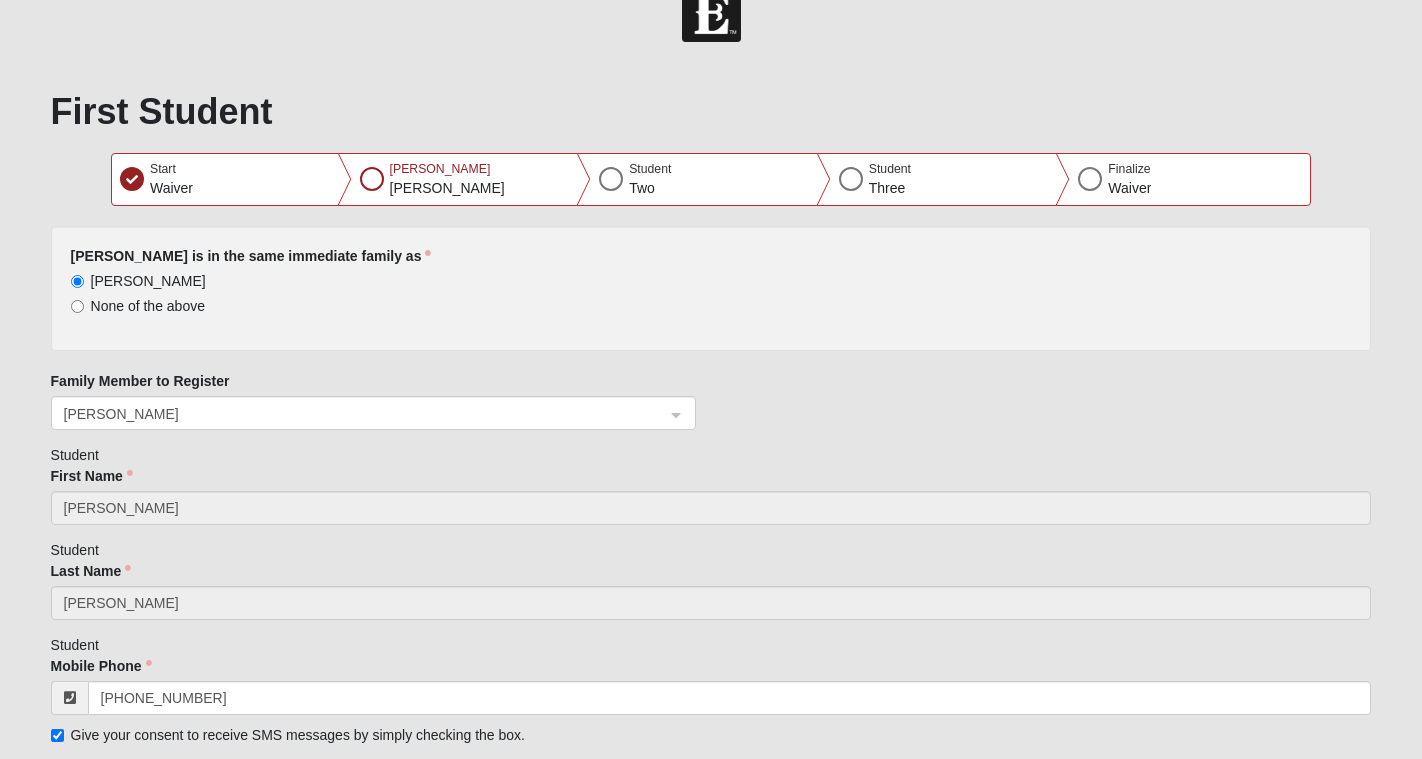 click on "None of the above" at bounding box center [77, 306] 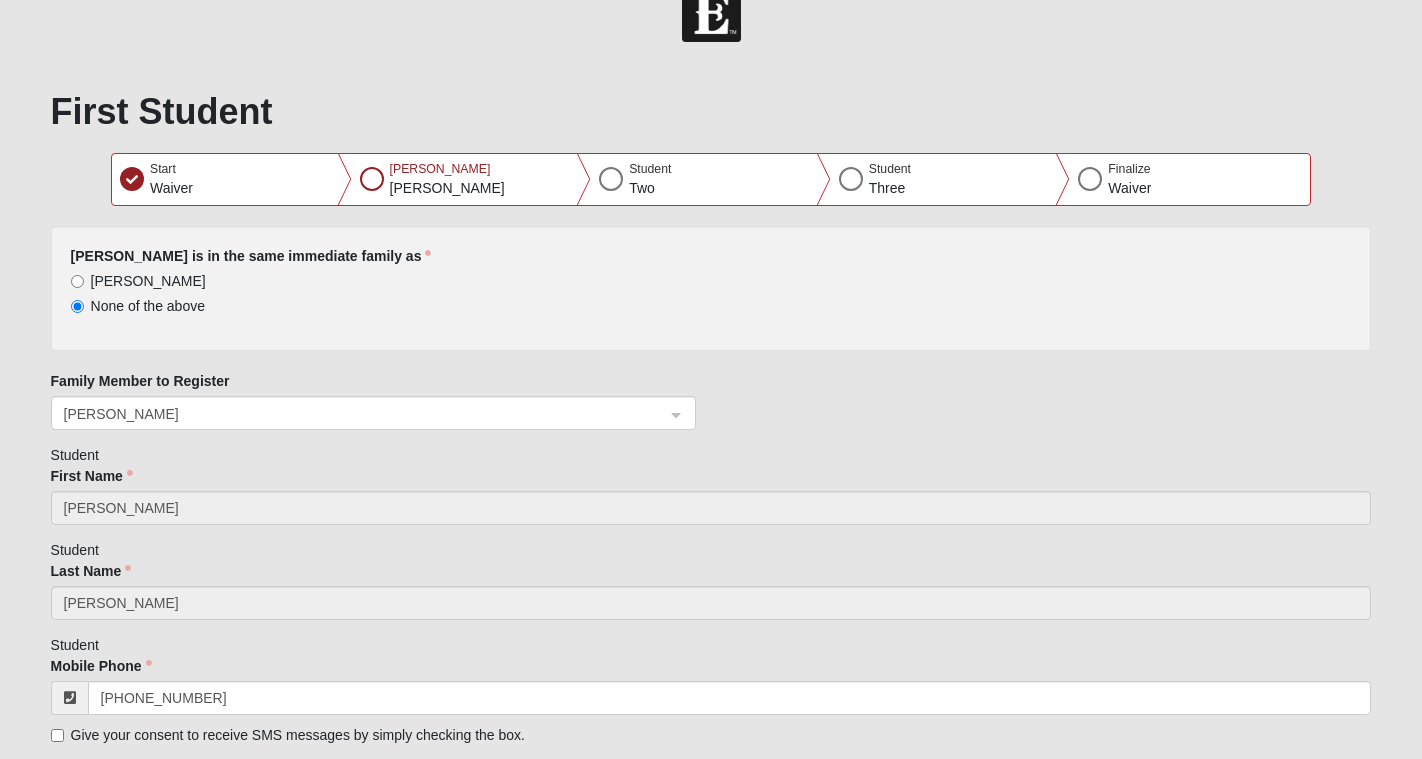 type 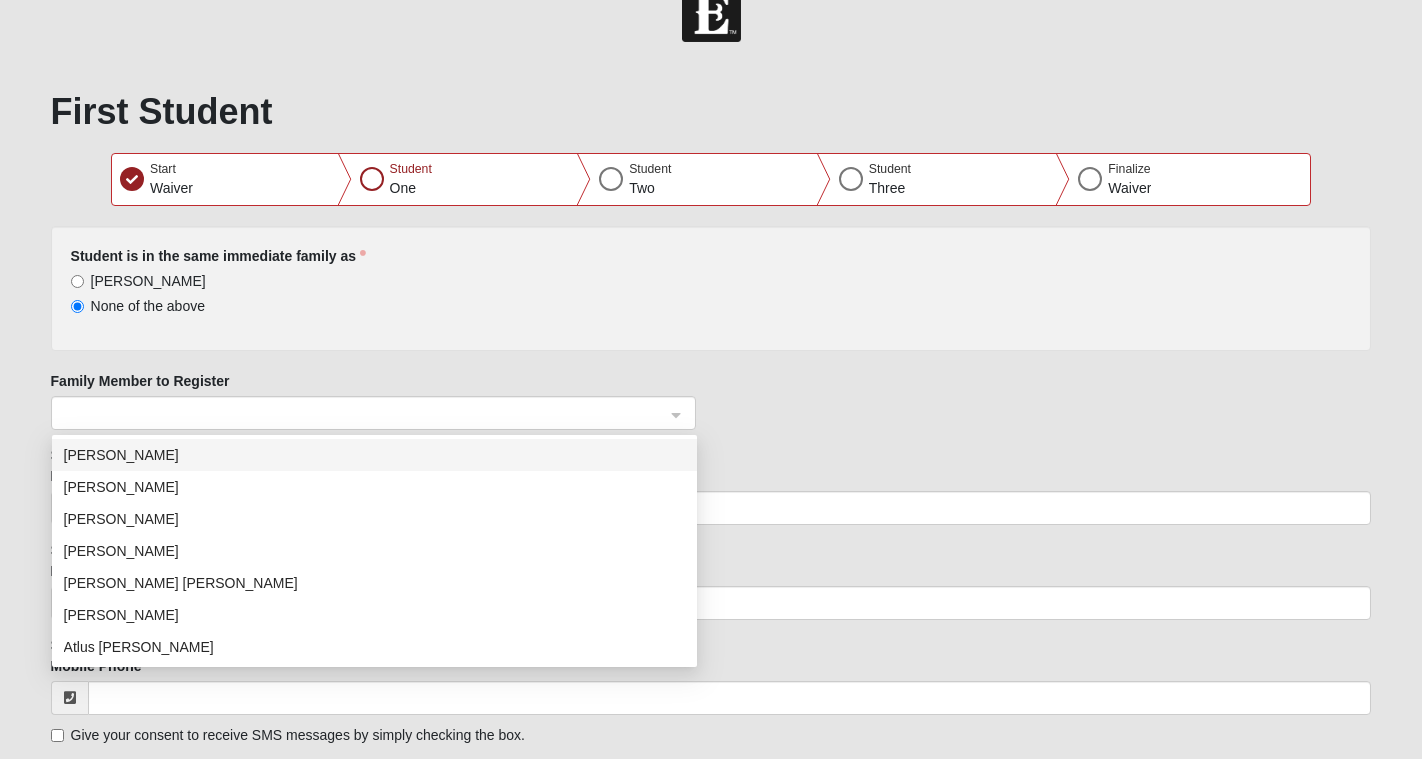click 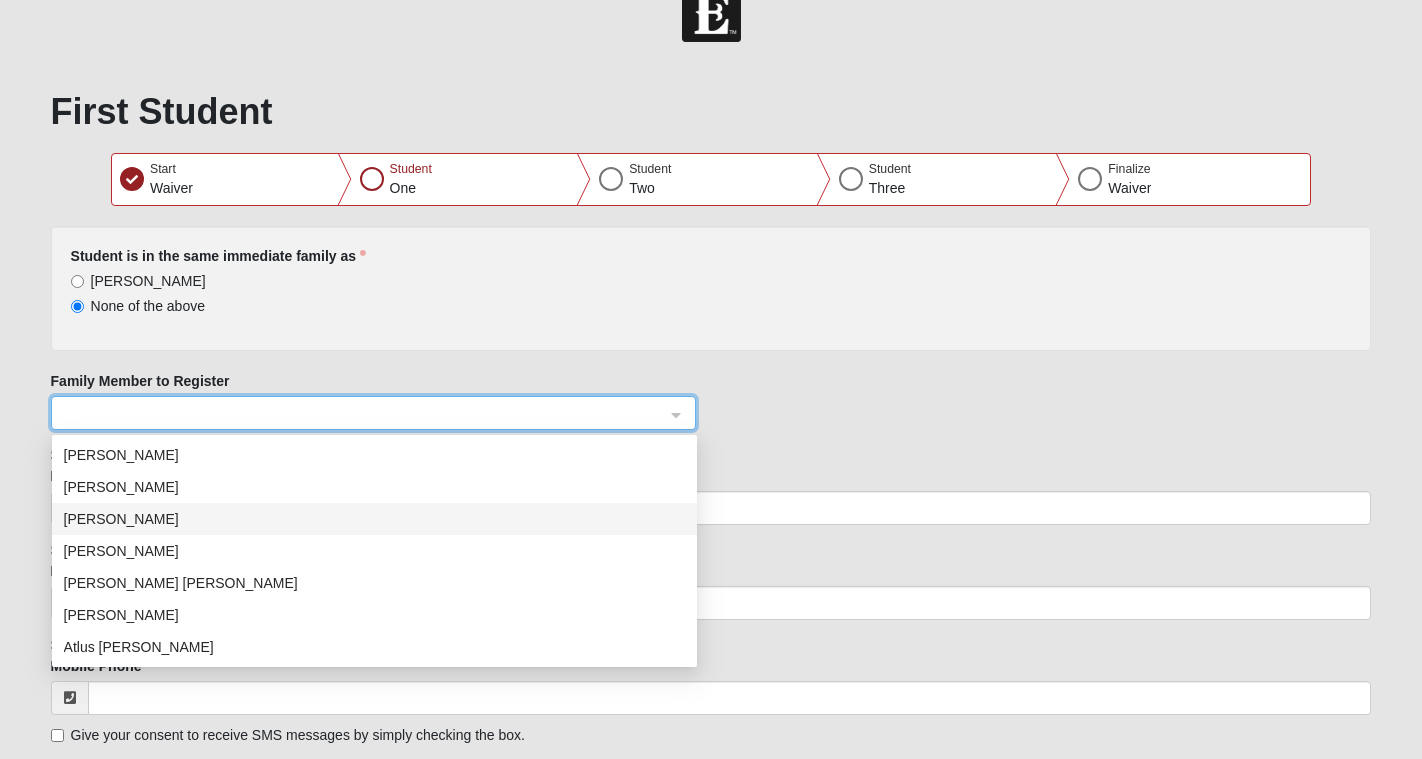 click on "[PERSON_NAME]" at bounding box center [374, 519] 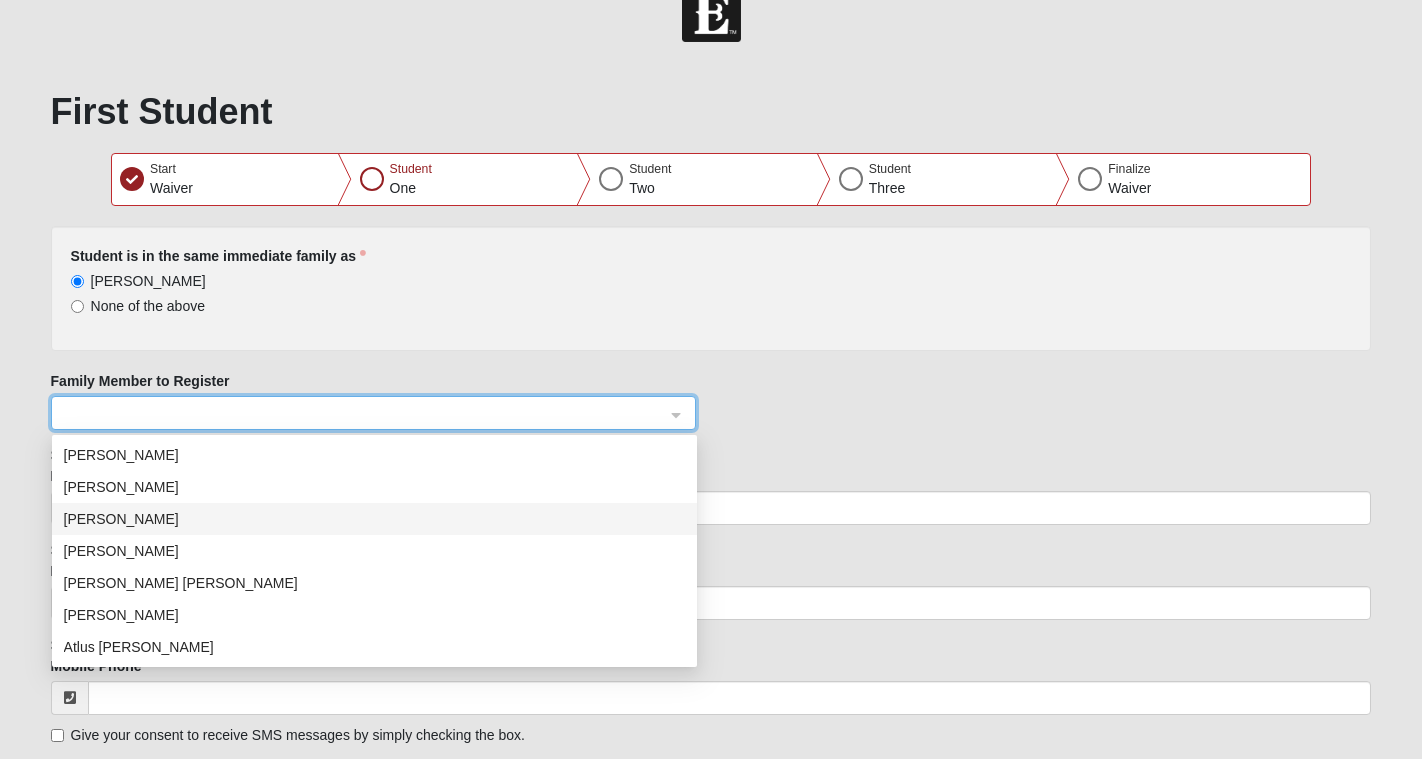type on "[PERSON_NAME]" 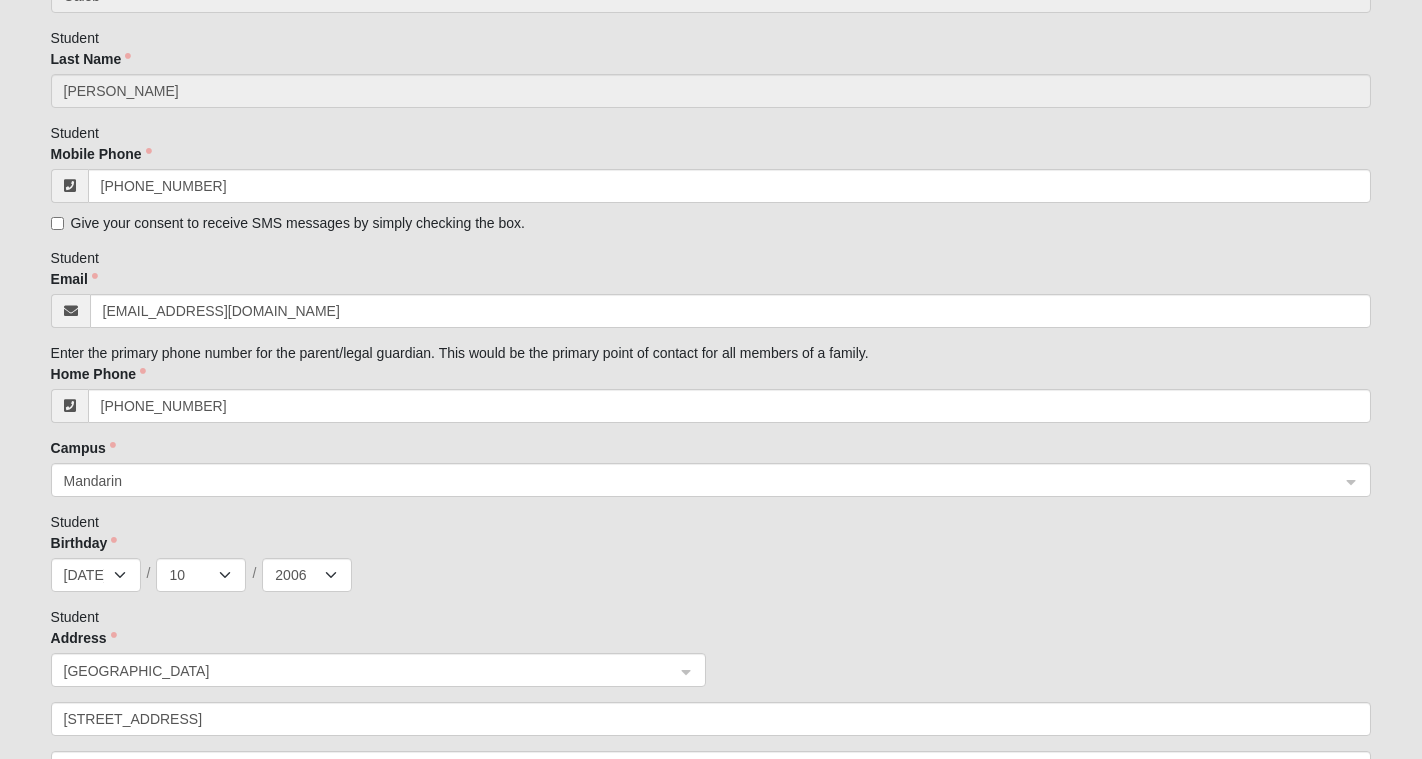 scroll, scrollTop: 556, scrollLeft: 0, axis: vertical 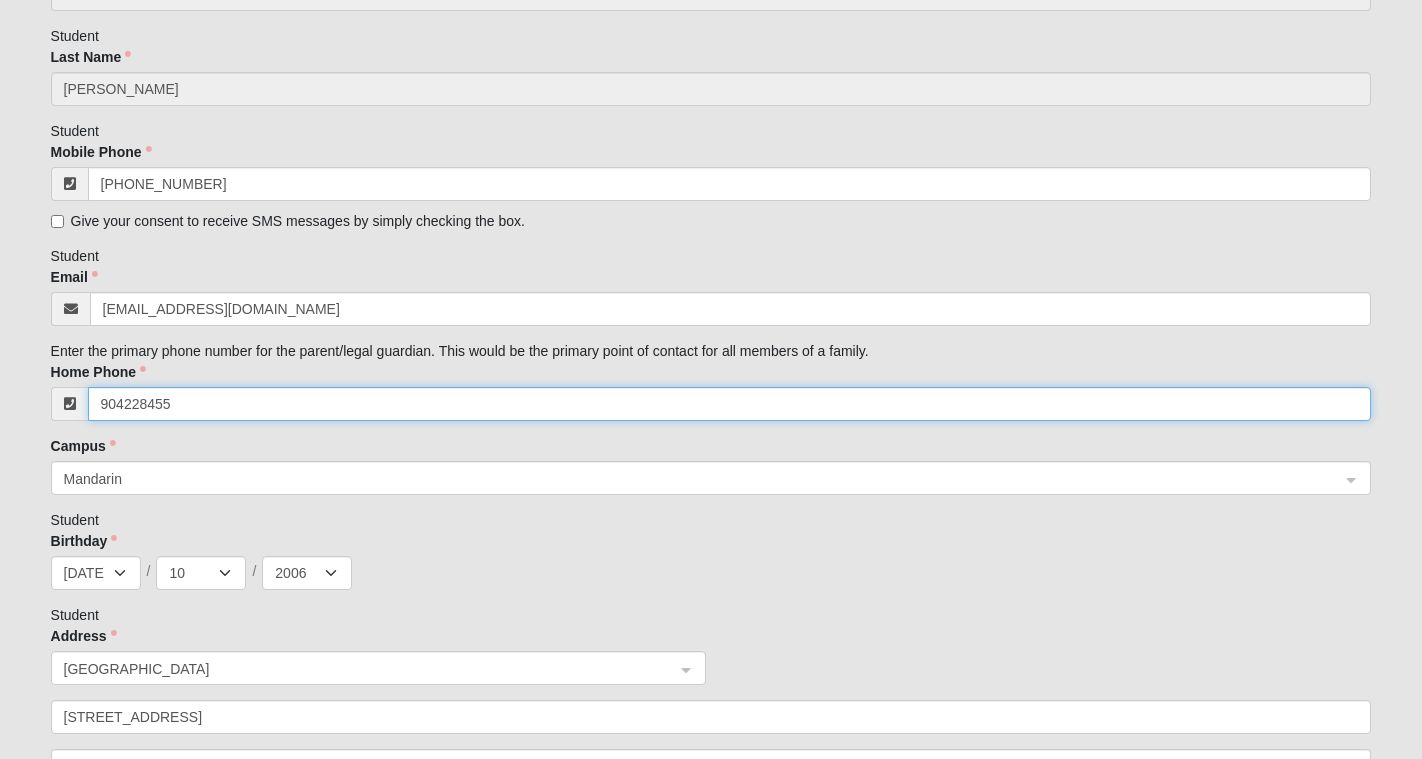 type on "[PHONE_NUMBER]" 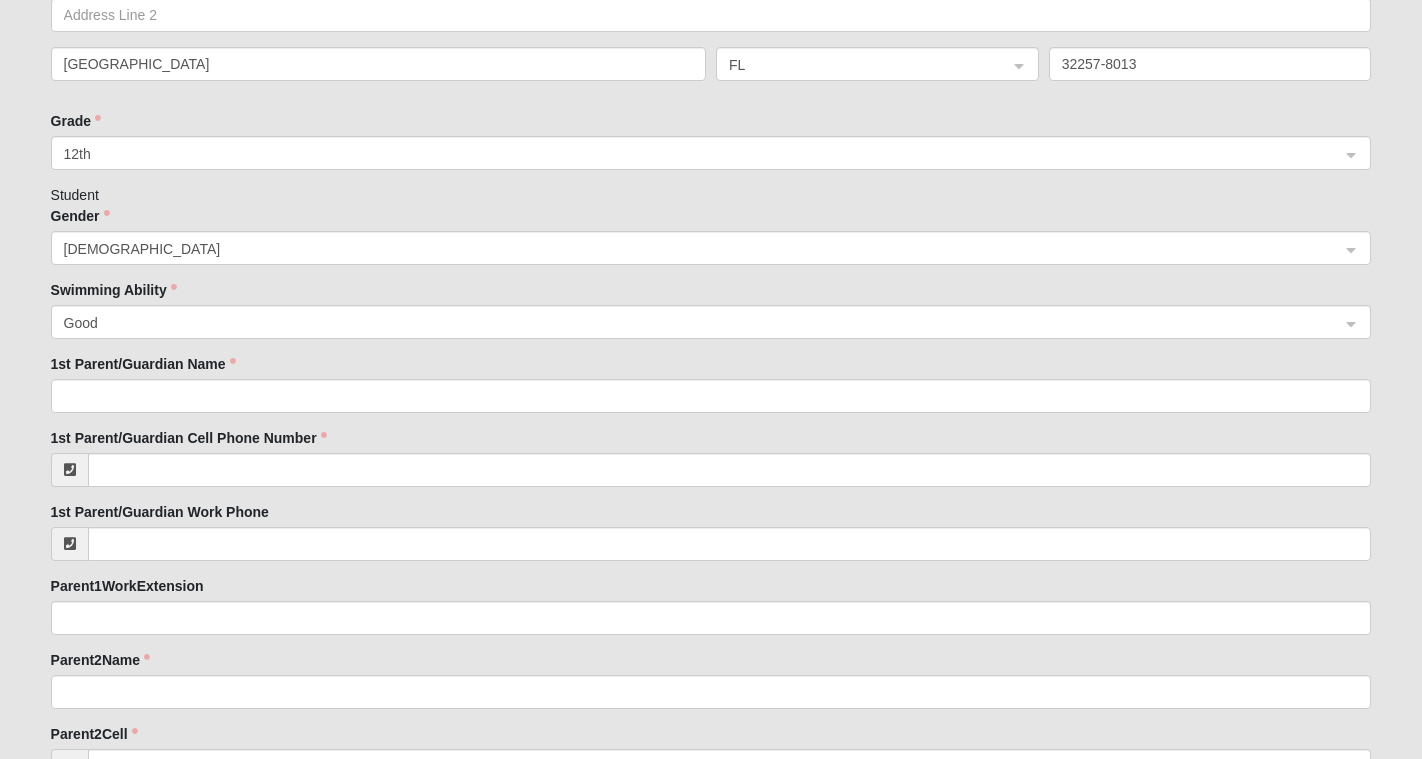 scroll, scrollTop: 1325, scrollLeft: 0, axis: vertical 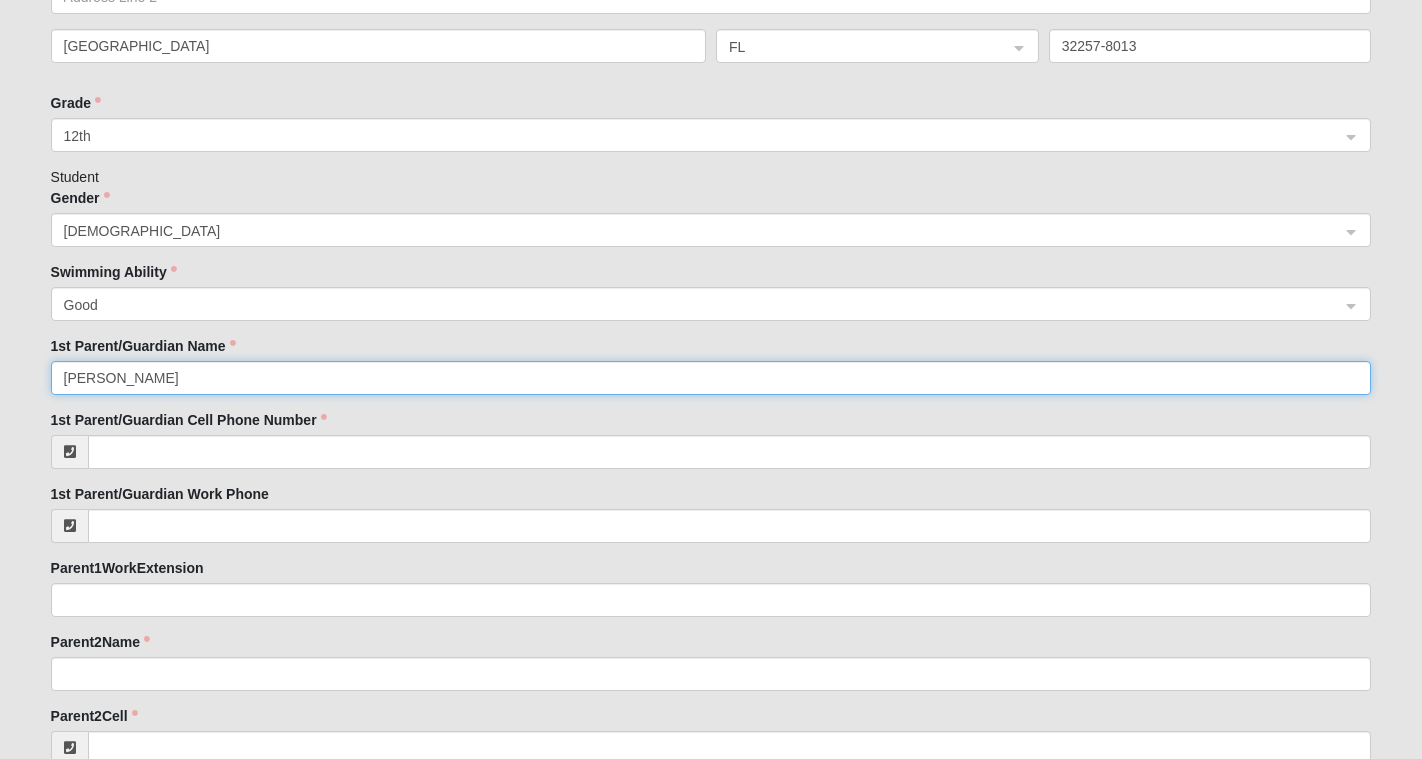 type on "[PERSON_NAME]" 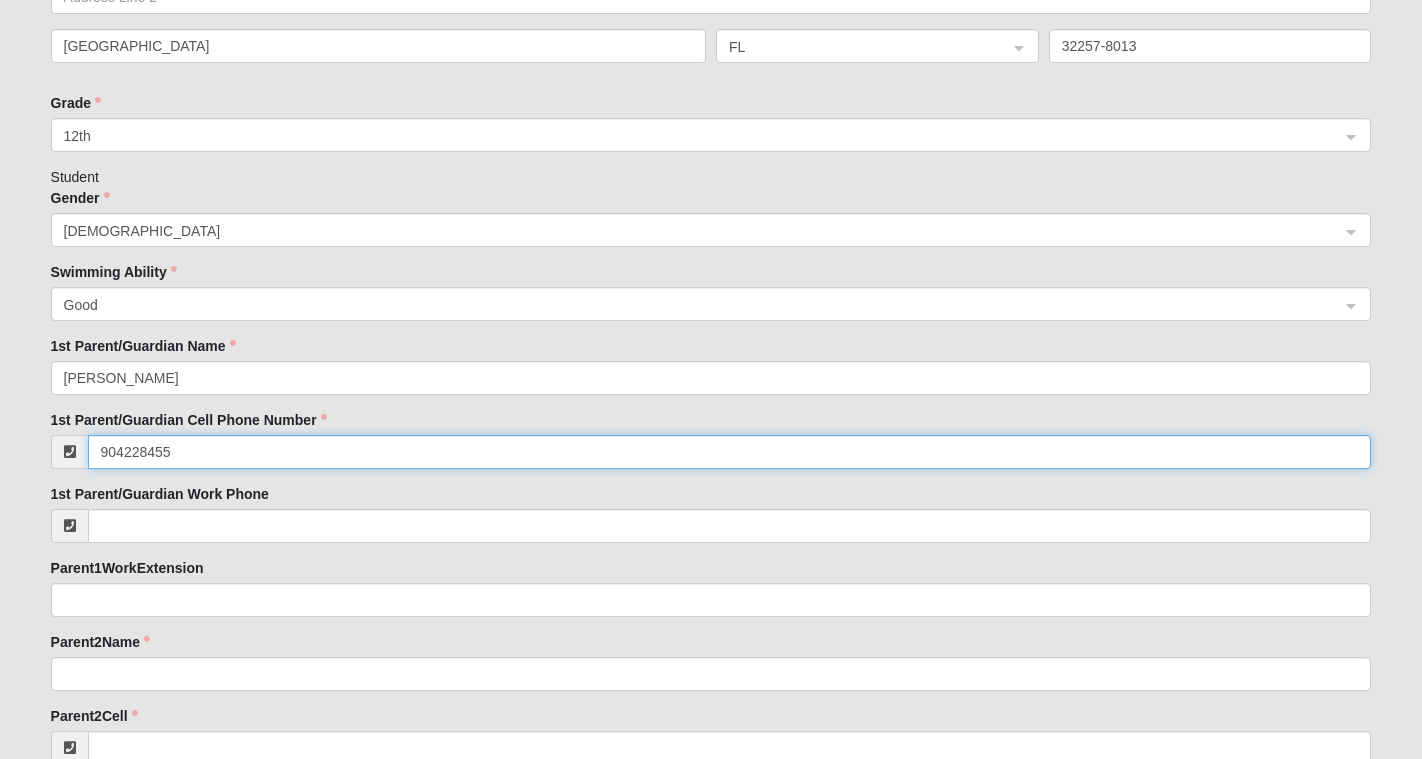 type on "[PHONE_NUMBER]" 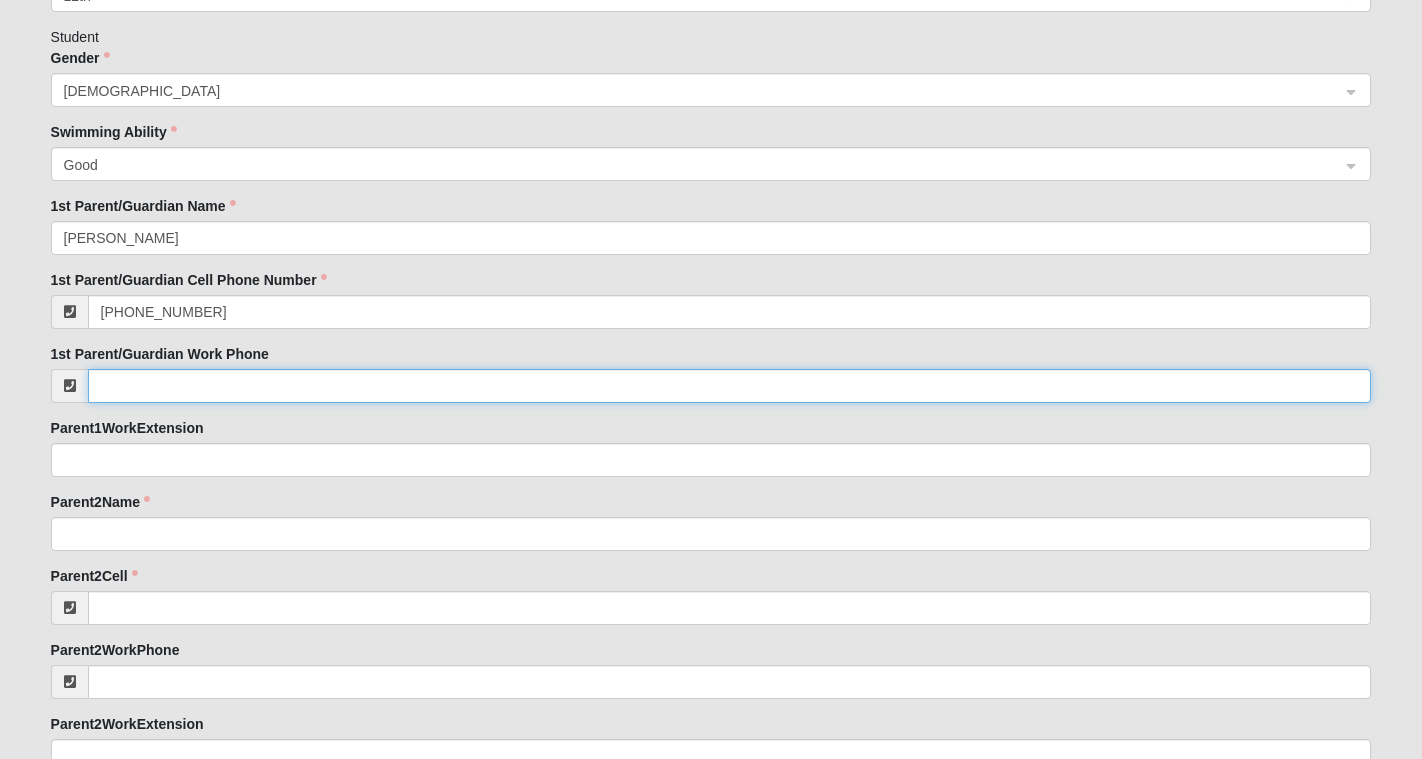 scroll, scrollTop: 1497, scrollLeft: 0, axis: vertical 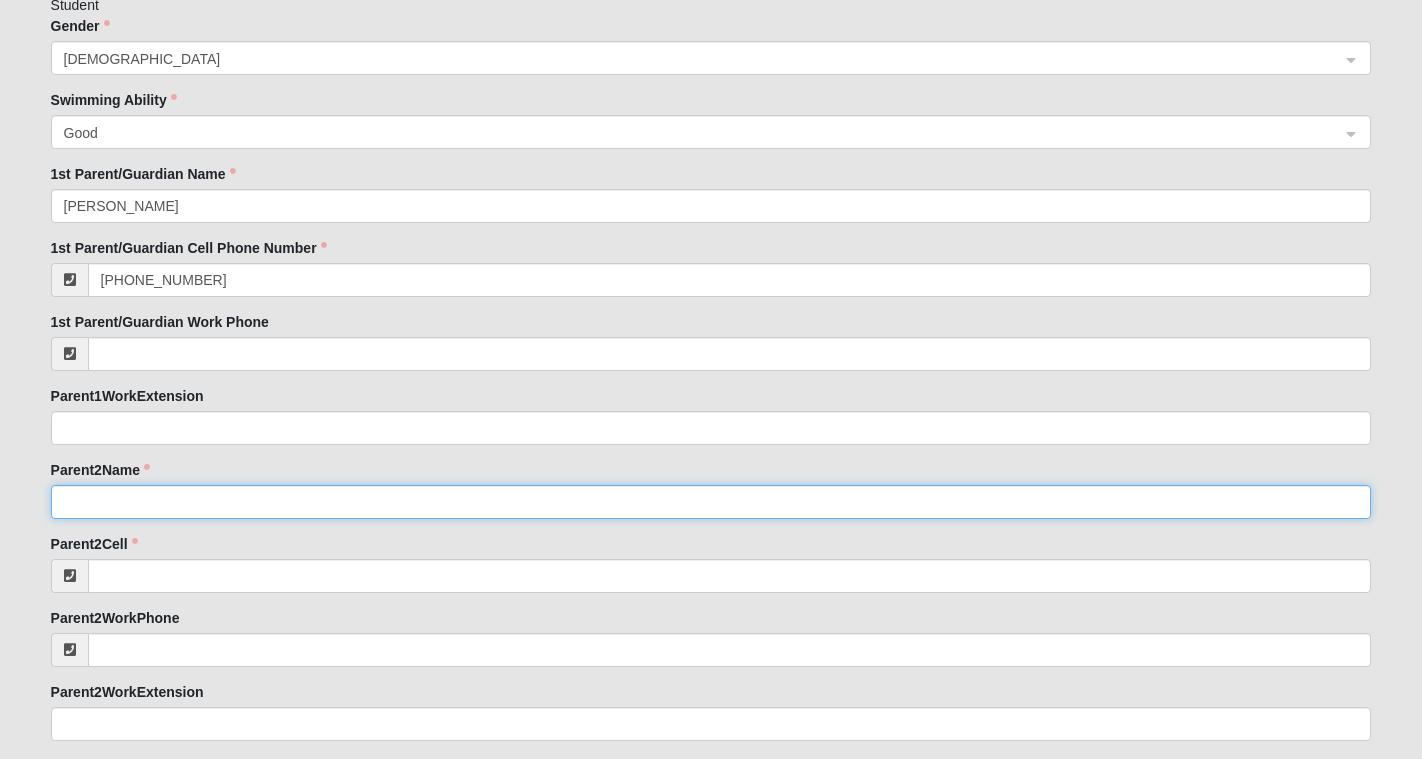 click on "Parent2Name" 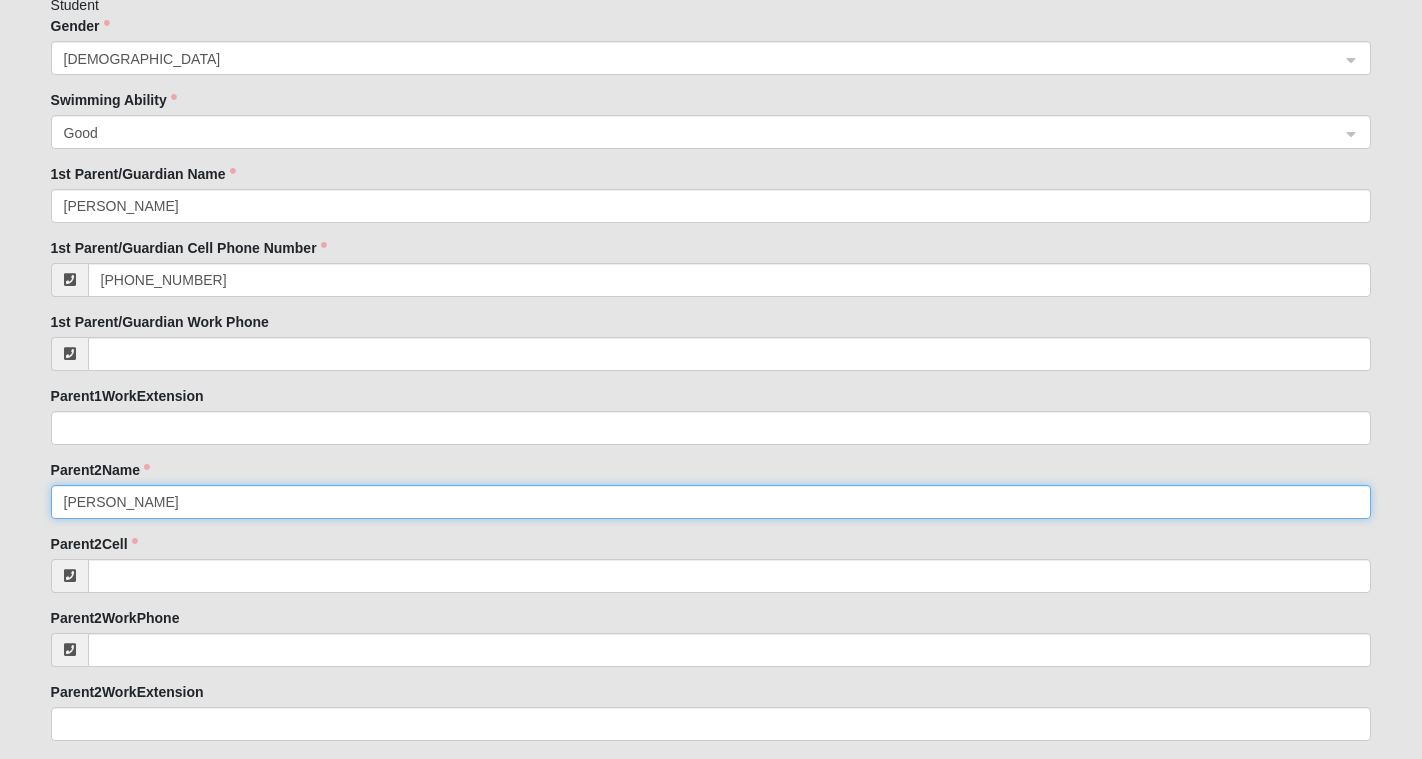 type on "[PERSON_NAME]" 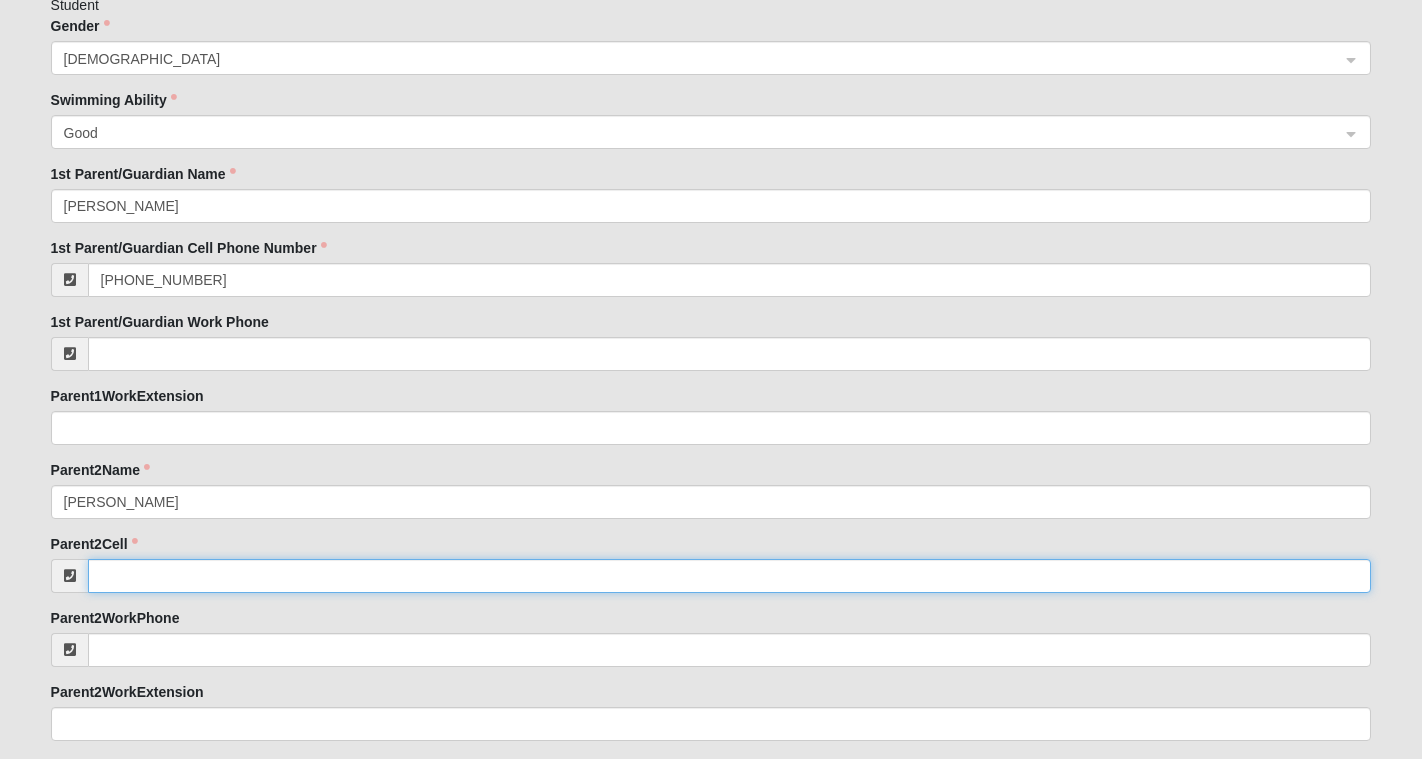 click on "Parent2Cell" at bounding box center (730, 576) 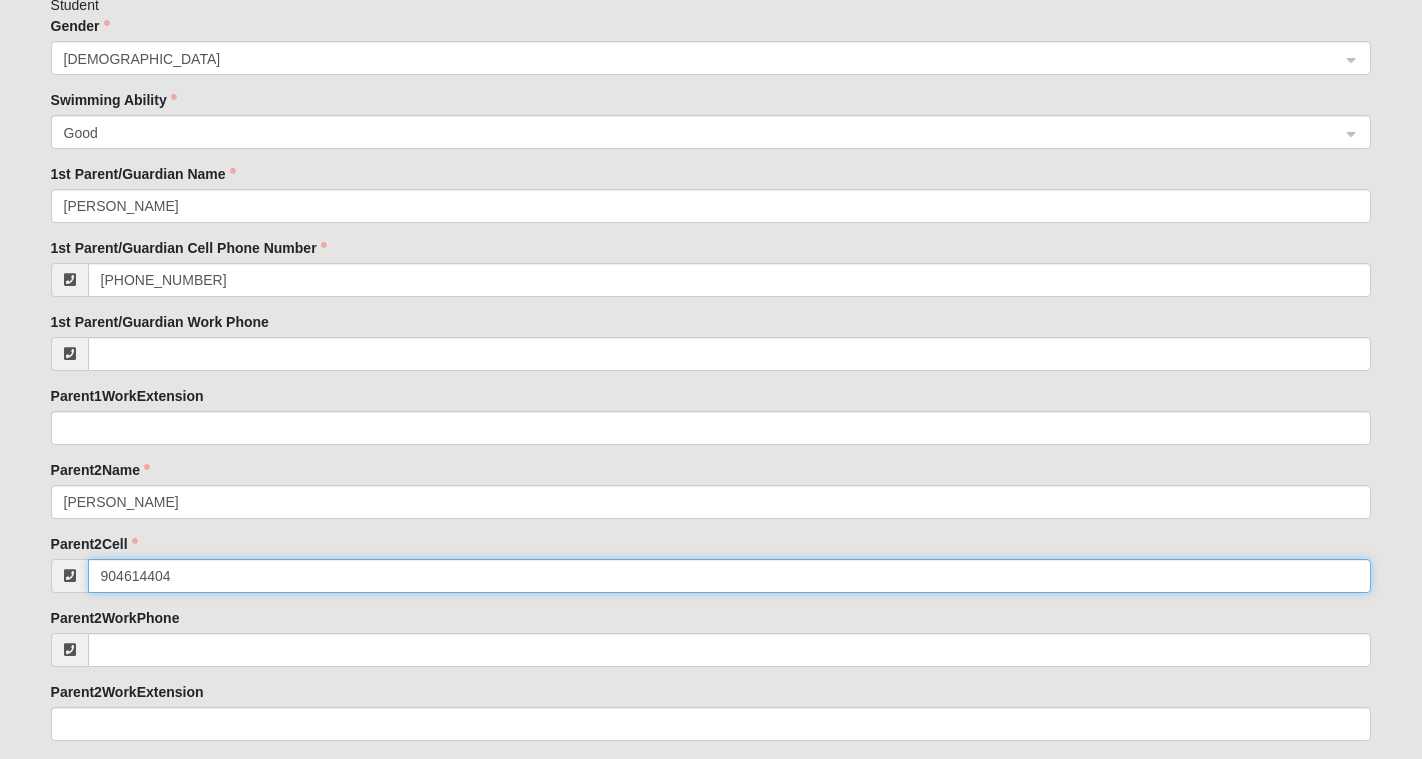 type on "[PHONE_NUMBER]" 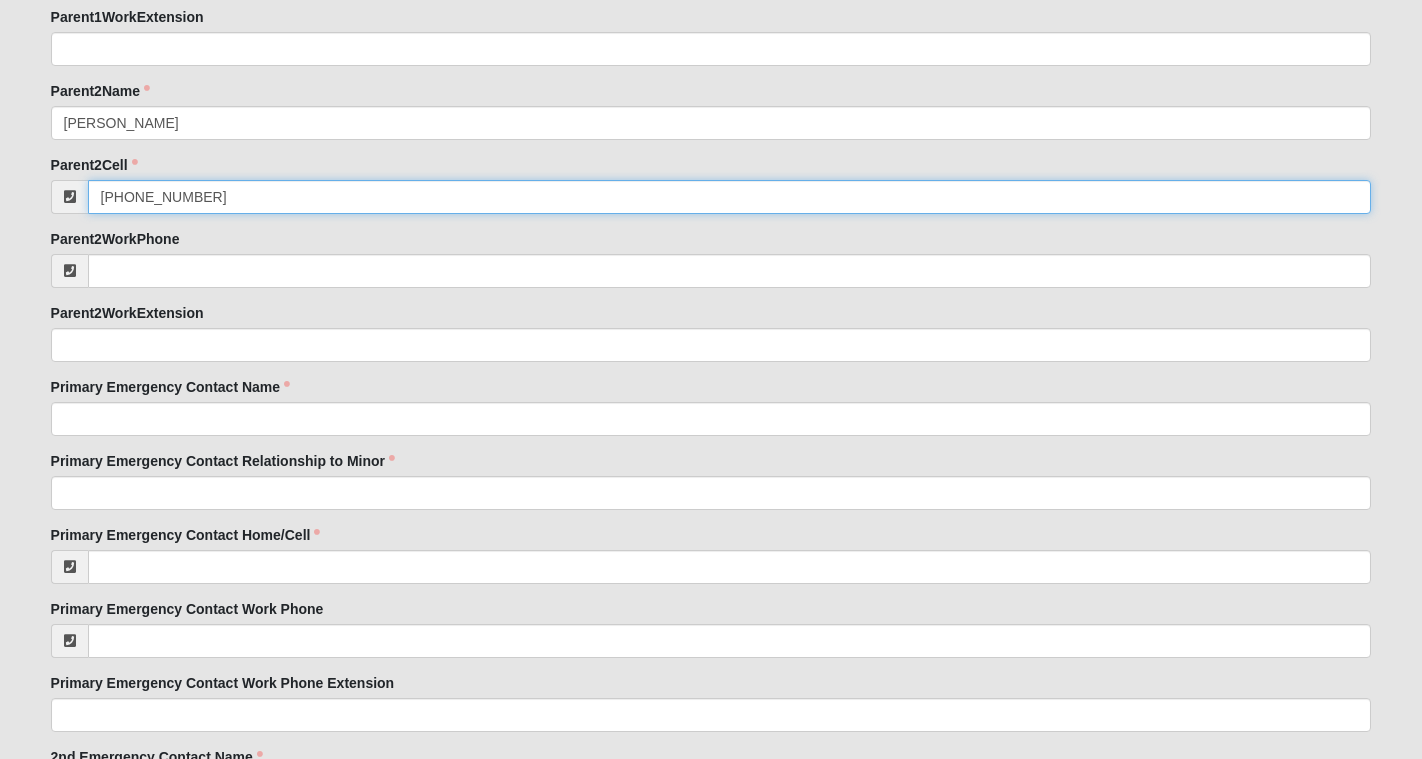 scroll, scrollTop: 1881, scrollLeft: 0, axis: vertical 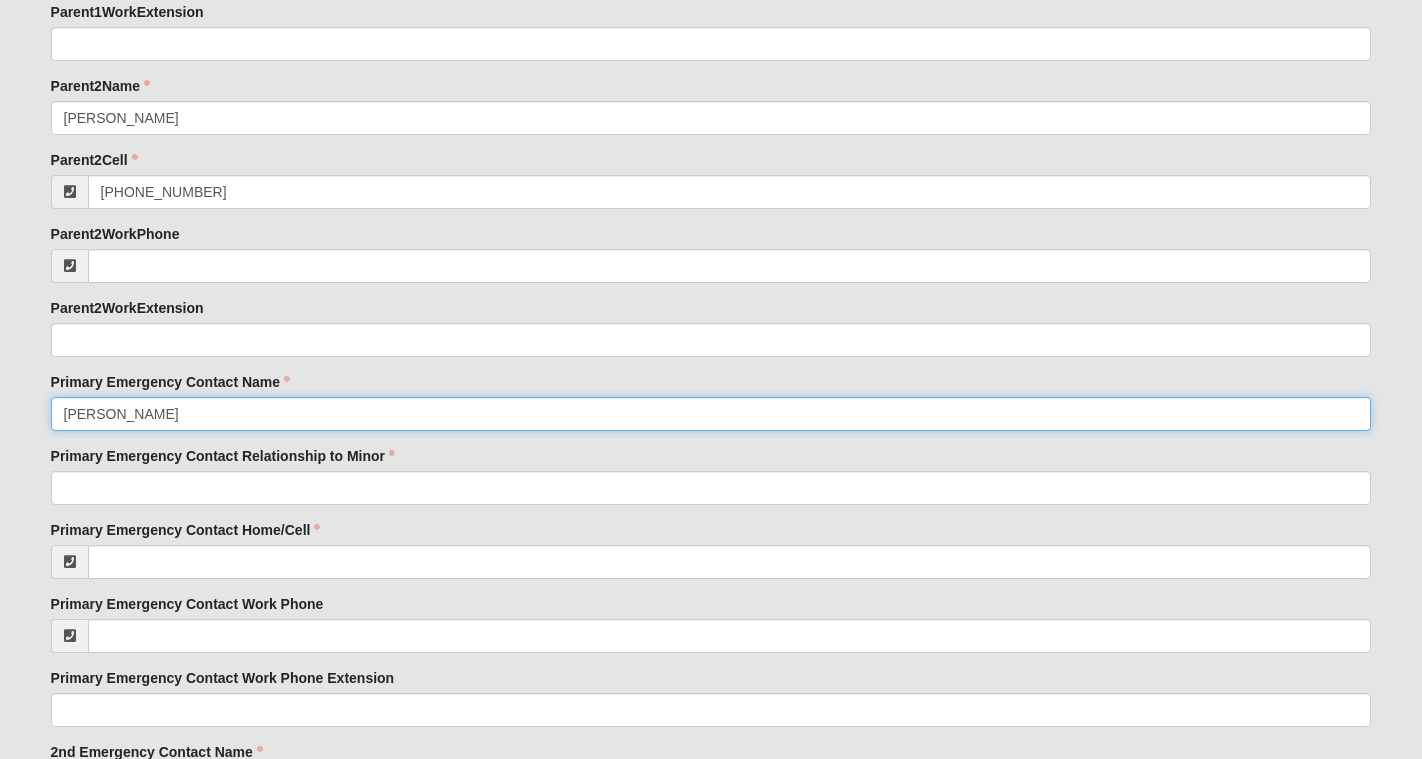 type on "[PERSON_NAME]" 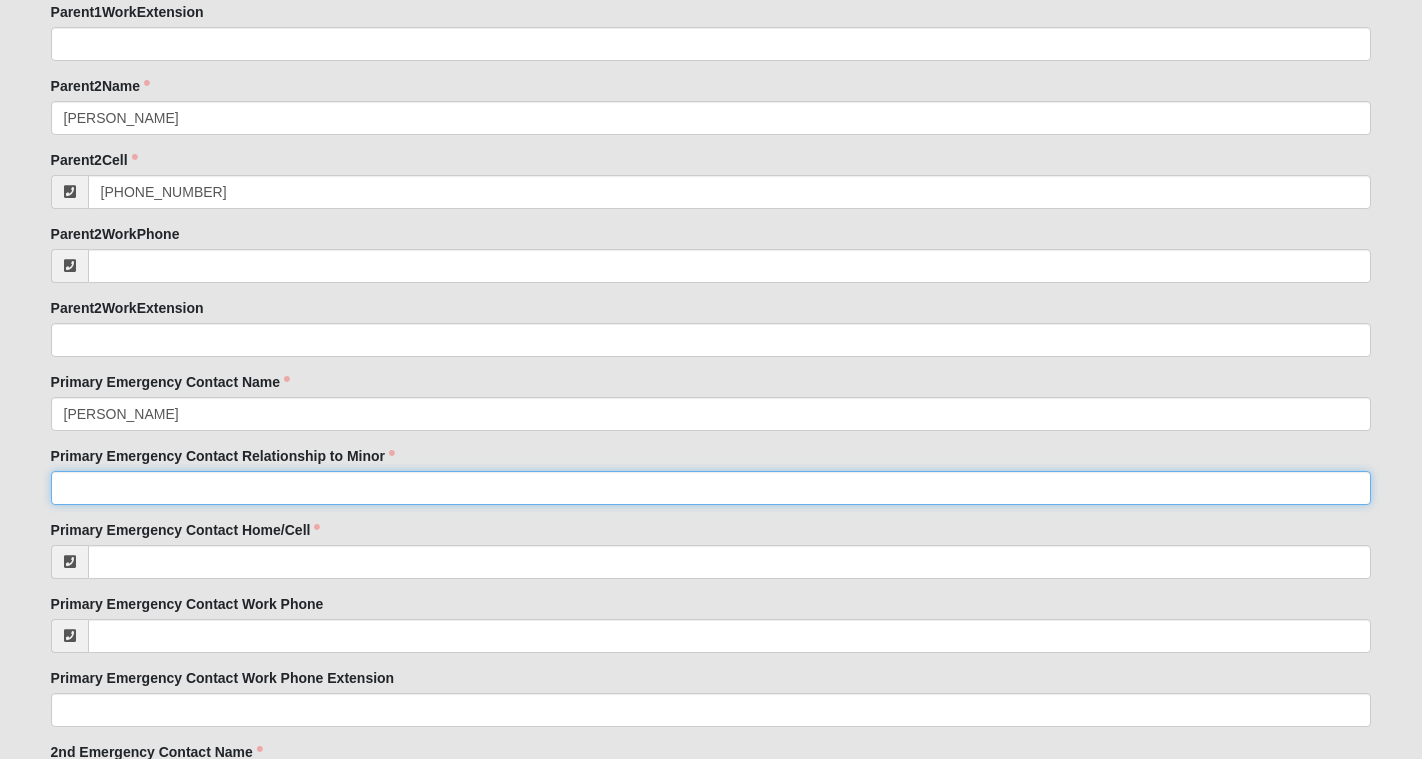 click on "Primary Emergency Contact Relationship to Minor" 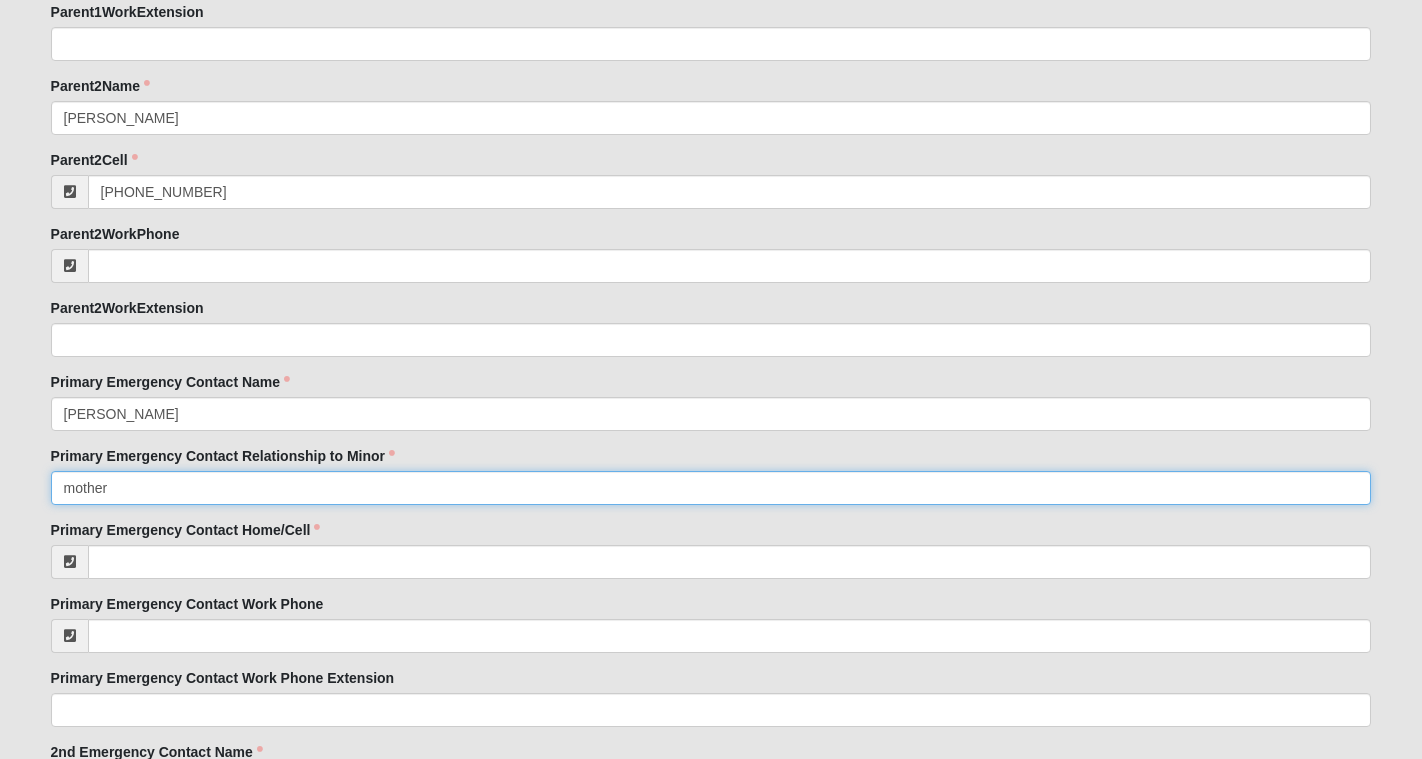 type on "mother" 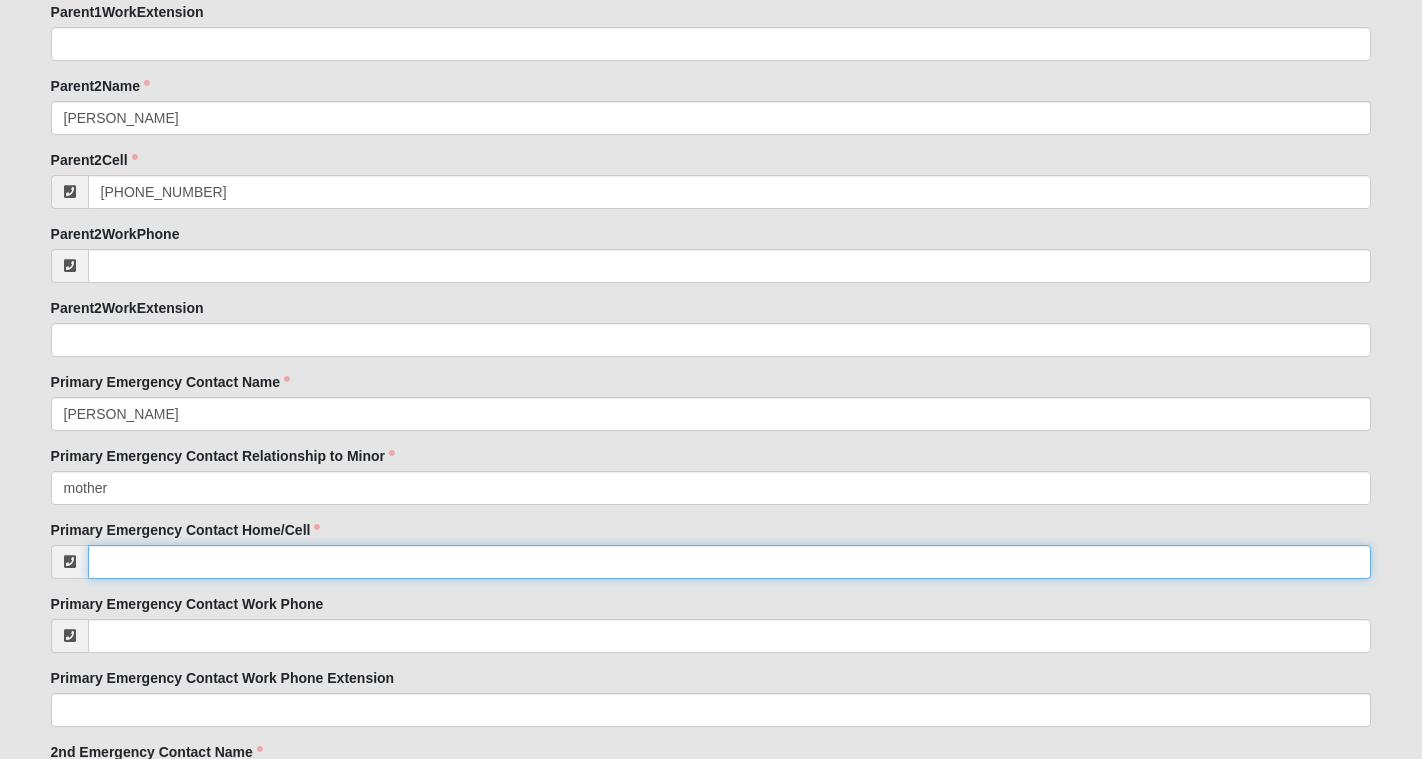 click on "Primary Emergency Contact Home/Cell" at bounding box center [730, 562] 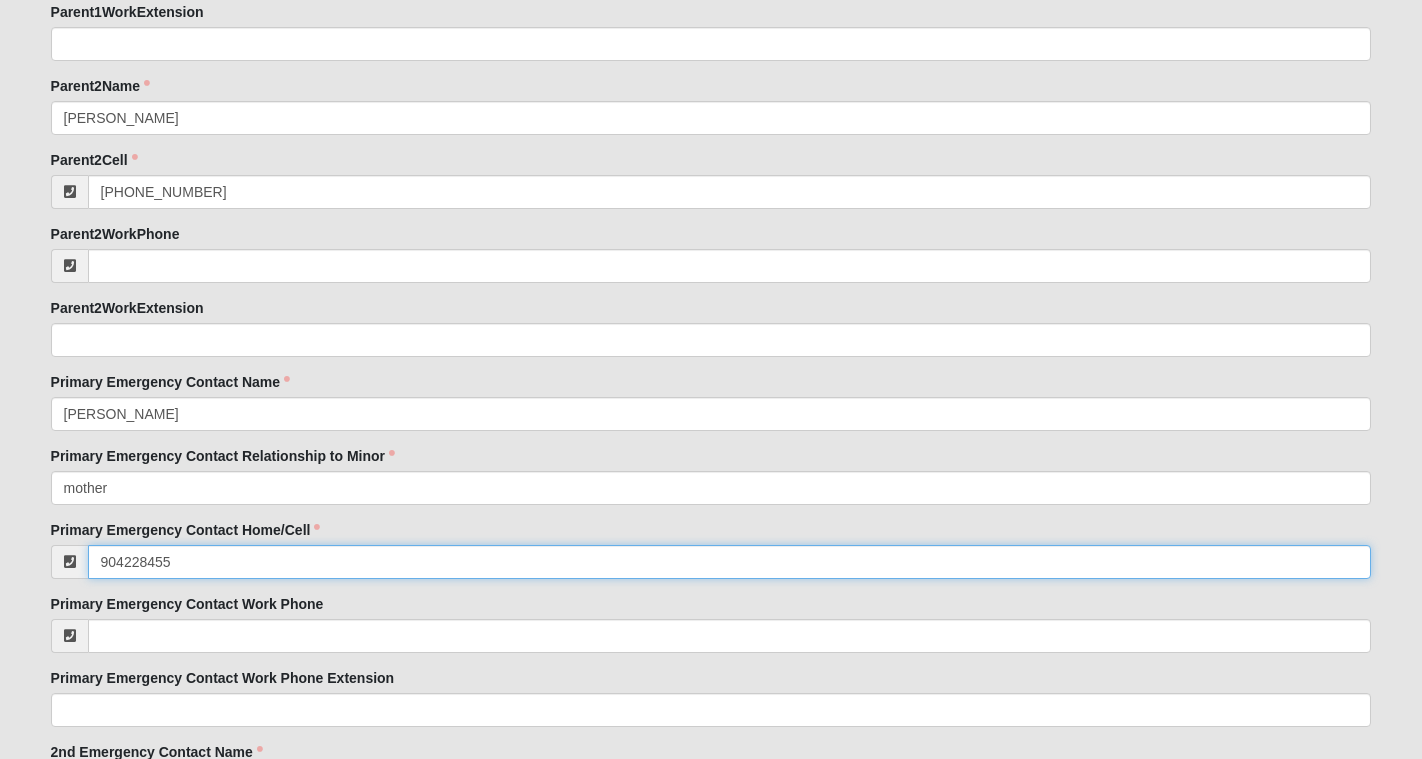 type on "[PHONE_NUMBER]" 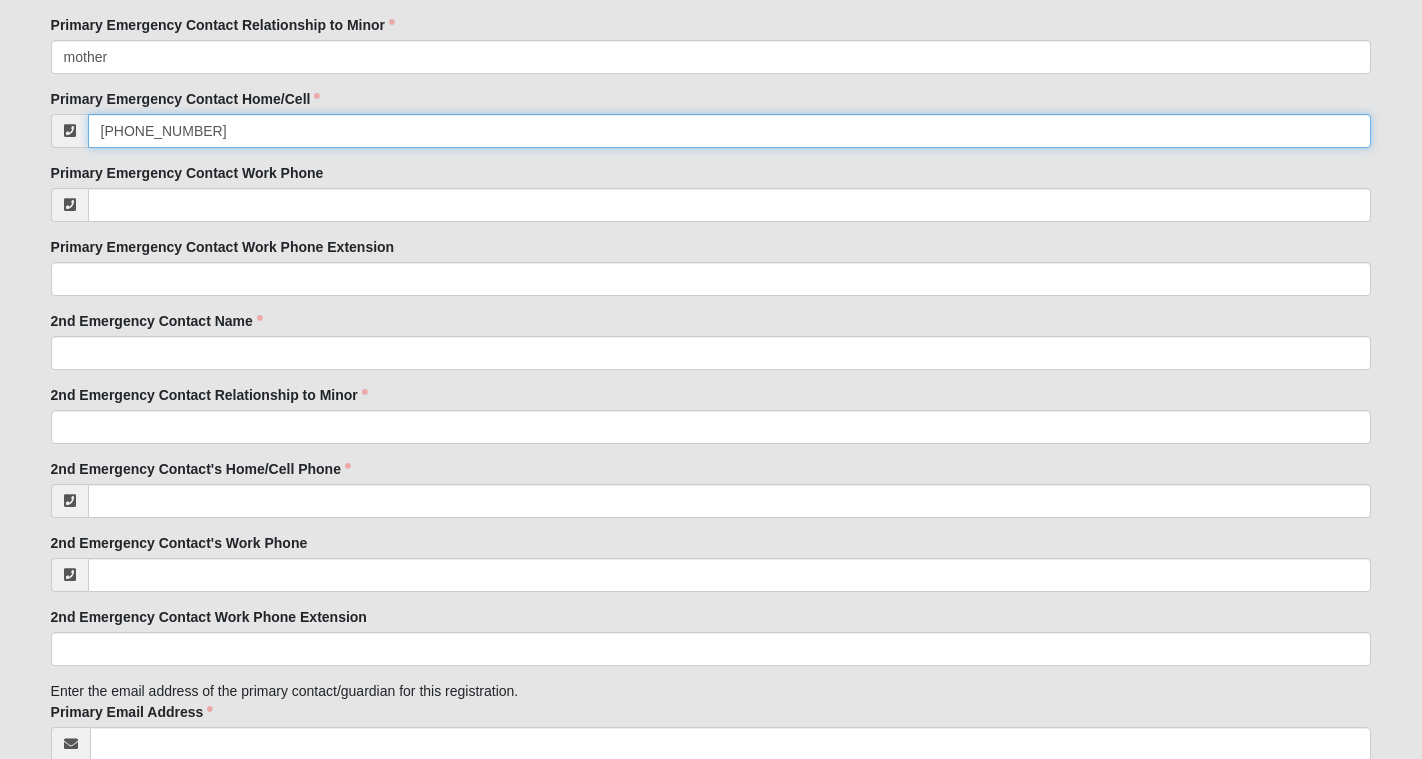 scroll, scrollTop: 2316, scrollLeft: 0, axis: vertical 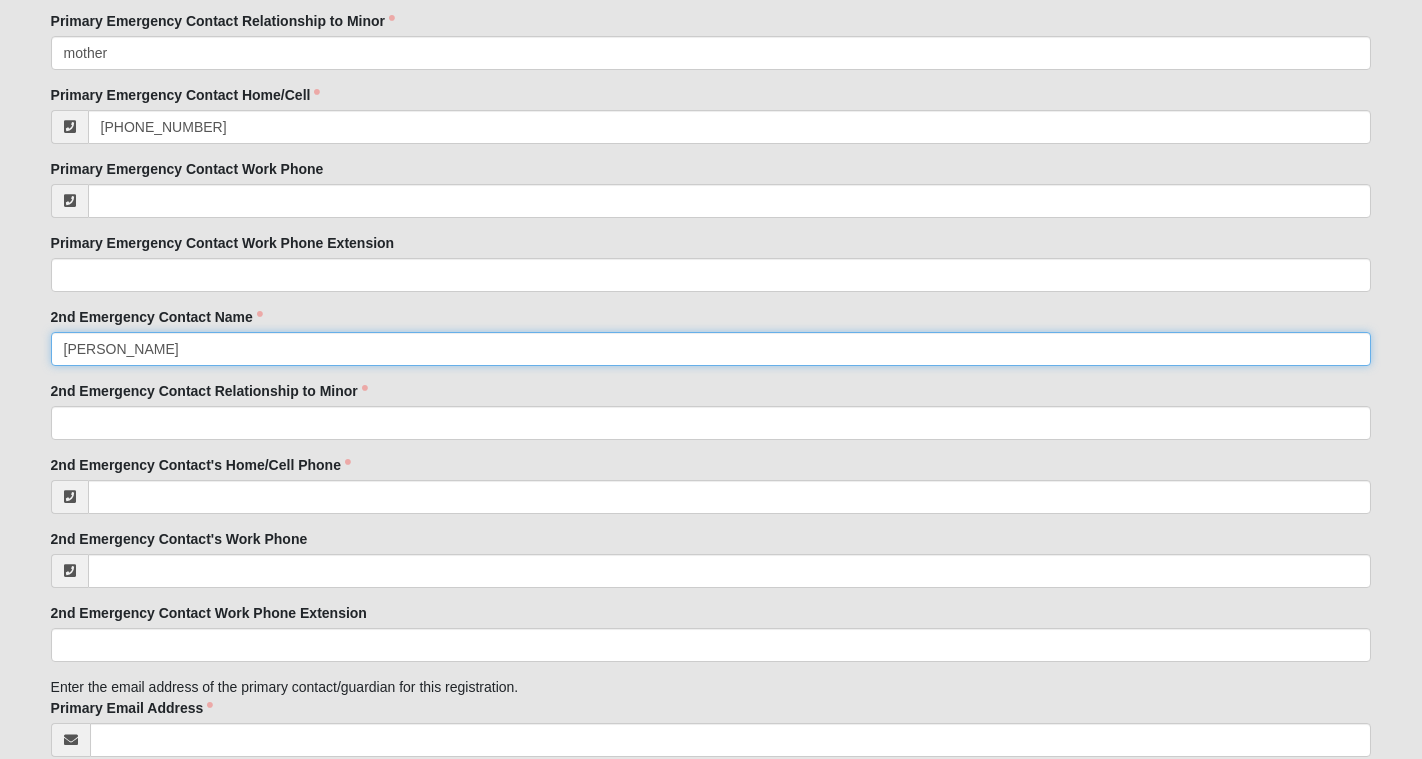type on "[PERSON_NAME]" 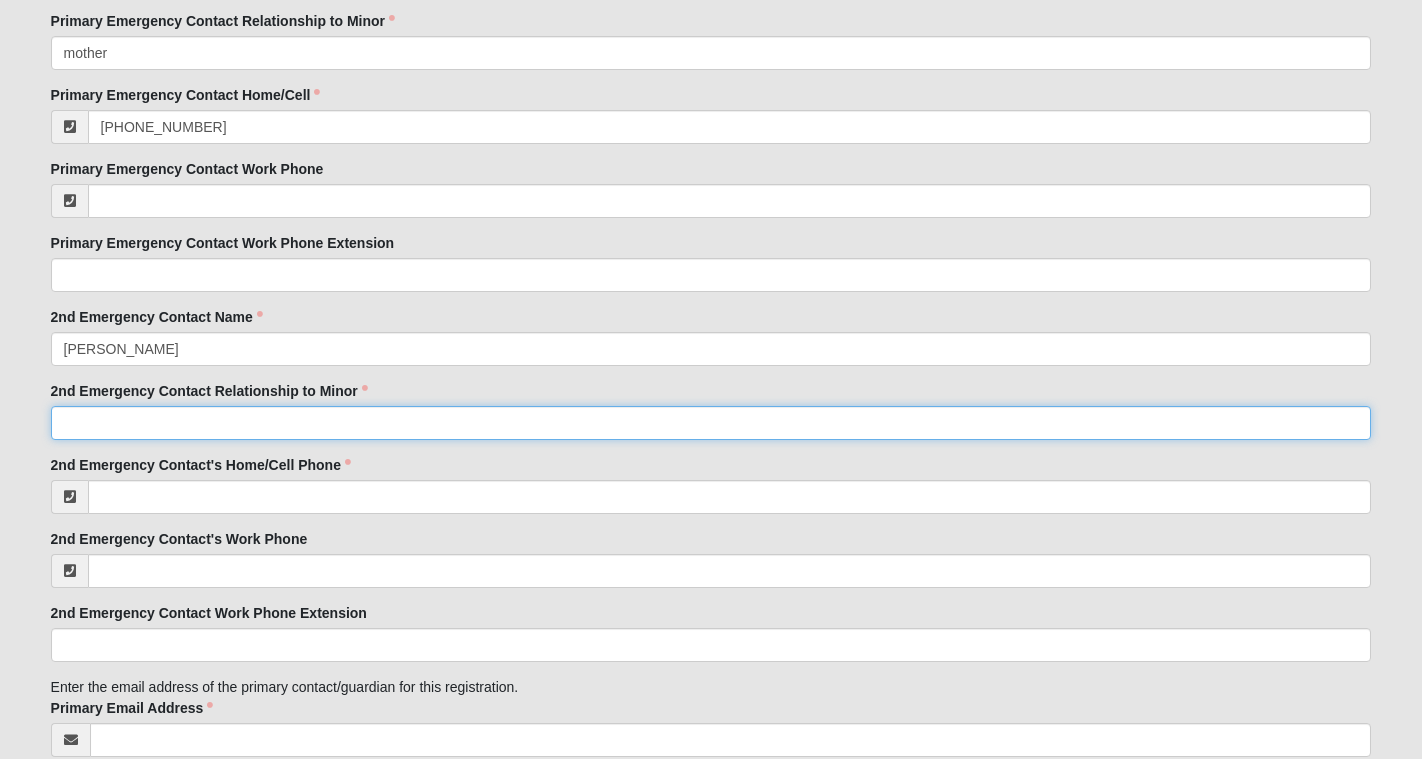 click on "2nd Emergency Contact Relationship to Minor" 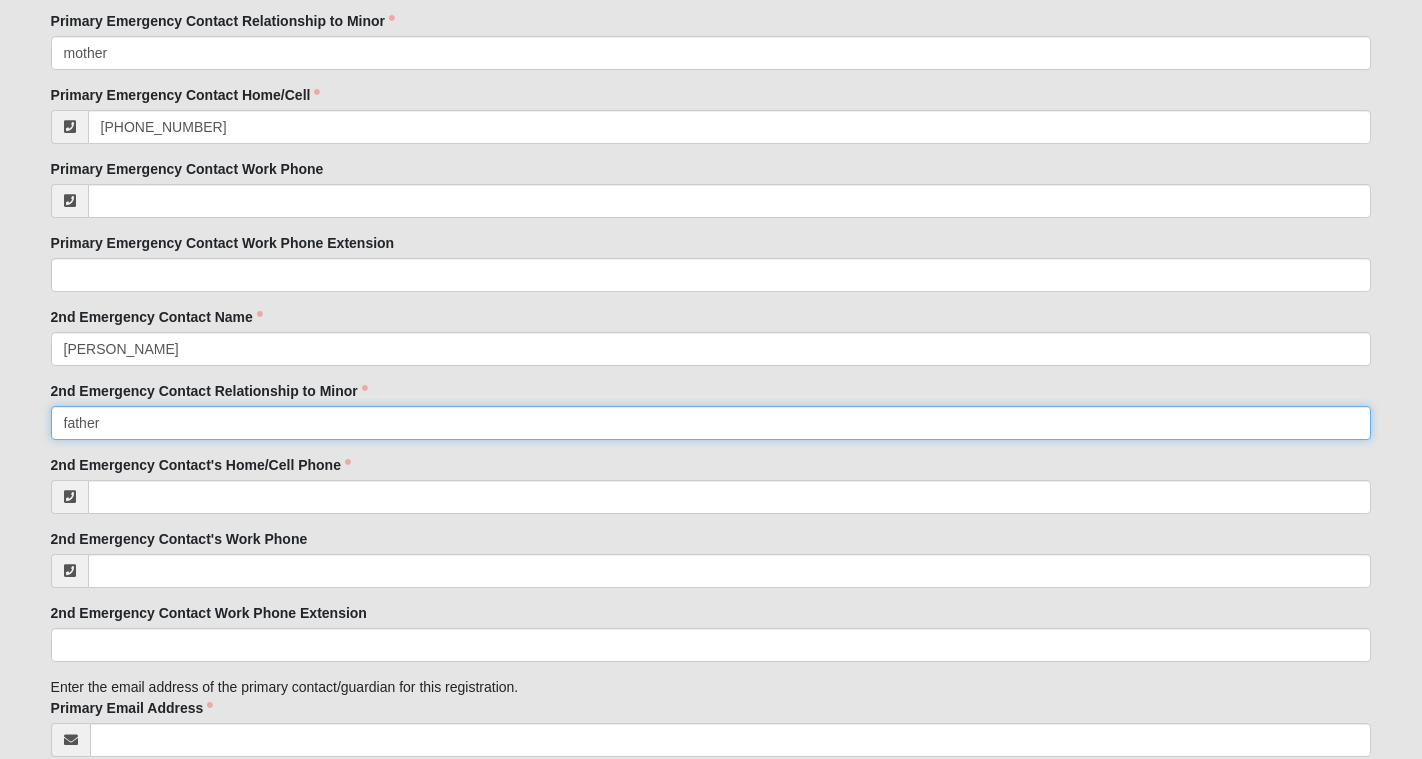 type on "father" 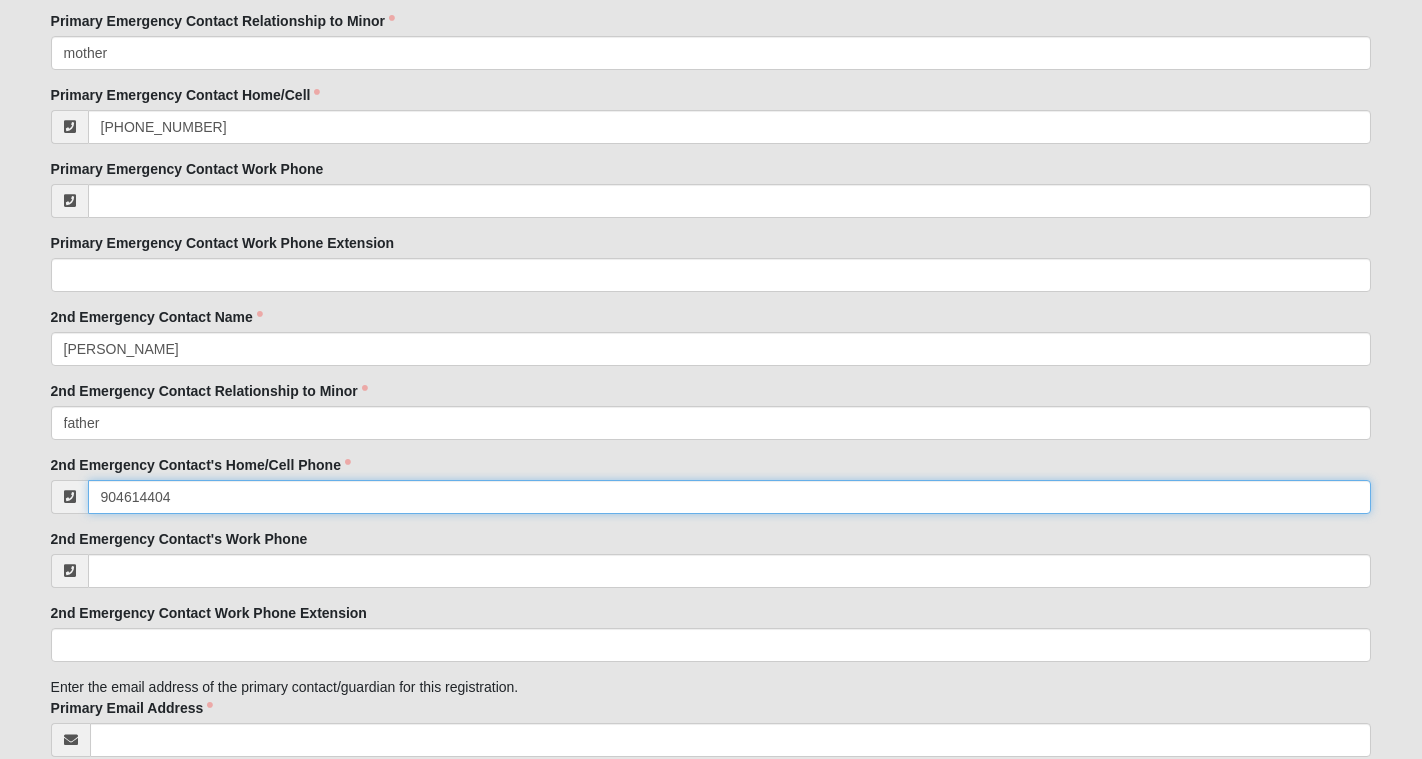 type on "[PHONE_NUMBER]" 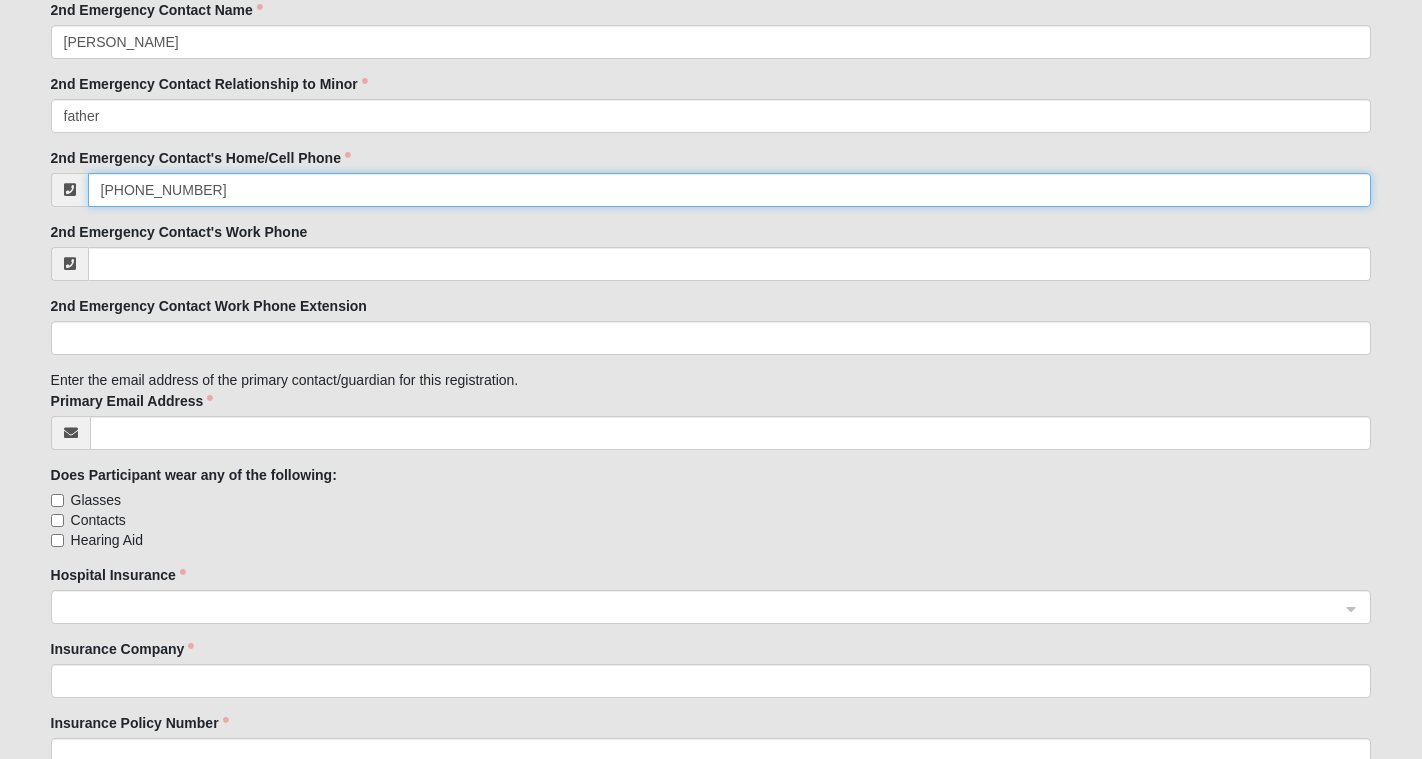 scroll, scrollTop: 2646, scrollLeft: 0, axis: vertical 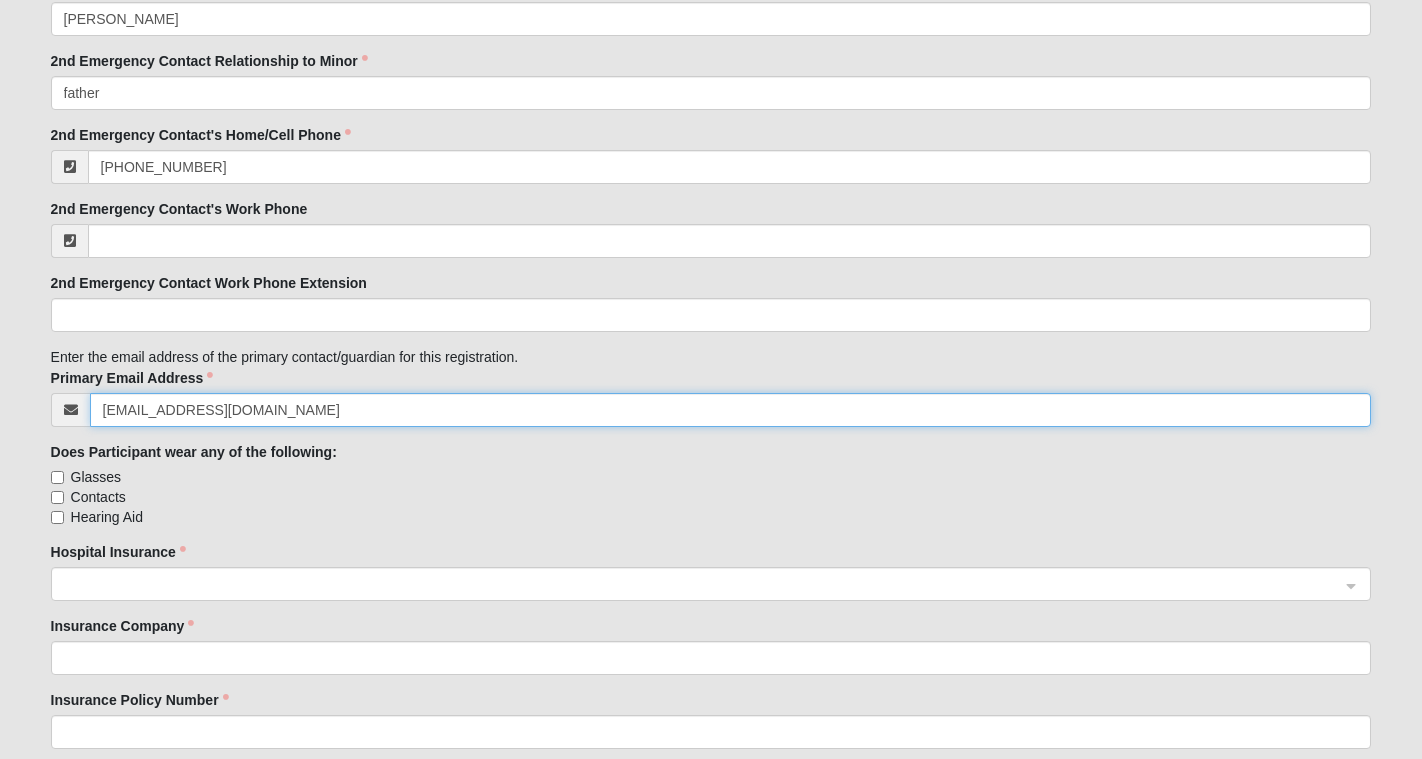 type on "[EMAIL_ADDRESS][DOMAIN_NAME]" 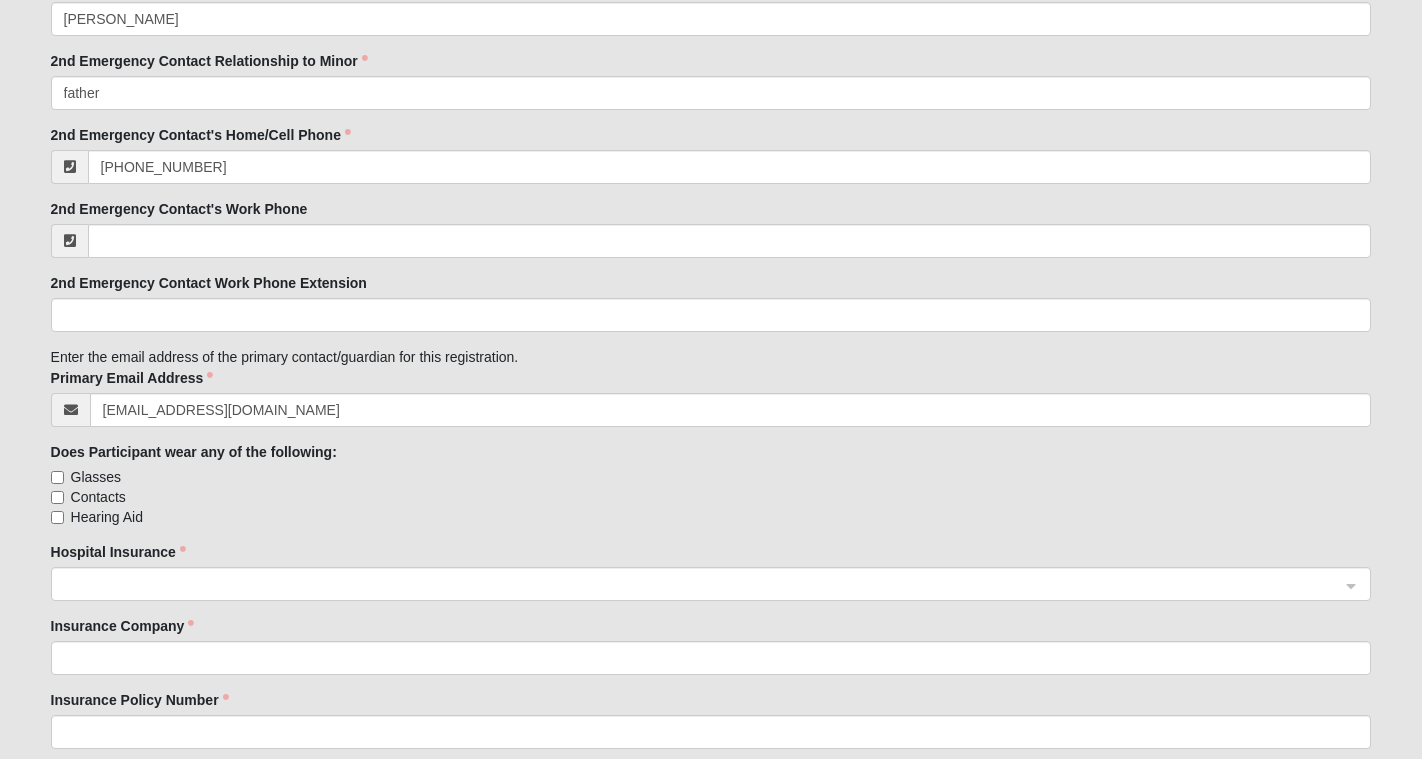 click on "Contacts" at bounding box center (57, 497) 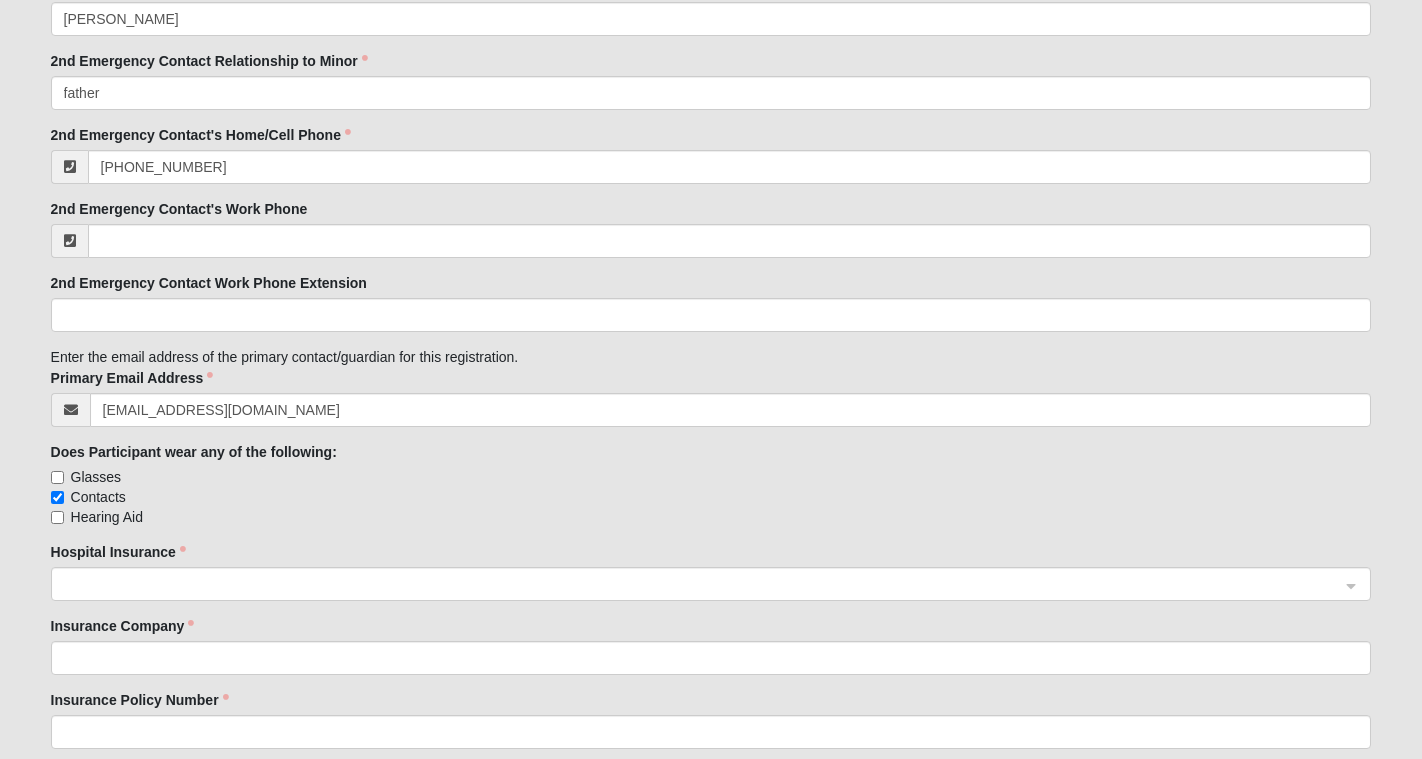 click on "Glasses" at bounding box center [57, 477] 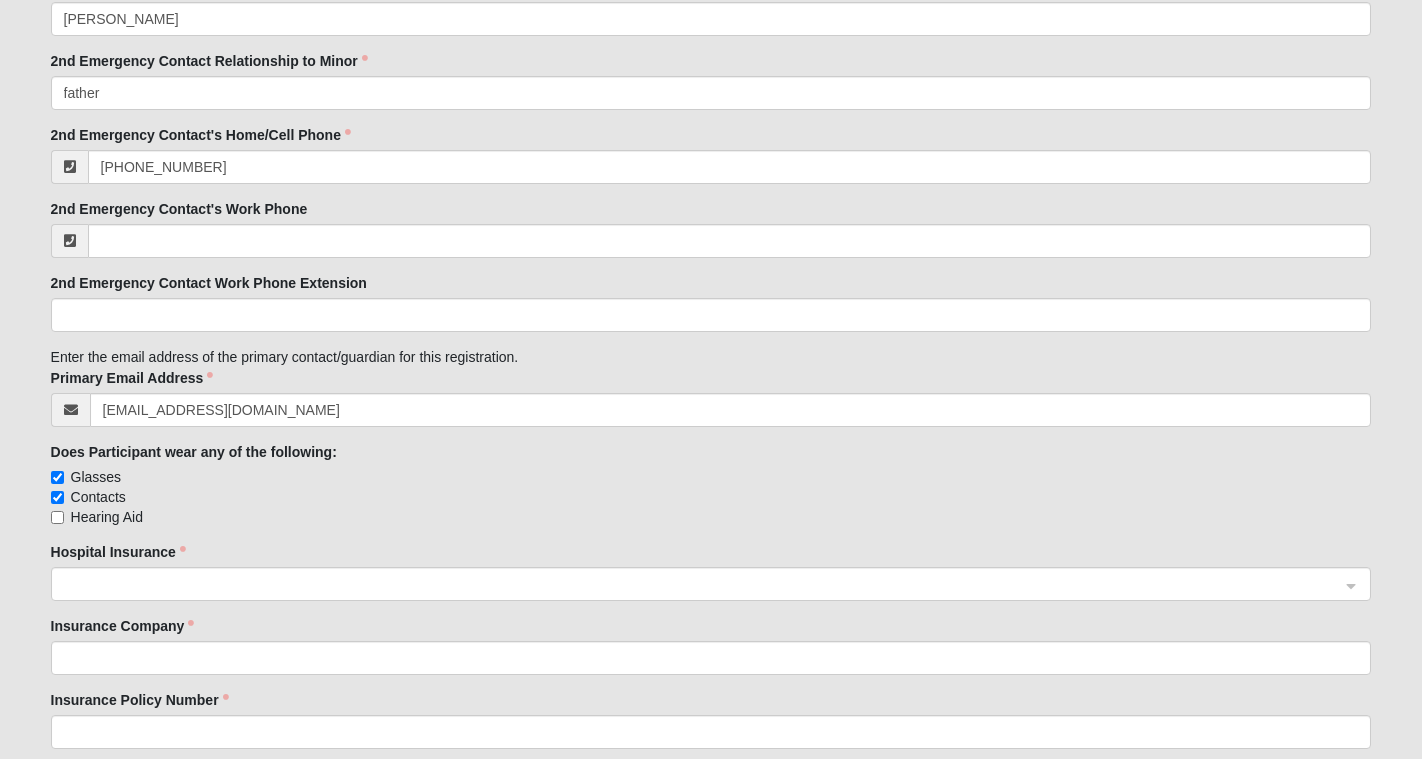 click 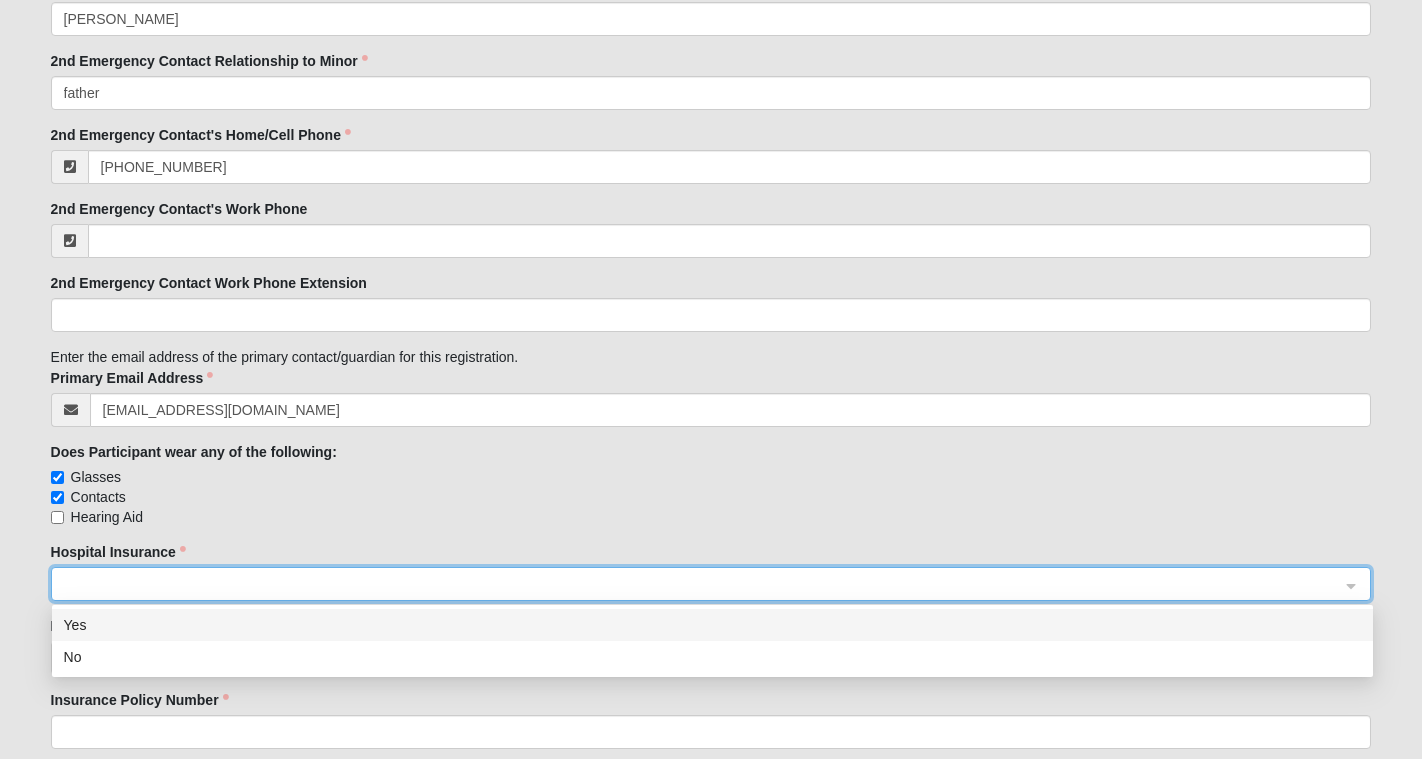 click on "Yes" at bounding box center [712, 625] 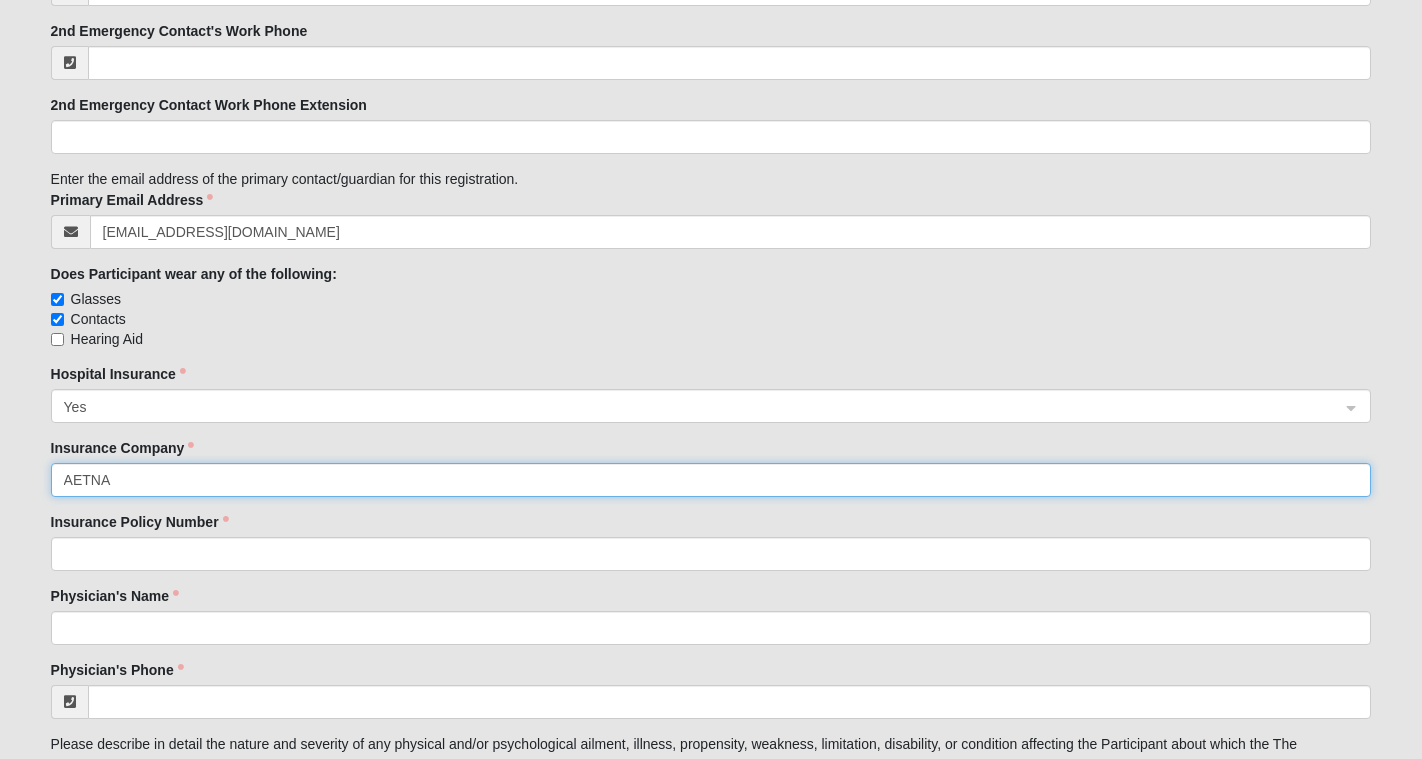 scroll, scrollTop: 2824, scrollLeft: 0, axis: vertical 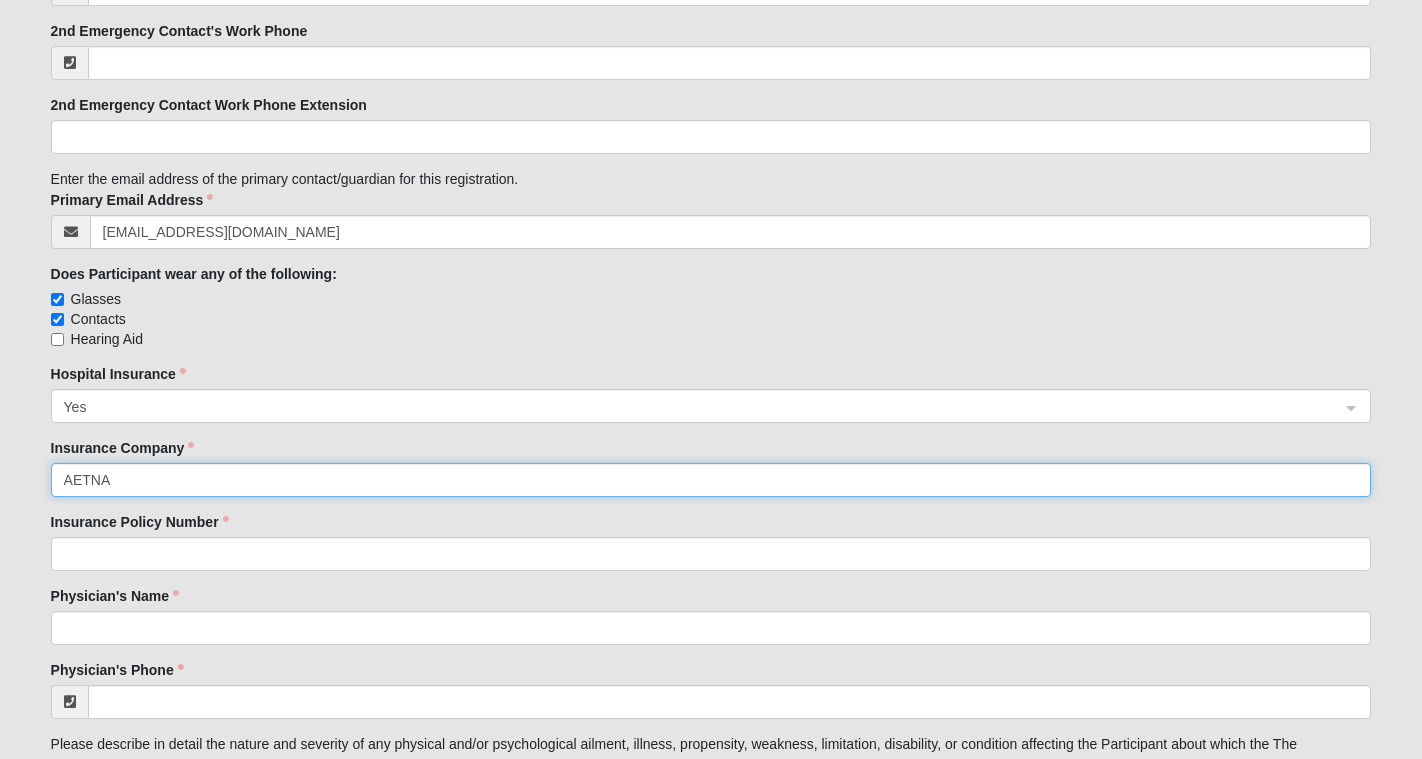 type on "AETNA" 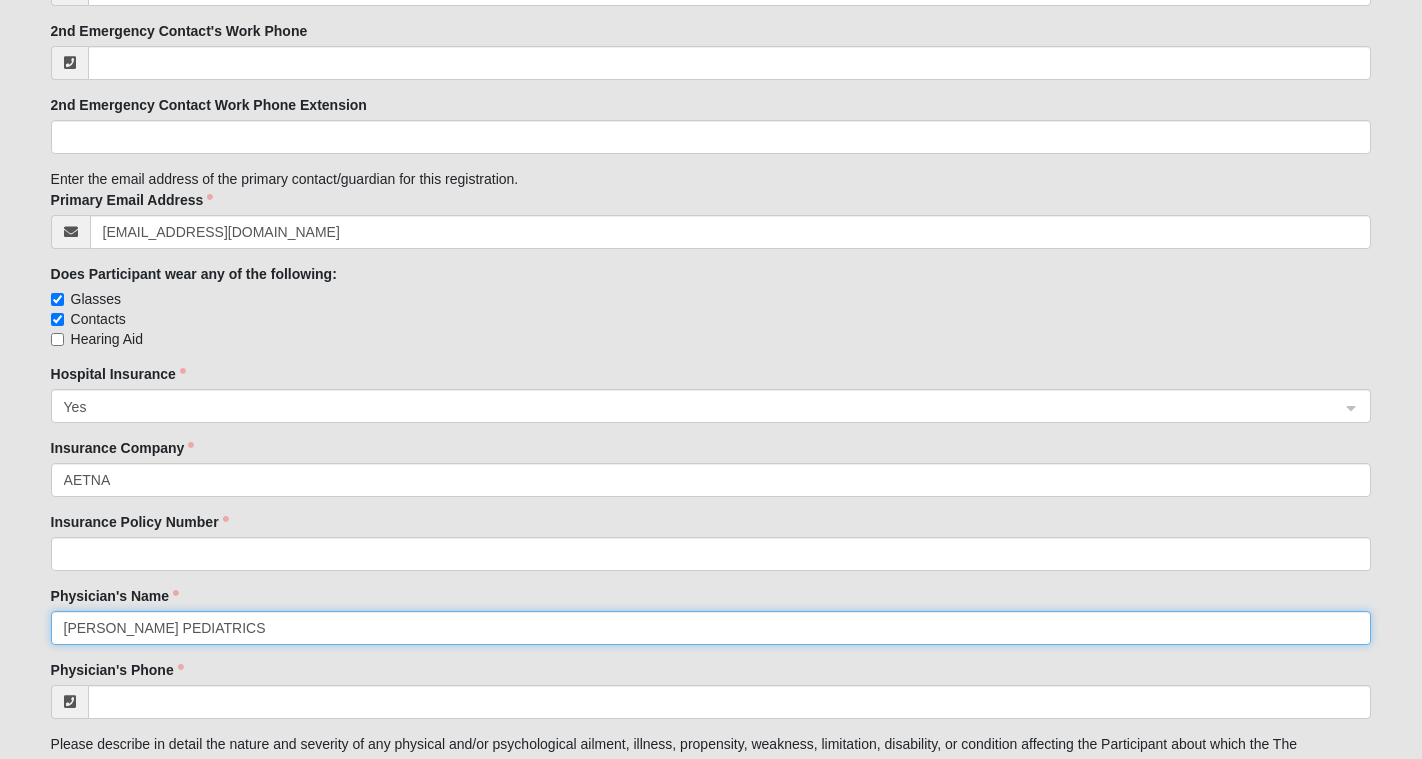 type on "[PERSON_NAME] PEDIATRICS" 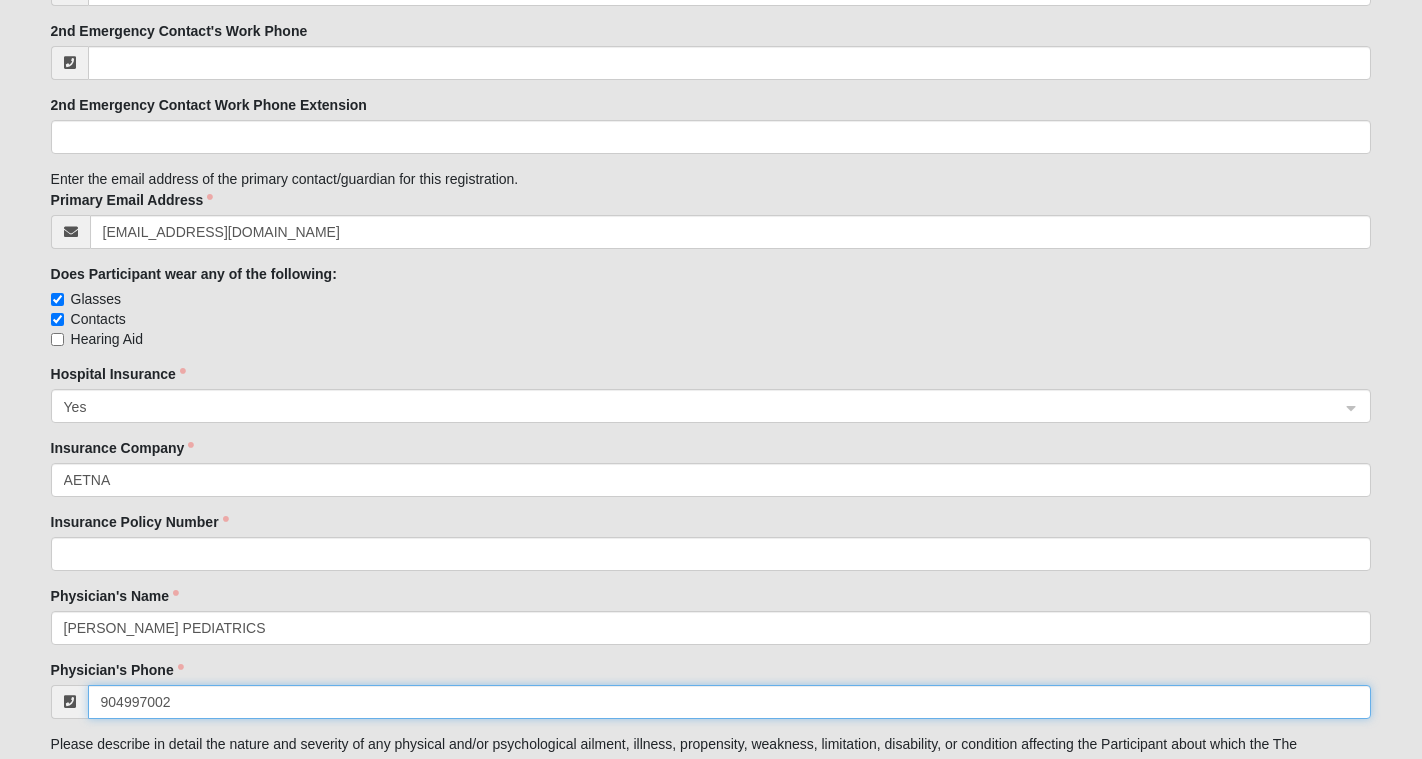 type on "[PHONE_NUMBER]" 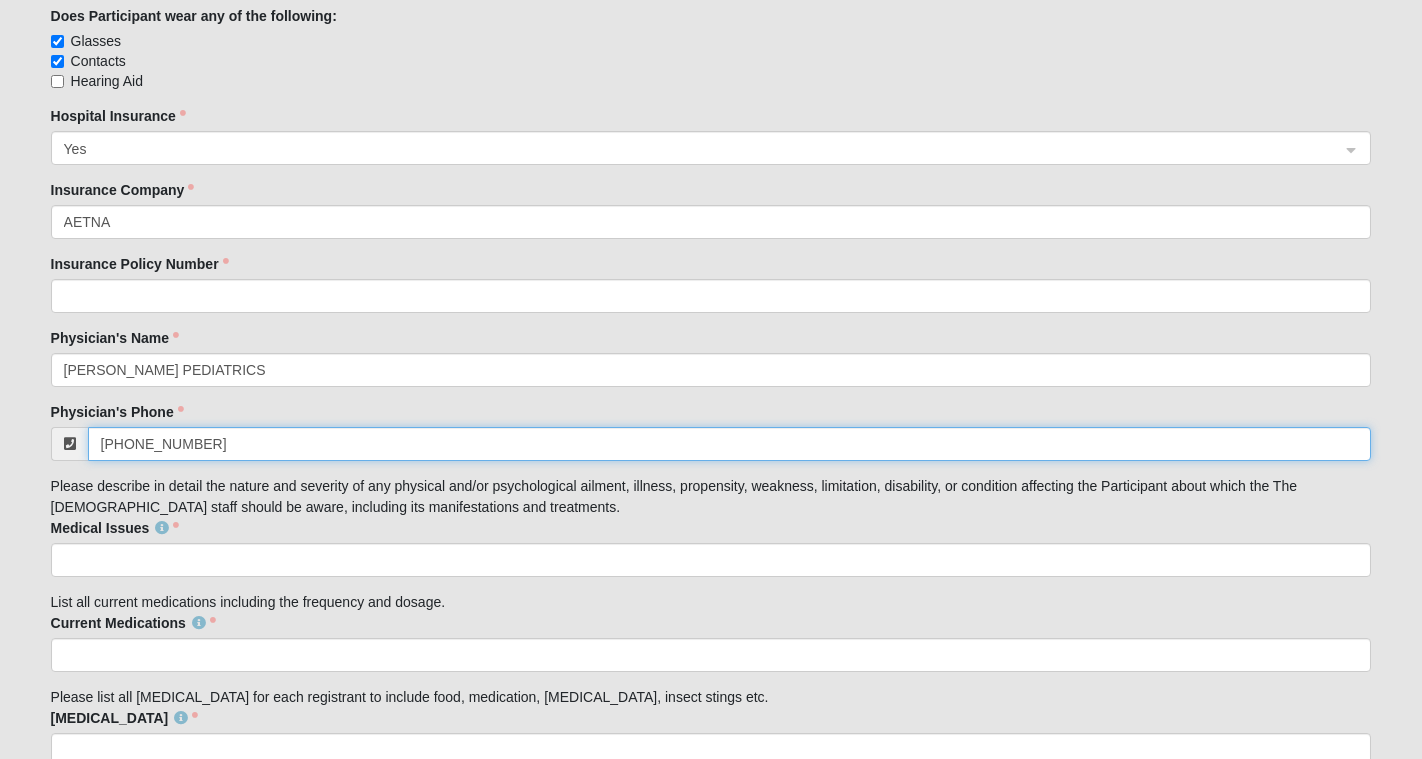 scroll, scrollTop: 3082, scrollLeft: 0, axis: vertical 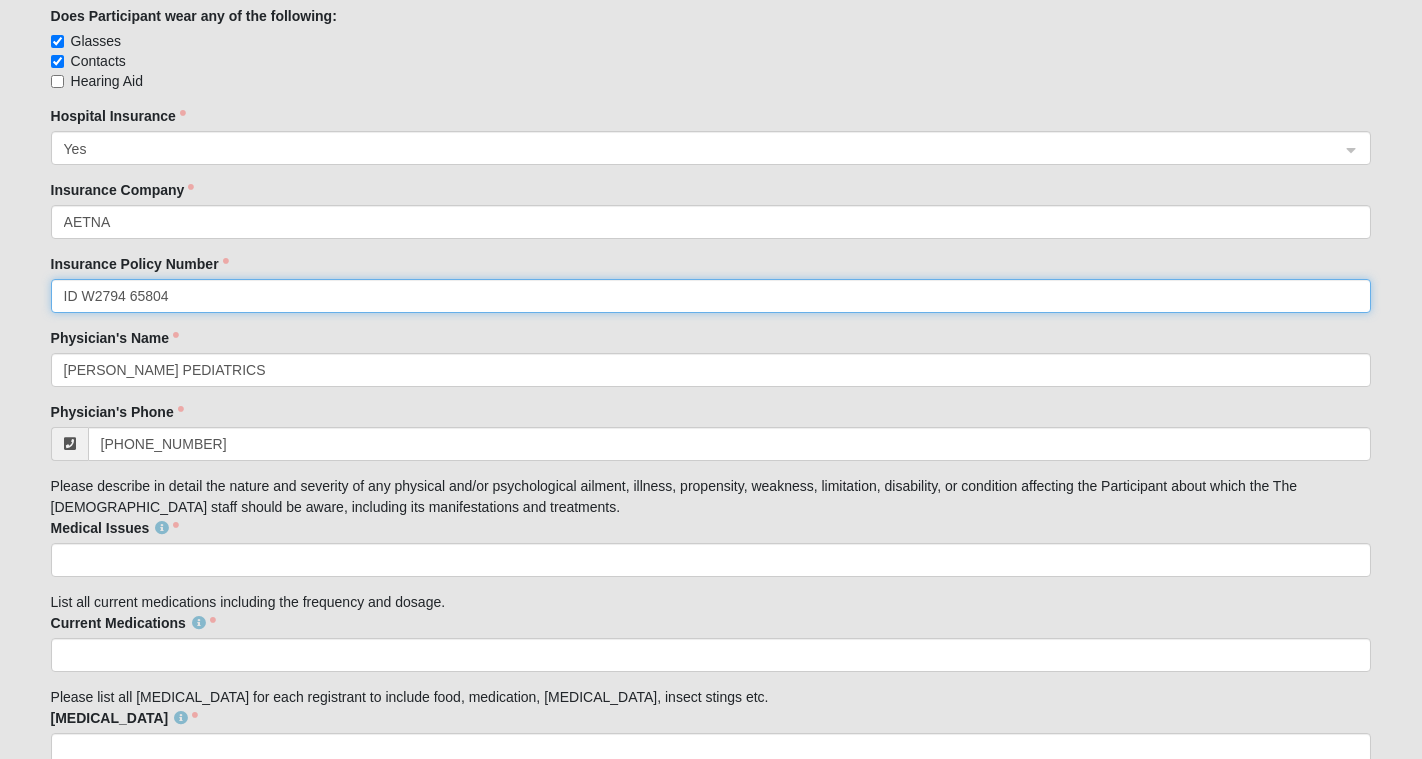 type on "ID W2794 65804" 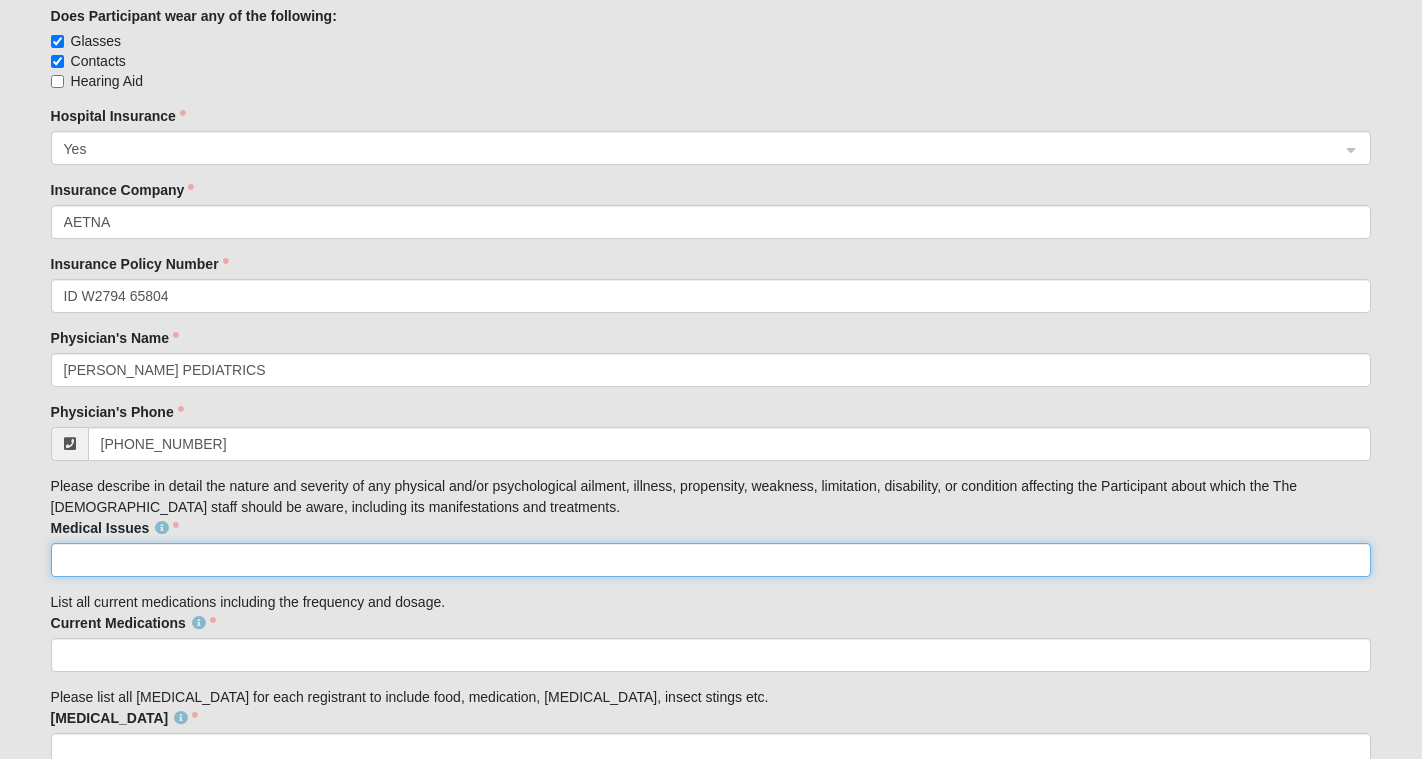 click on "Medical Issues" 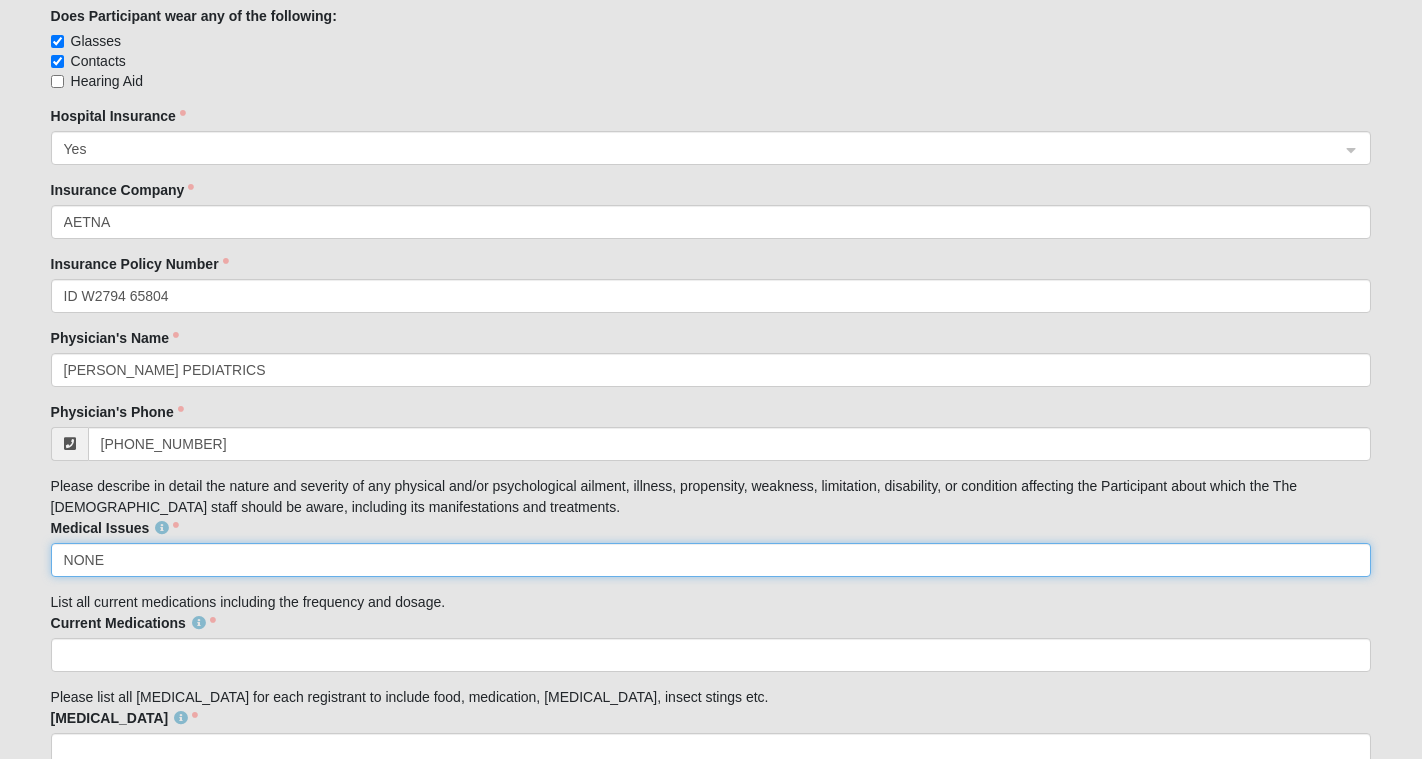 type on "NONE" 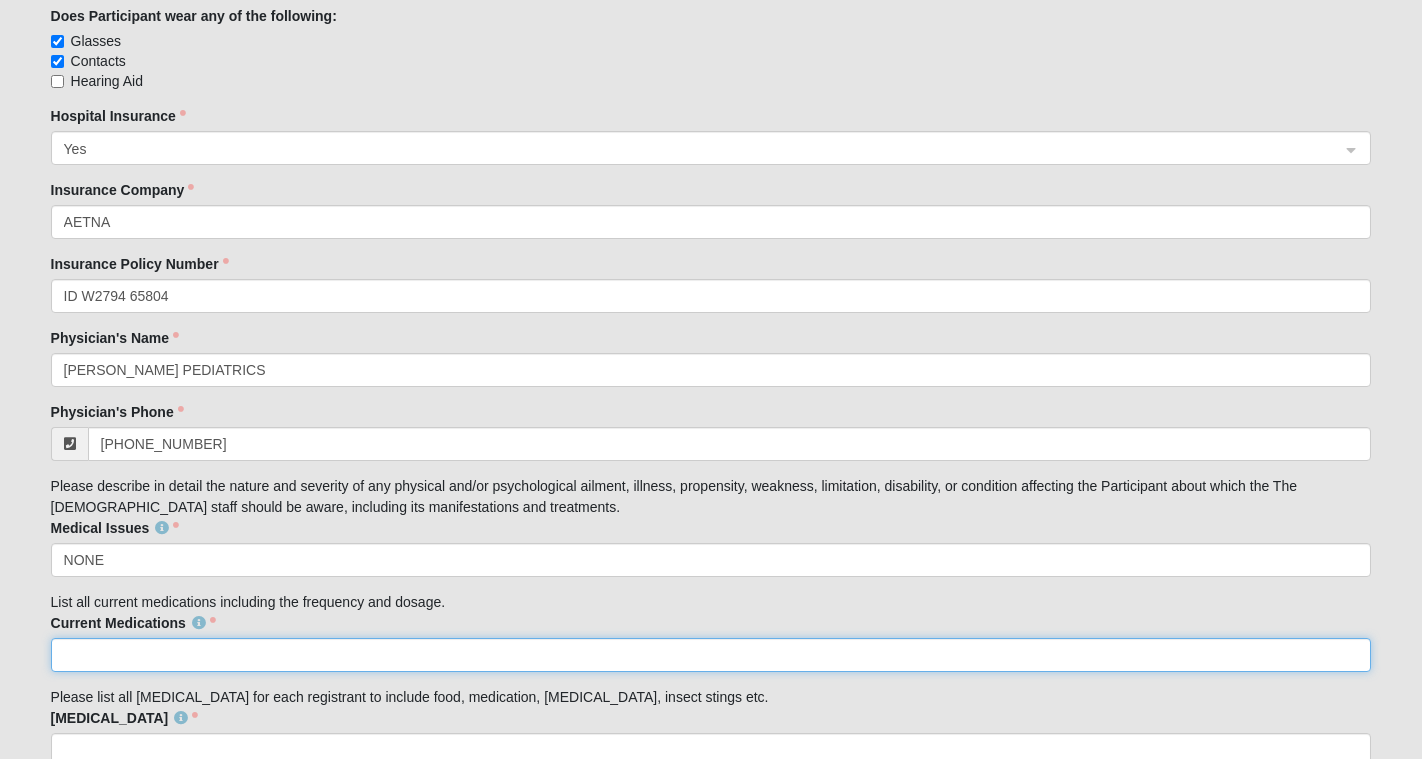 click on "Current Medications" 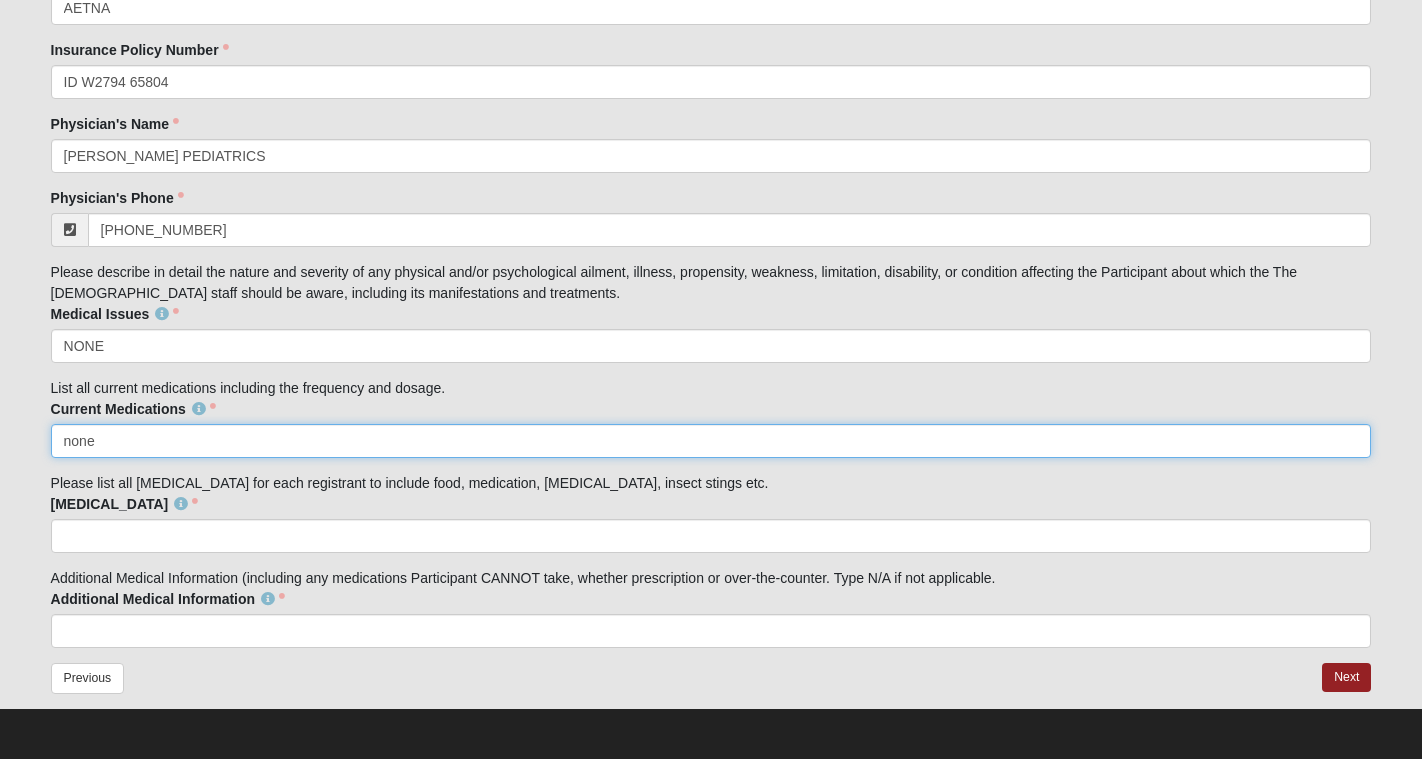 scroll, scrollTop: 3295, scrollLeft: 0, axis: vertical 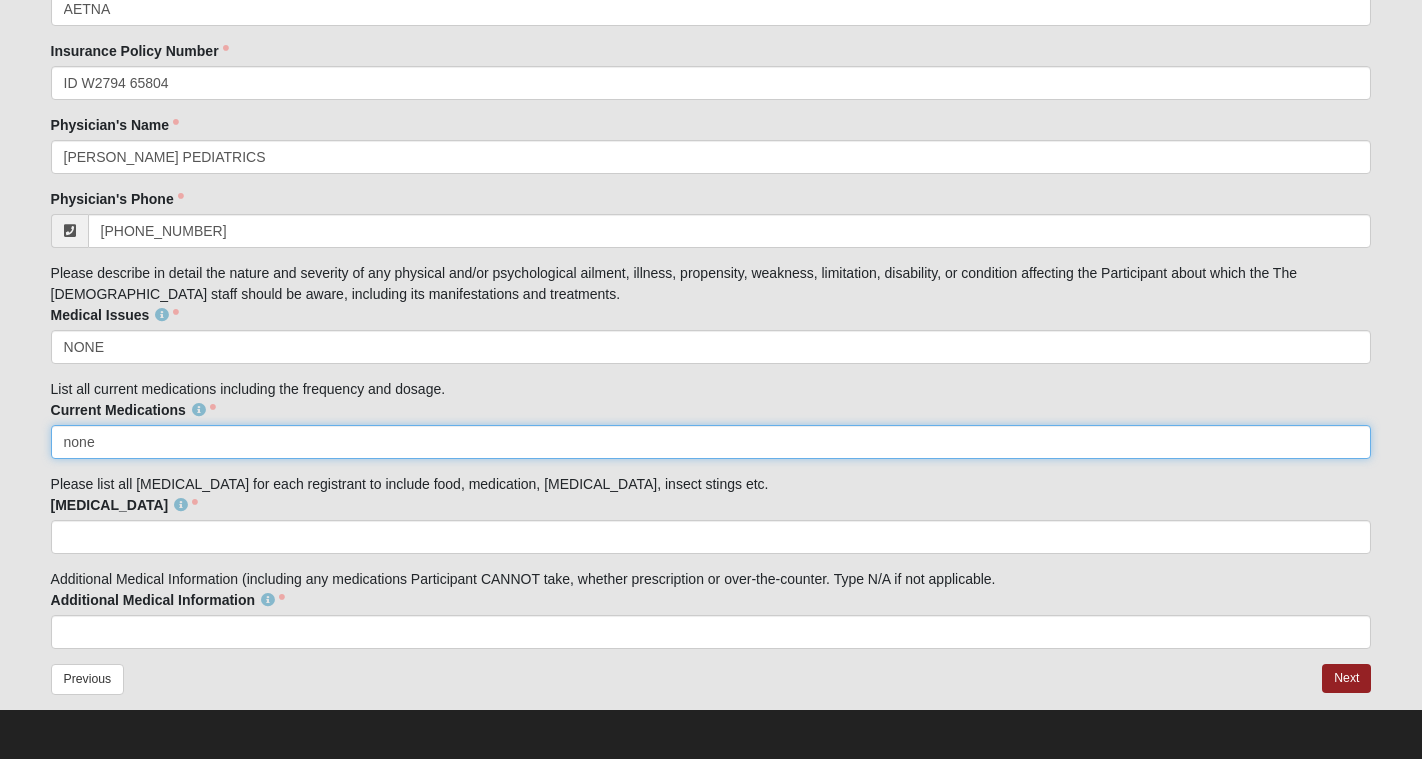 type on "none" 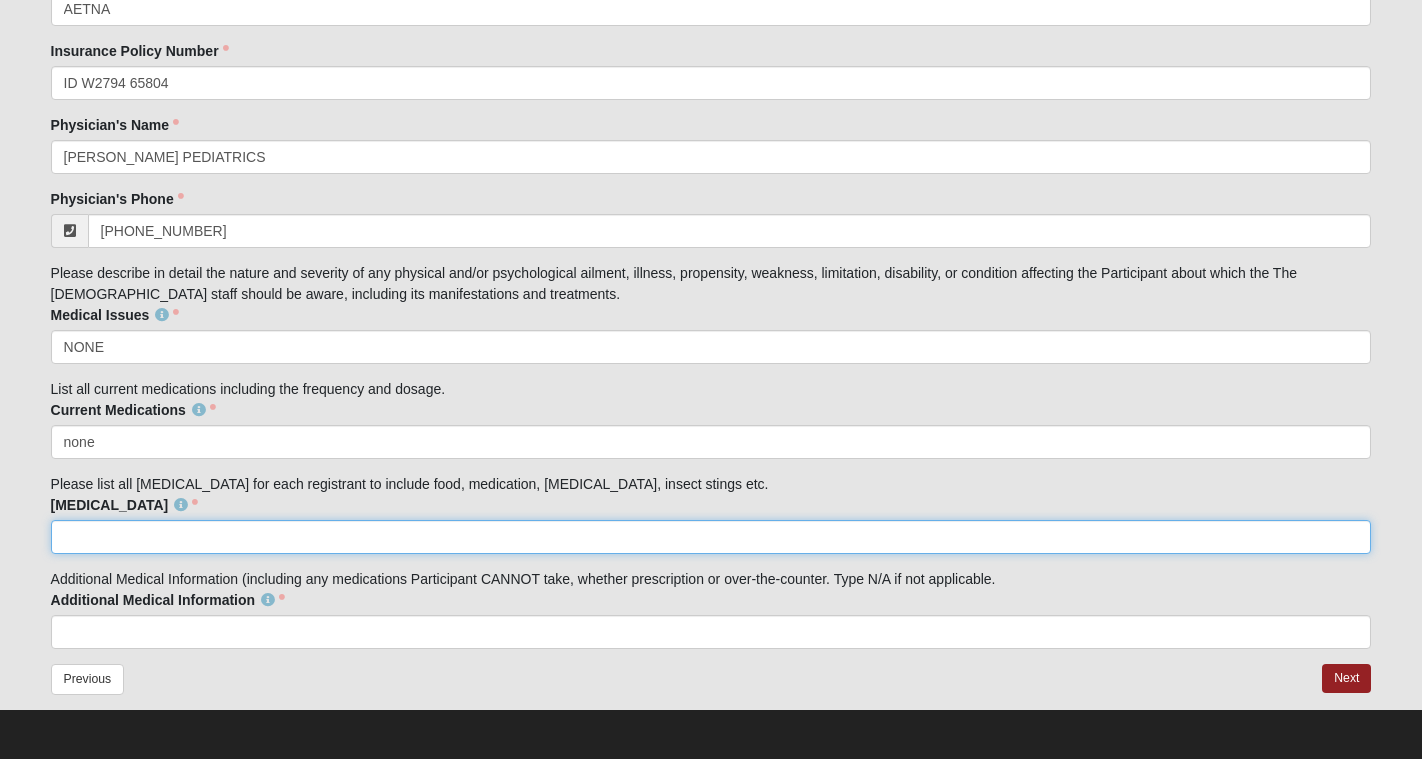 click on "[MEDICAL_DATA]" 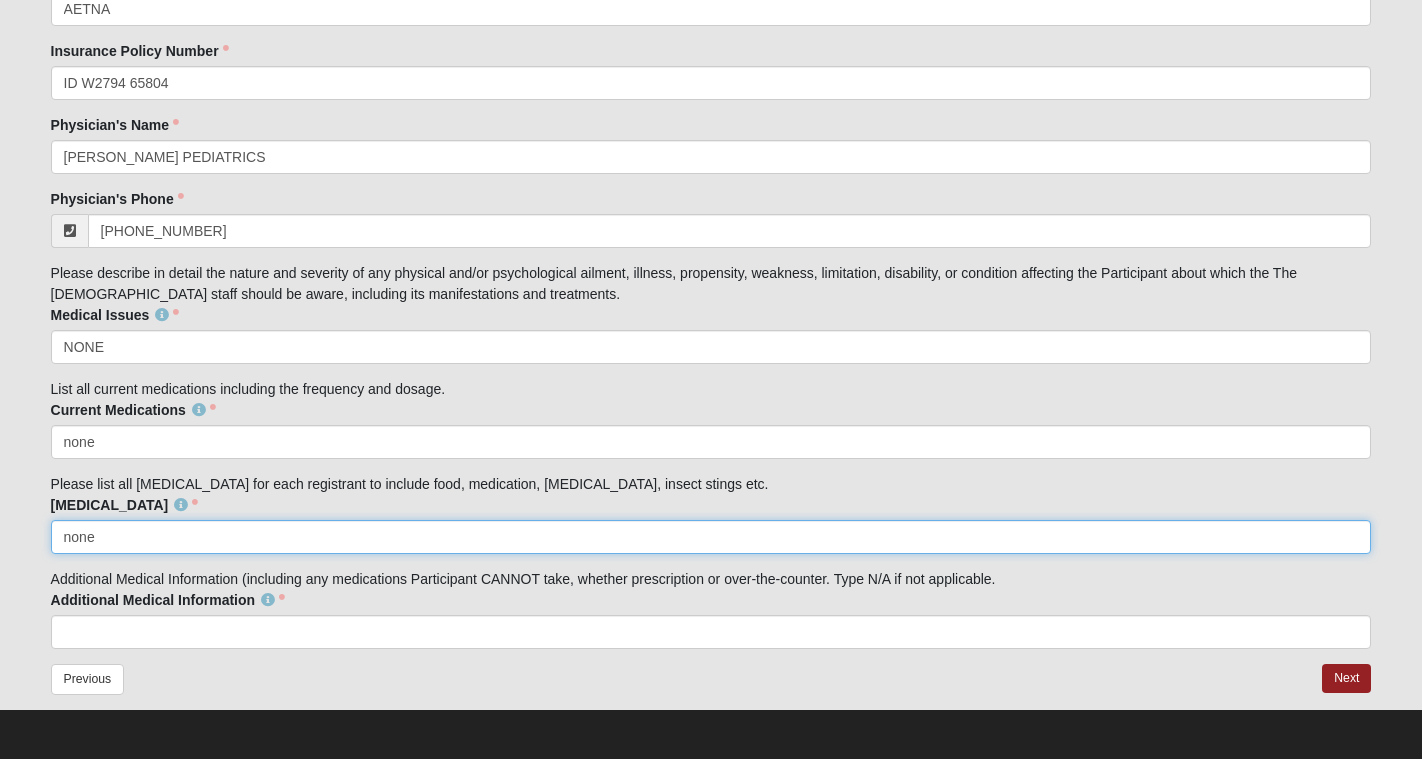 type on "none" 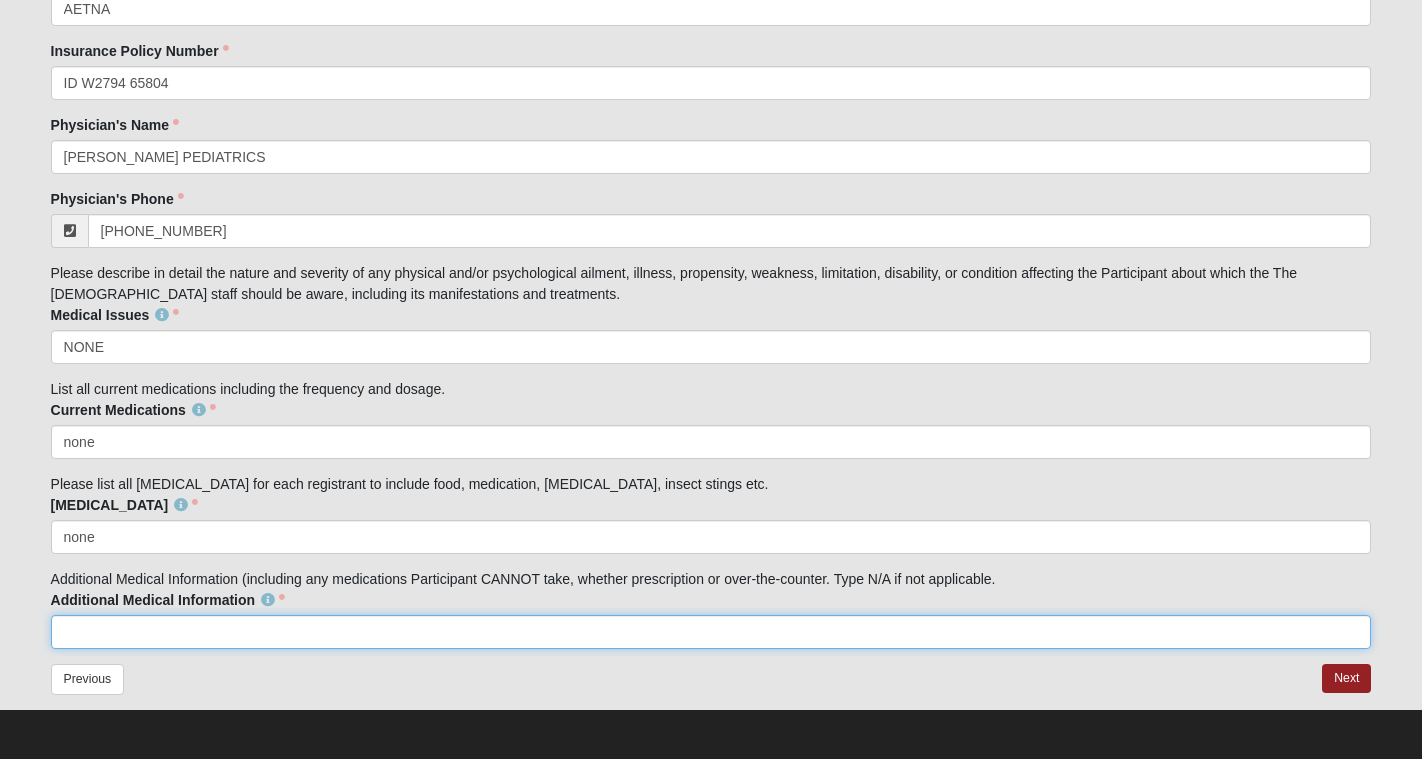 click on "Additional Medical Information" 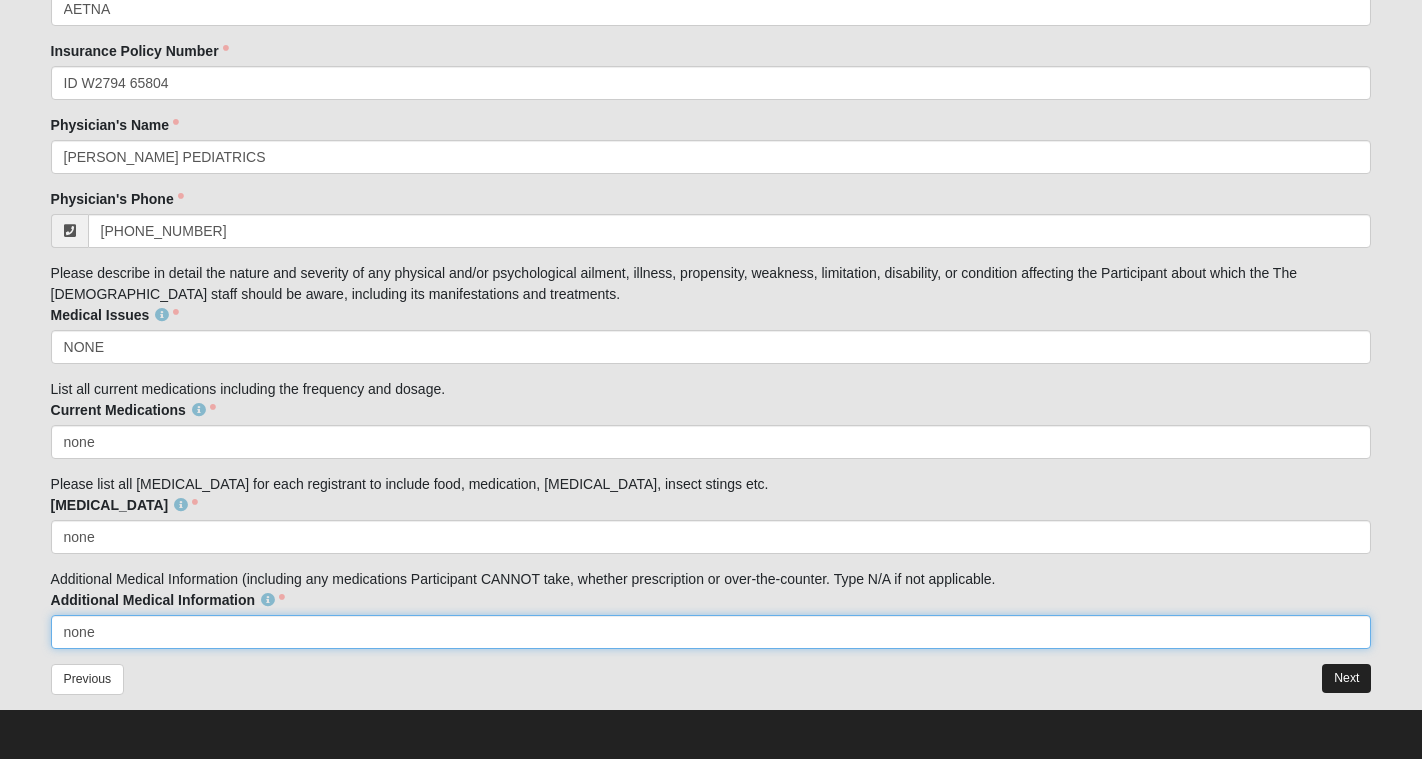 type on "none" 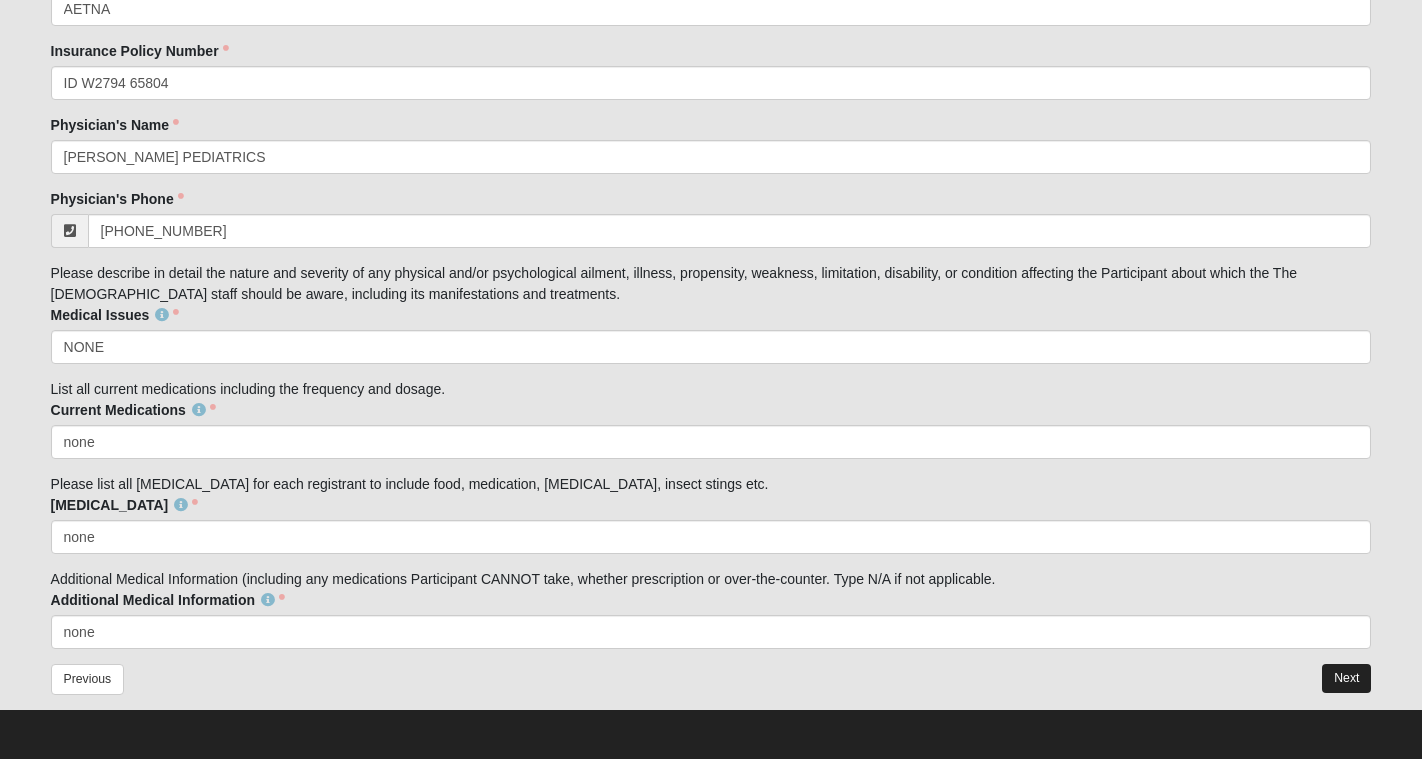 click on "Next" at bounding box center (1346, 678) 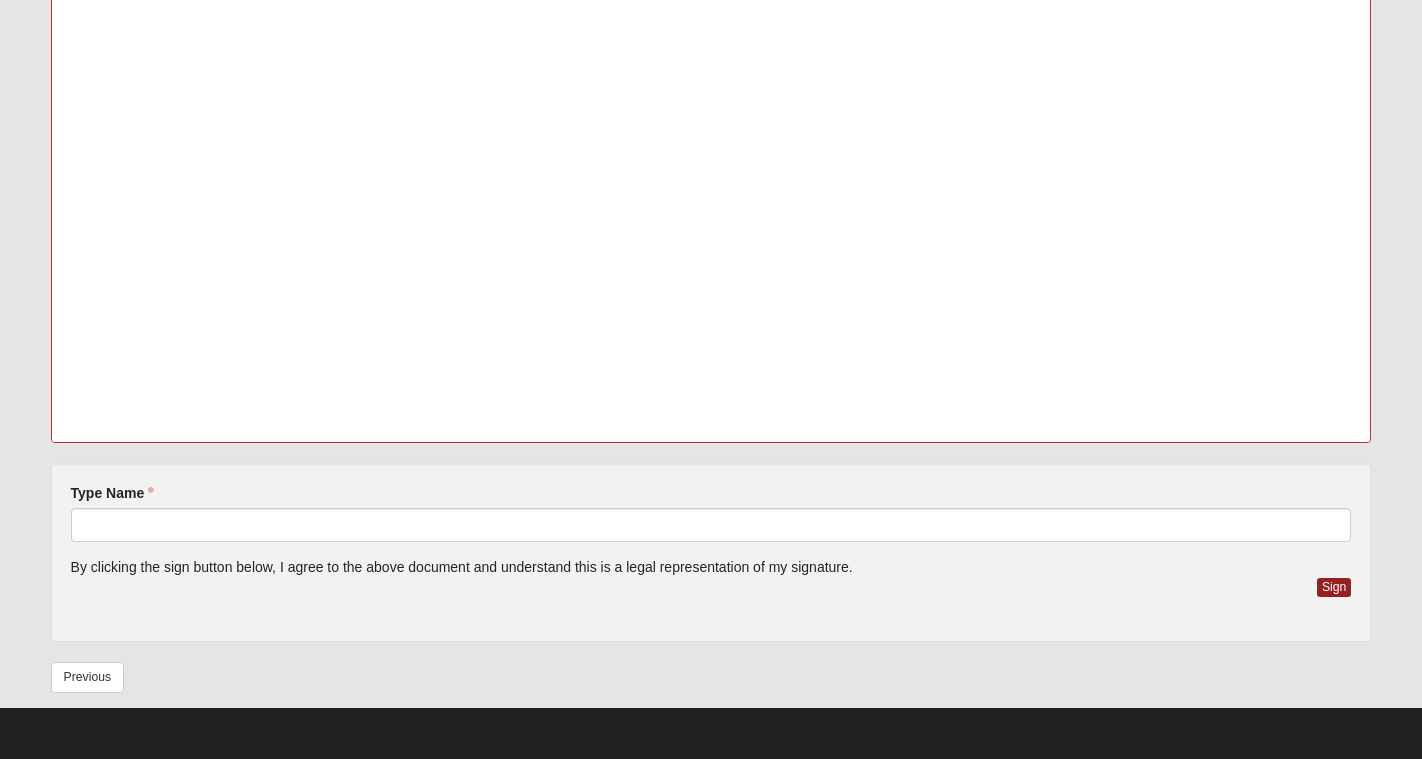 scroll, scrollTop: 14, scrollLeft: 0, axis: vertical 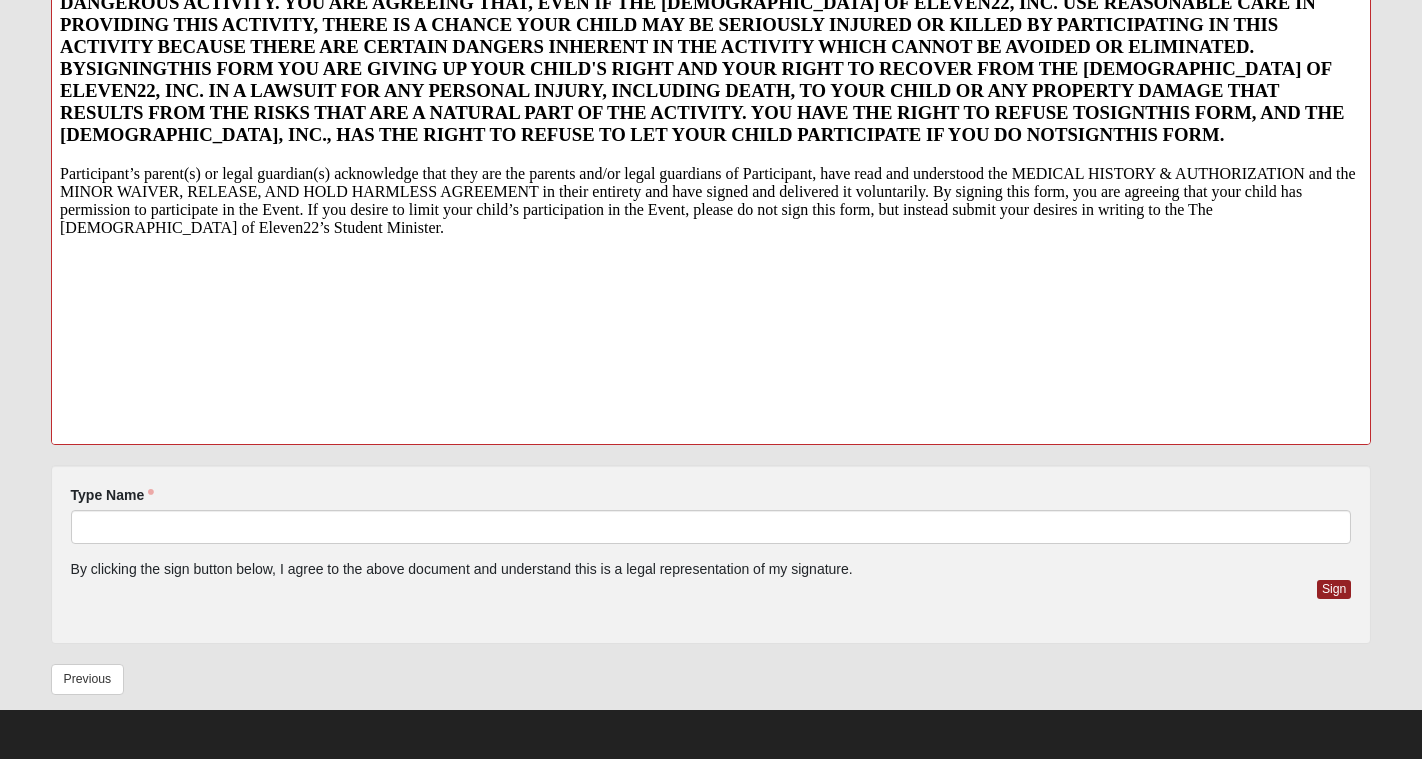 click on "Type Name" at bounding box center (113, 495) 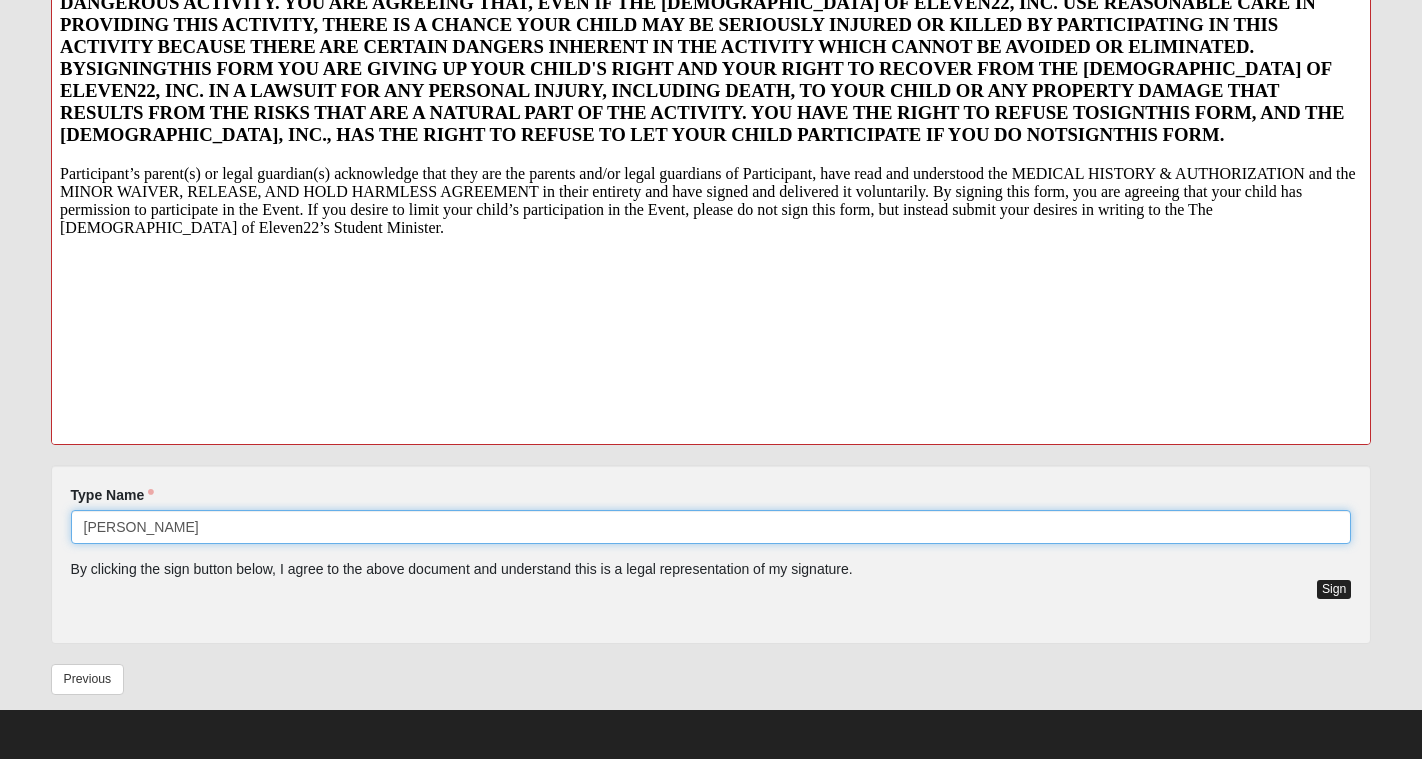 type on "[PERSON_NAME]" 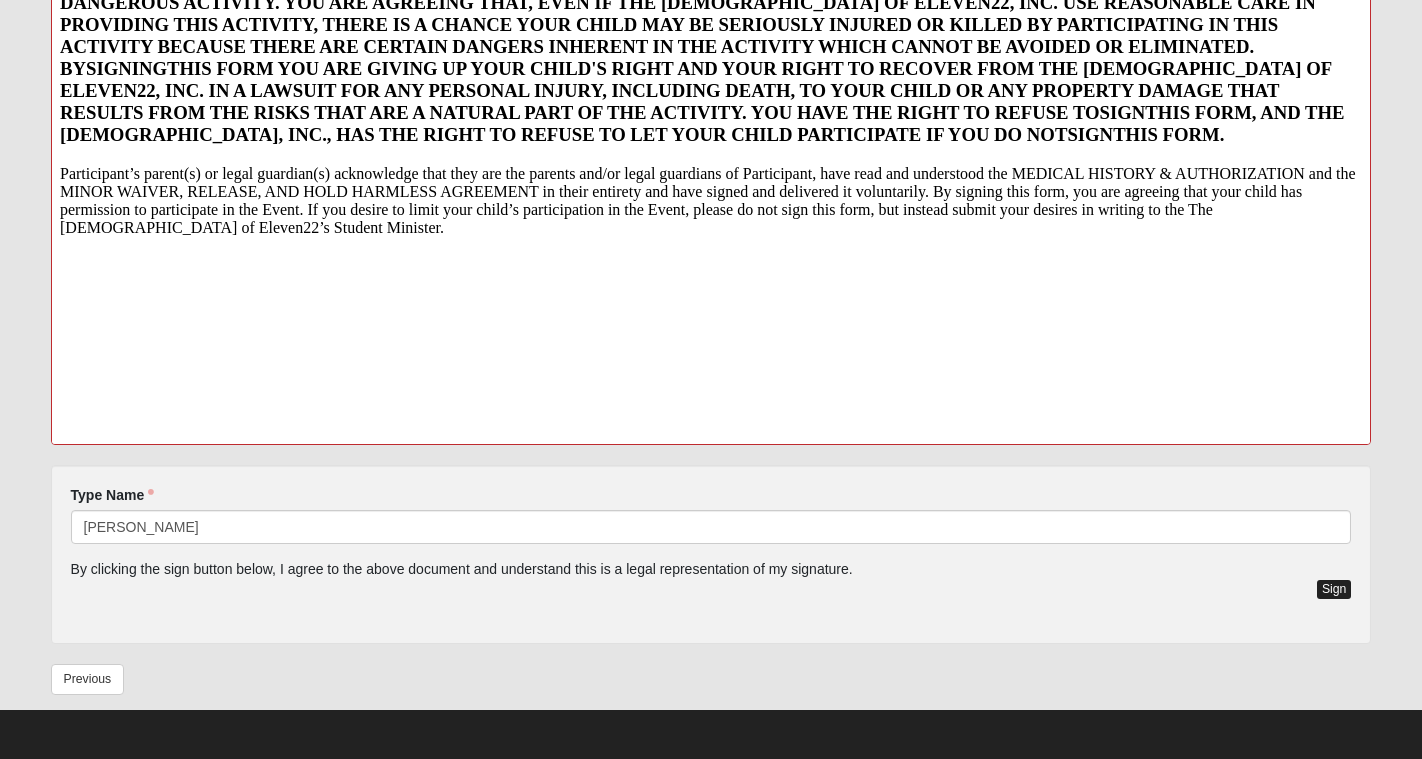 click on "Sign" at bounding box center [1334, 589] 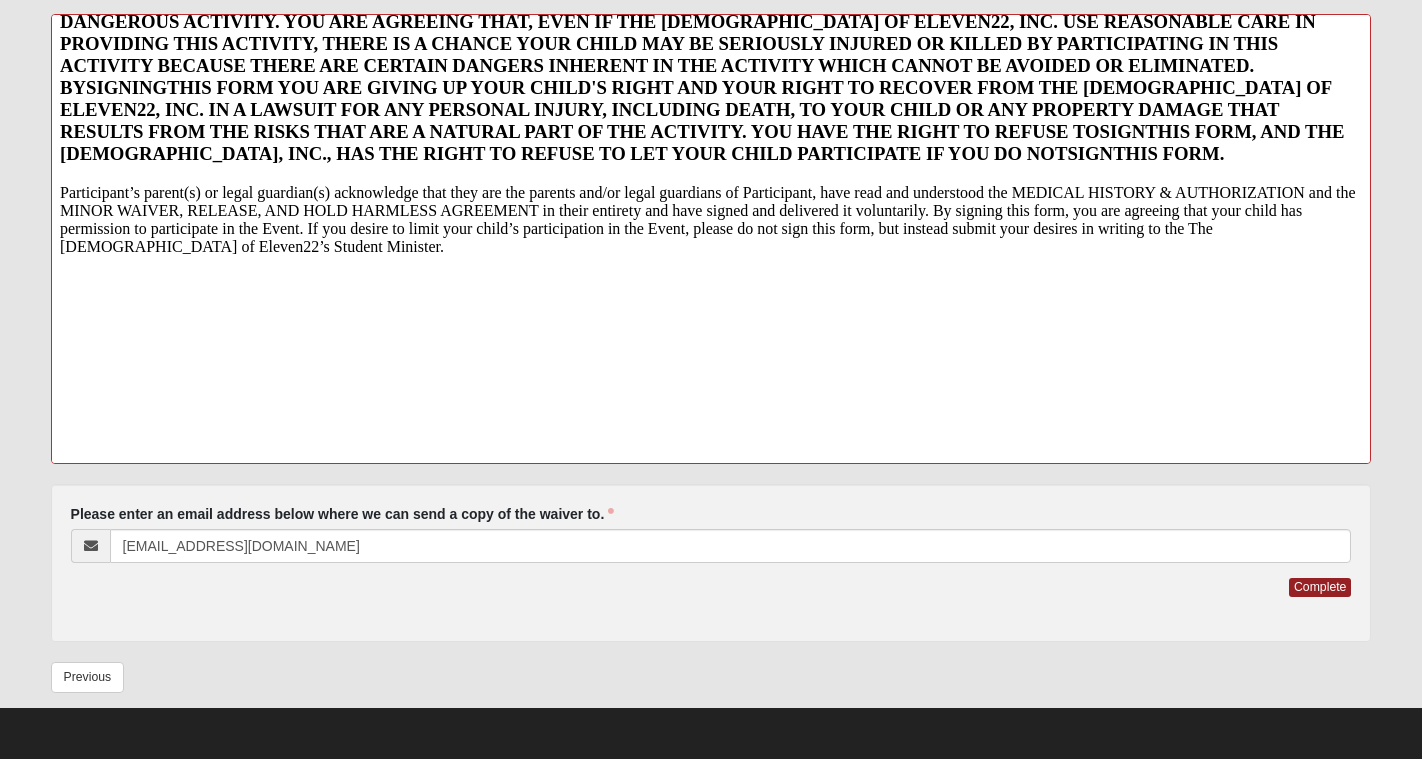 scroll, scrollTop: 332, scrollLeft: 0, axis: vertical 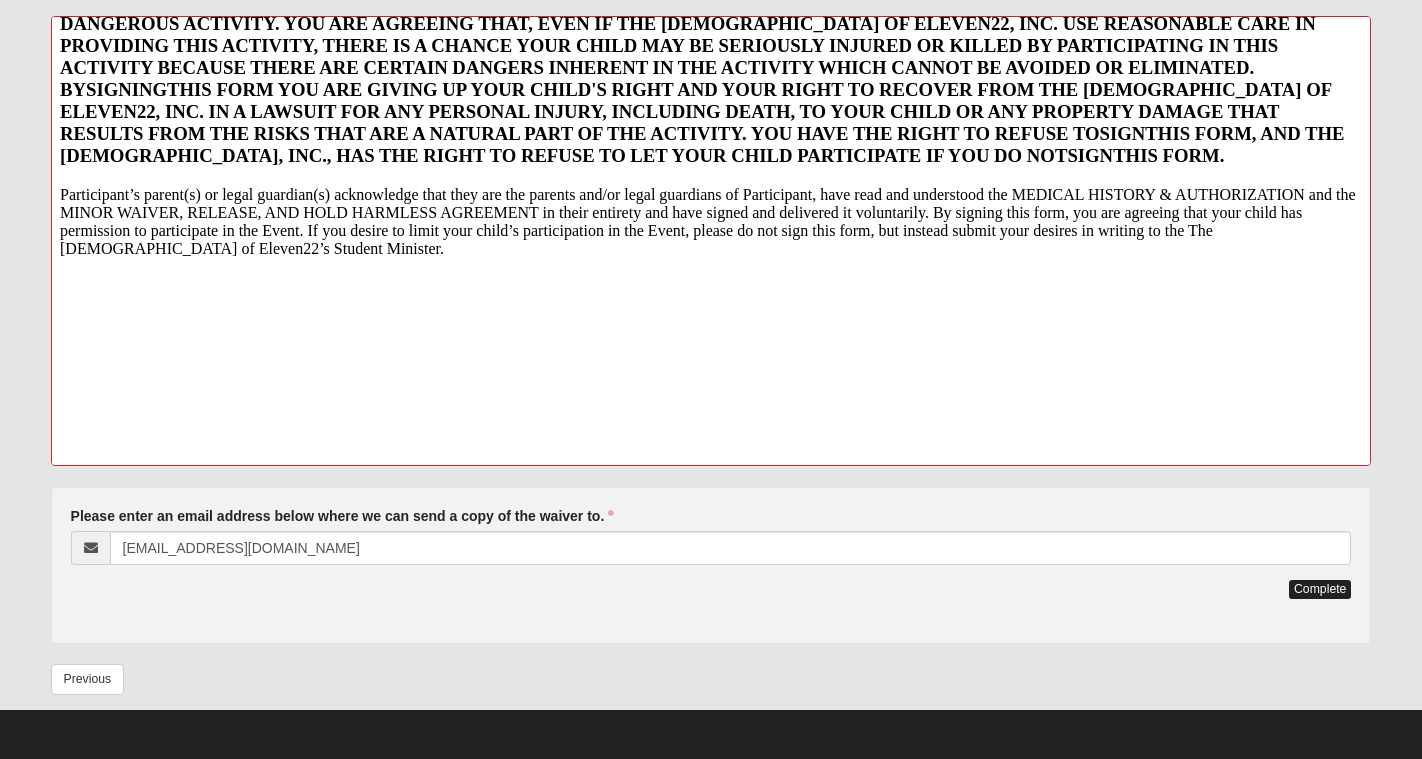 click on "Complete" at bounding box center (1320, 589) 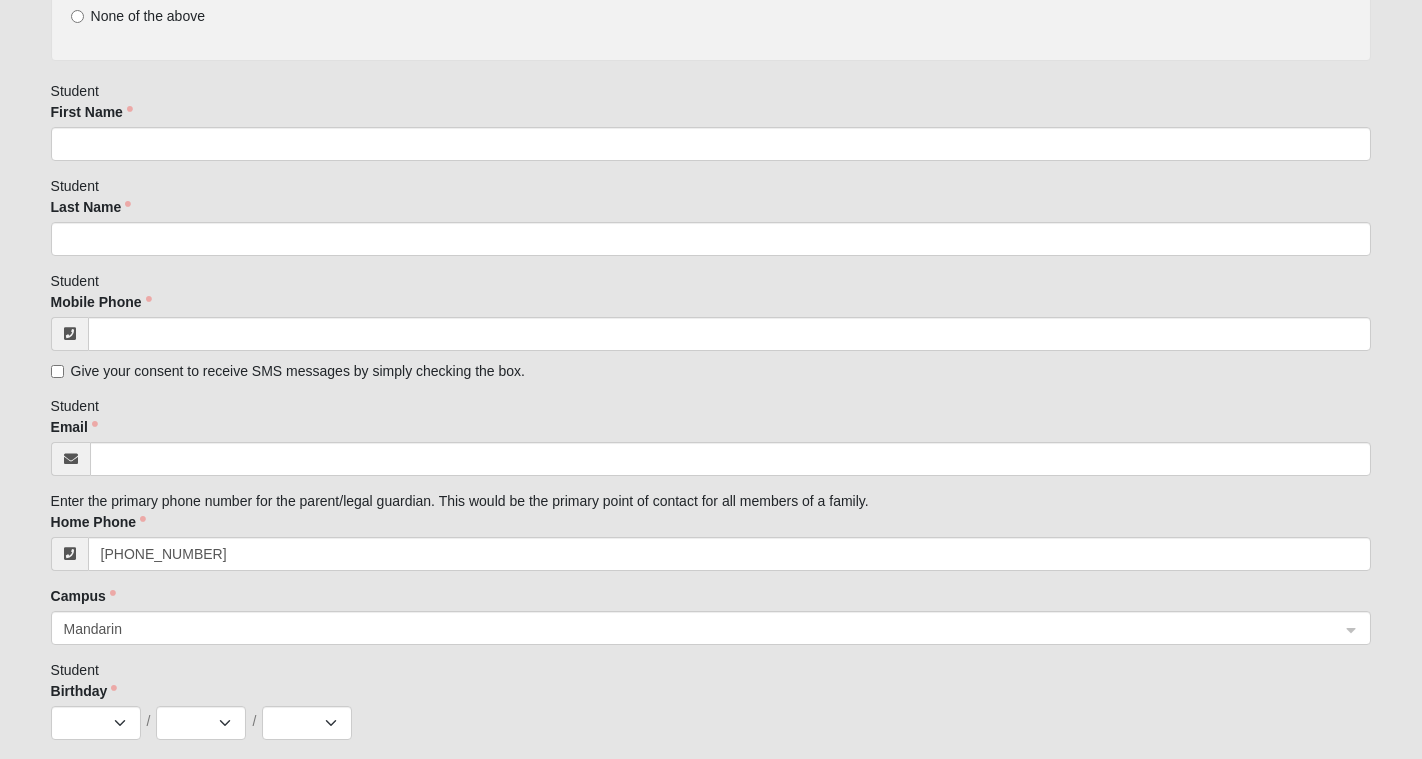 scroll, scrollTop: 0, scrollLeft: 0, axis: both 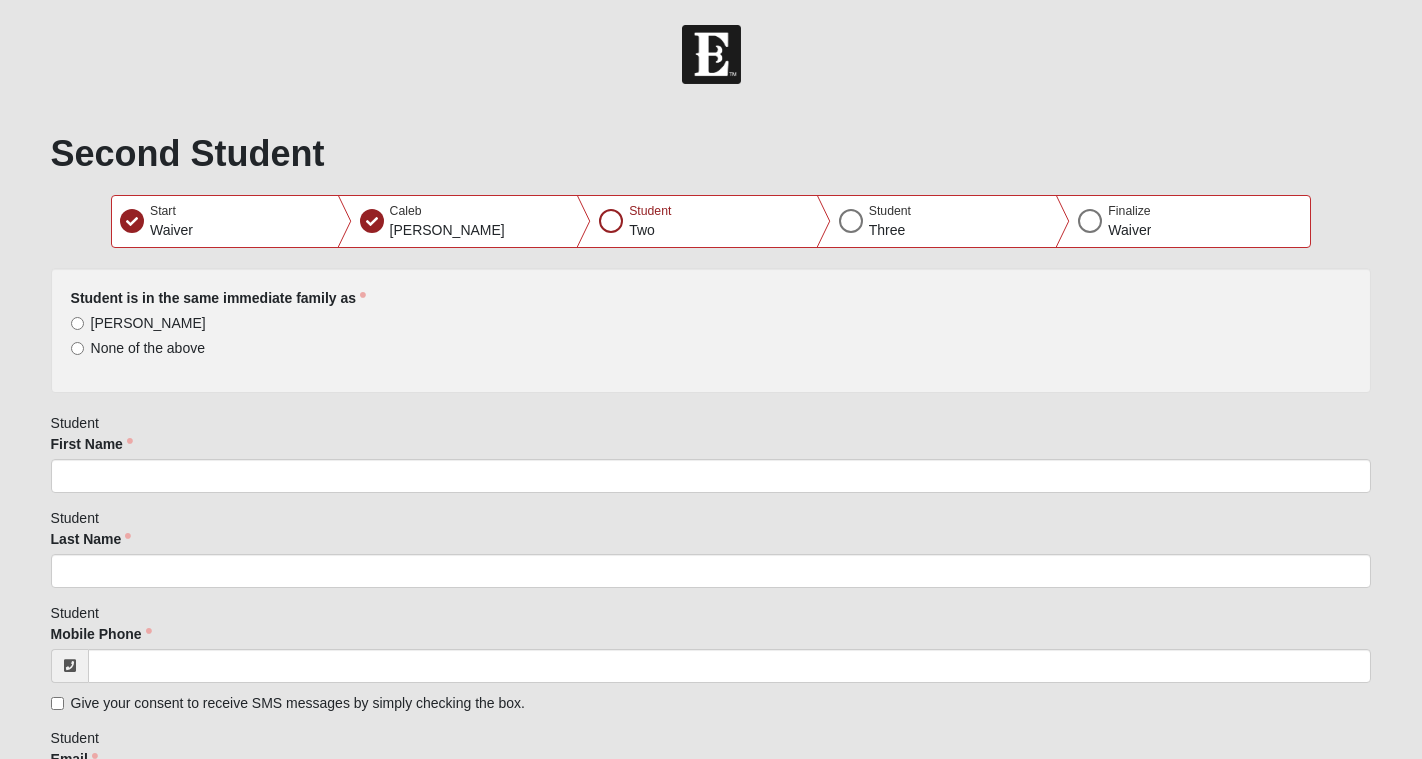 click on "[PERSON_NAME]" at bounding box center (77, 323) 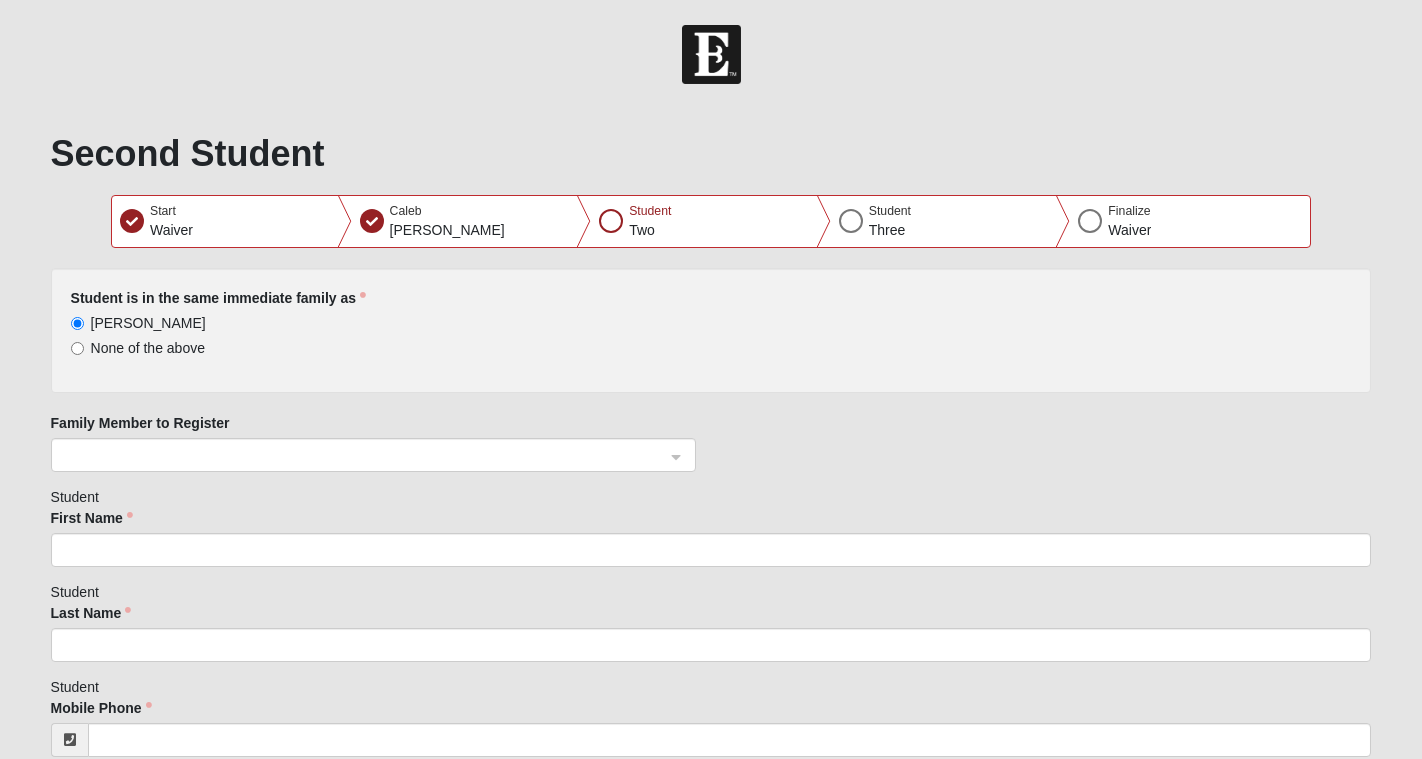 click 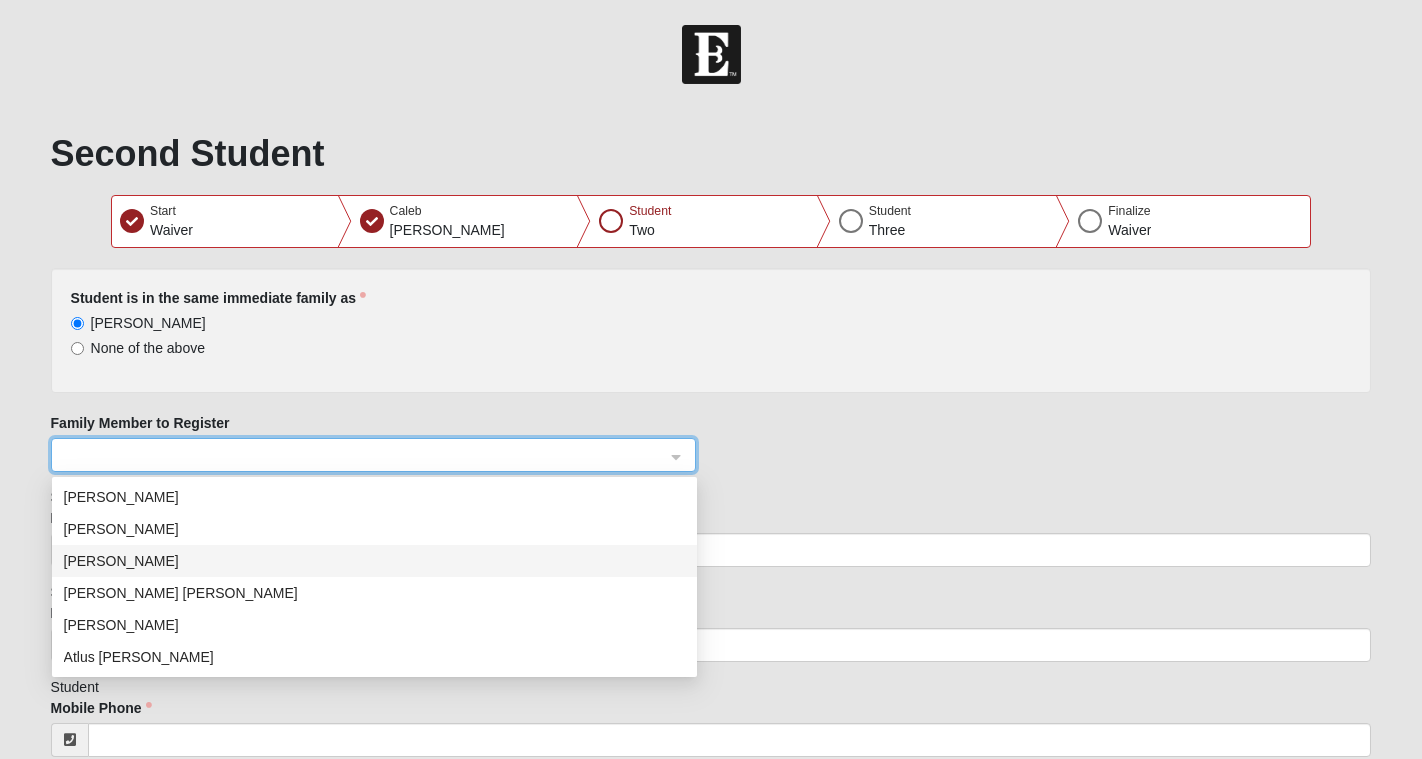 click on "[PERSON_NAME]" at bounding box center [374, 561] 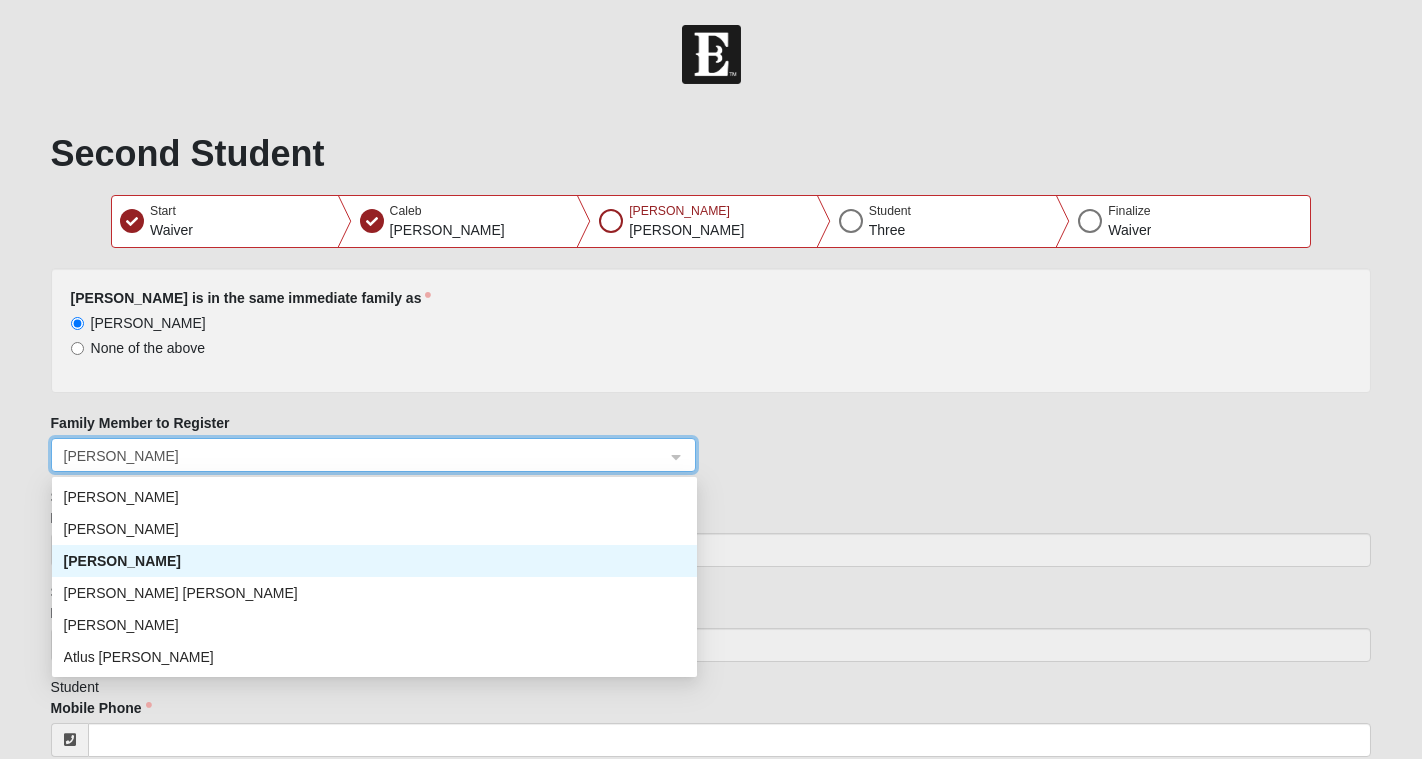 type on "[PERSON_NAME]" 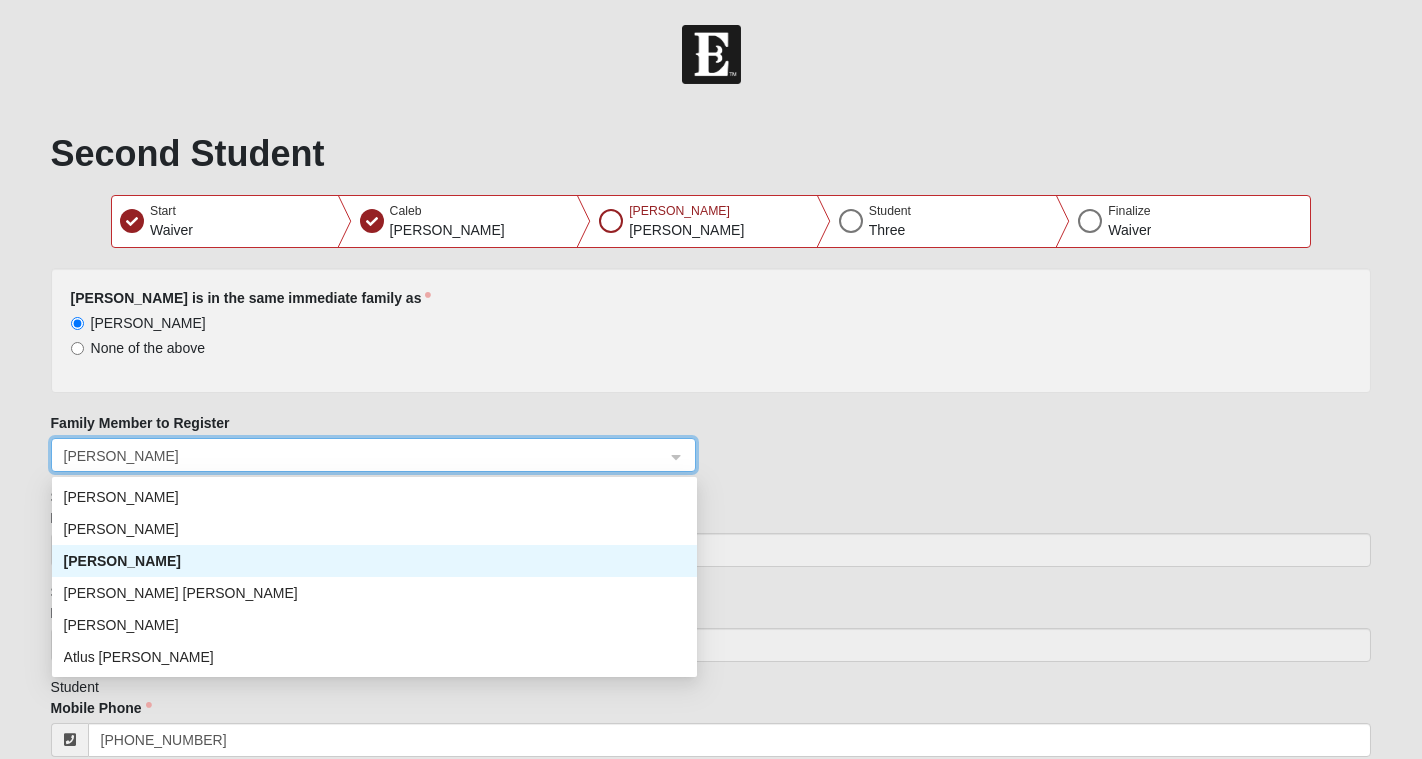 select on "17" 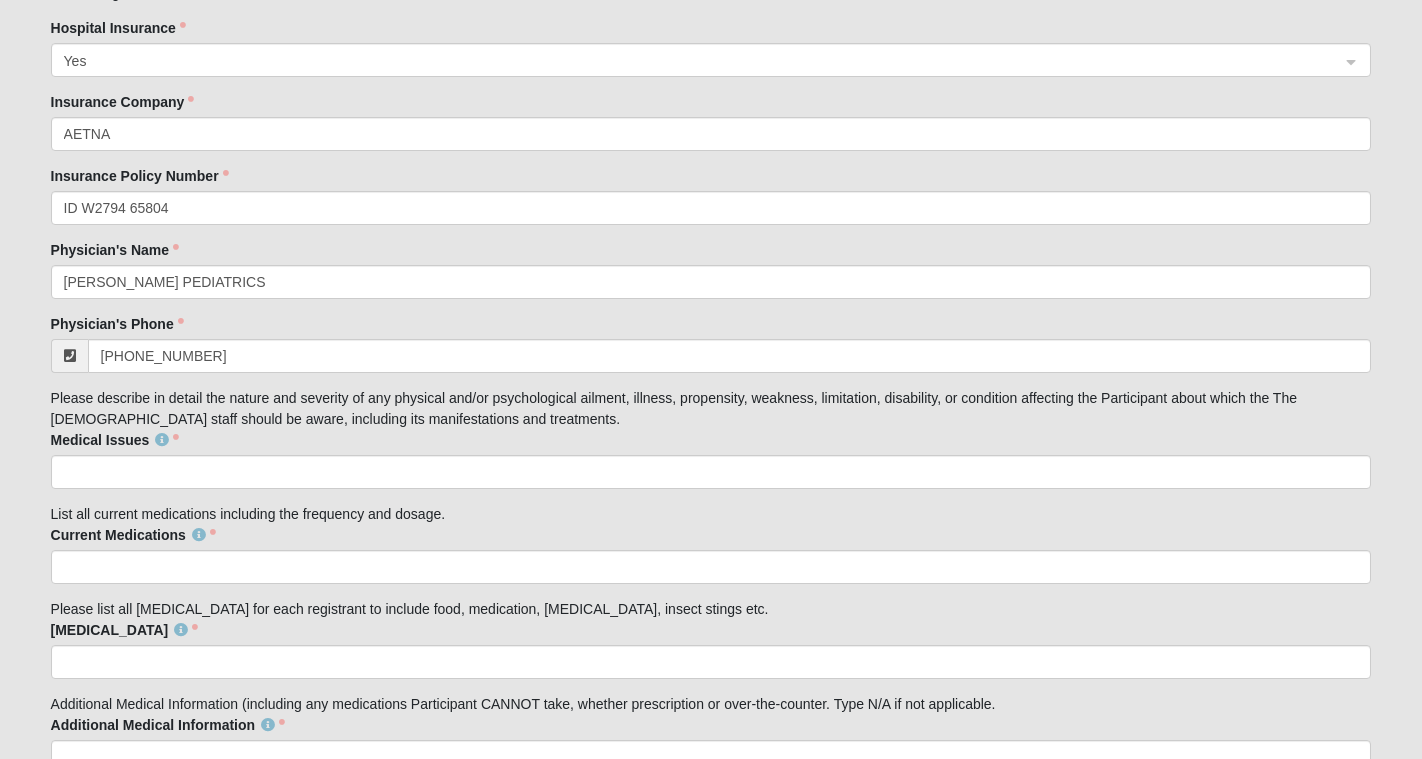 scroll, scrollTop: 3205, scrollLeft: 0, axis: vertical 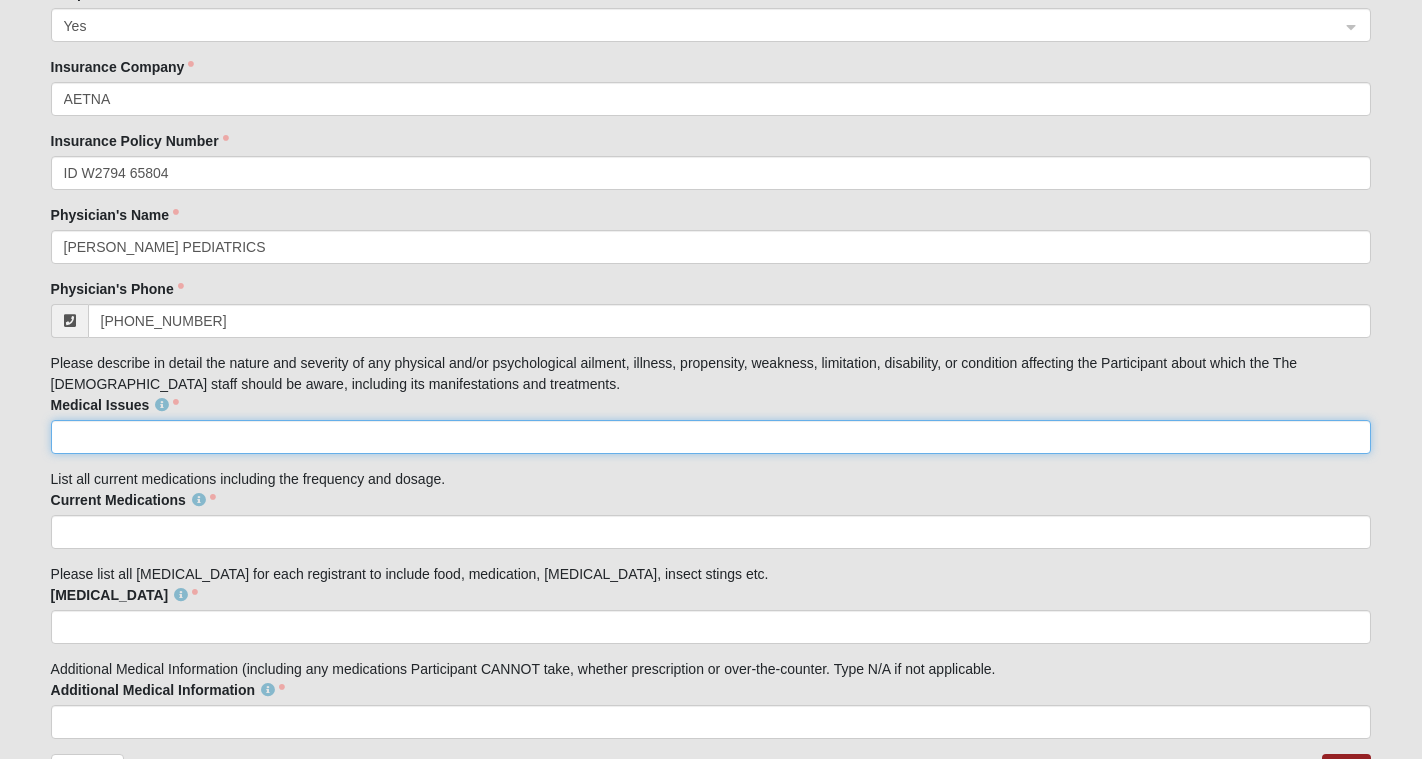 click on "Medical Issues" 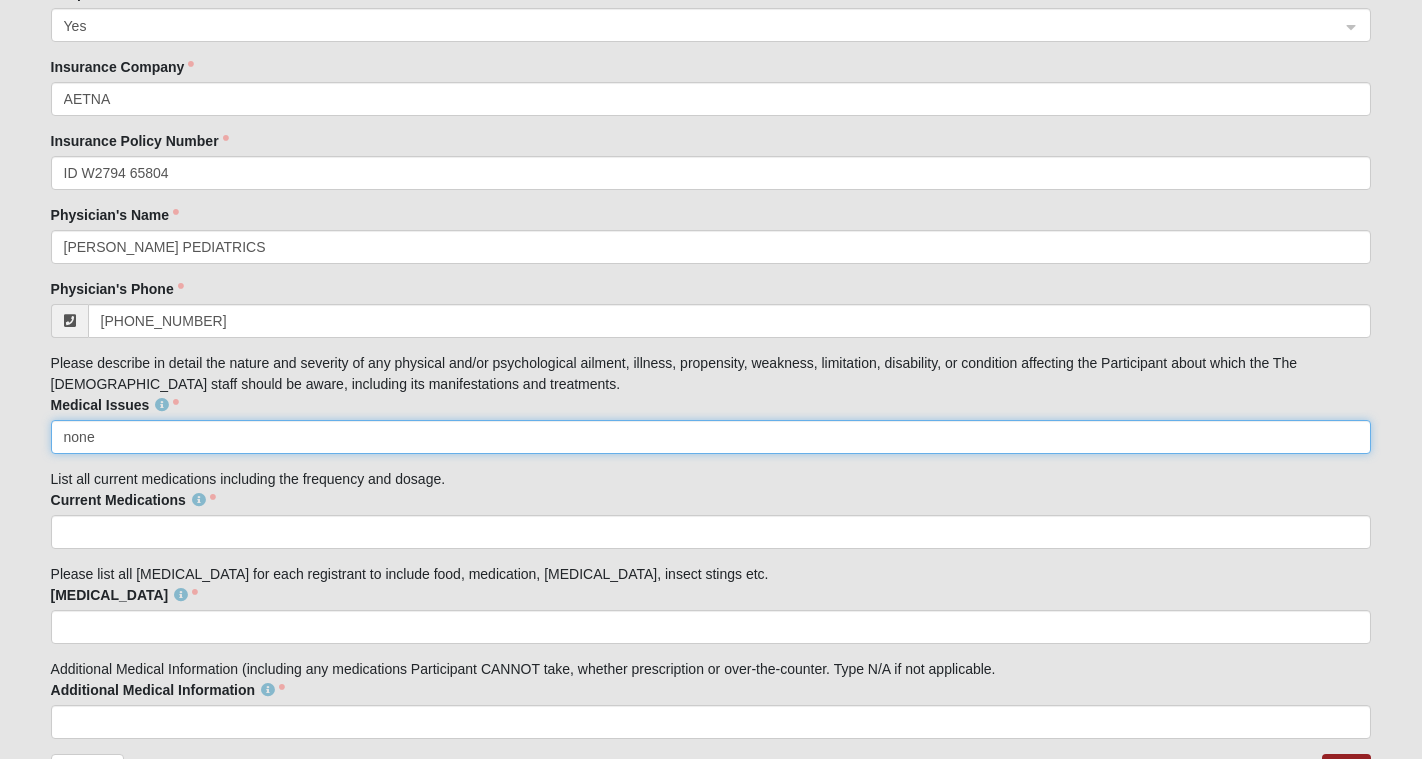 type on "none" 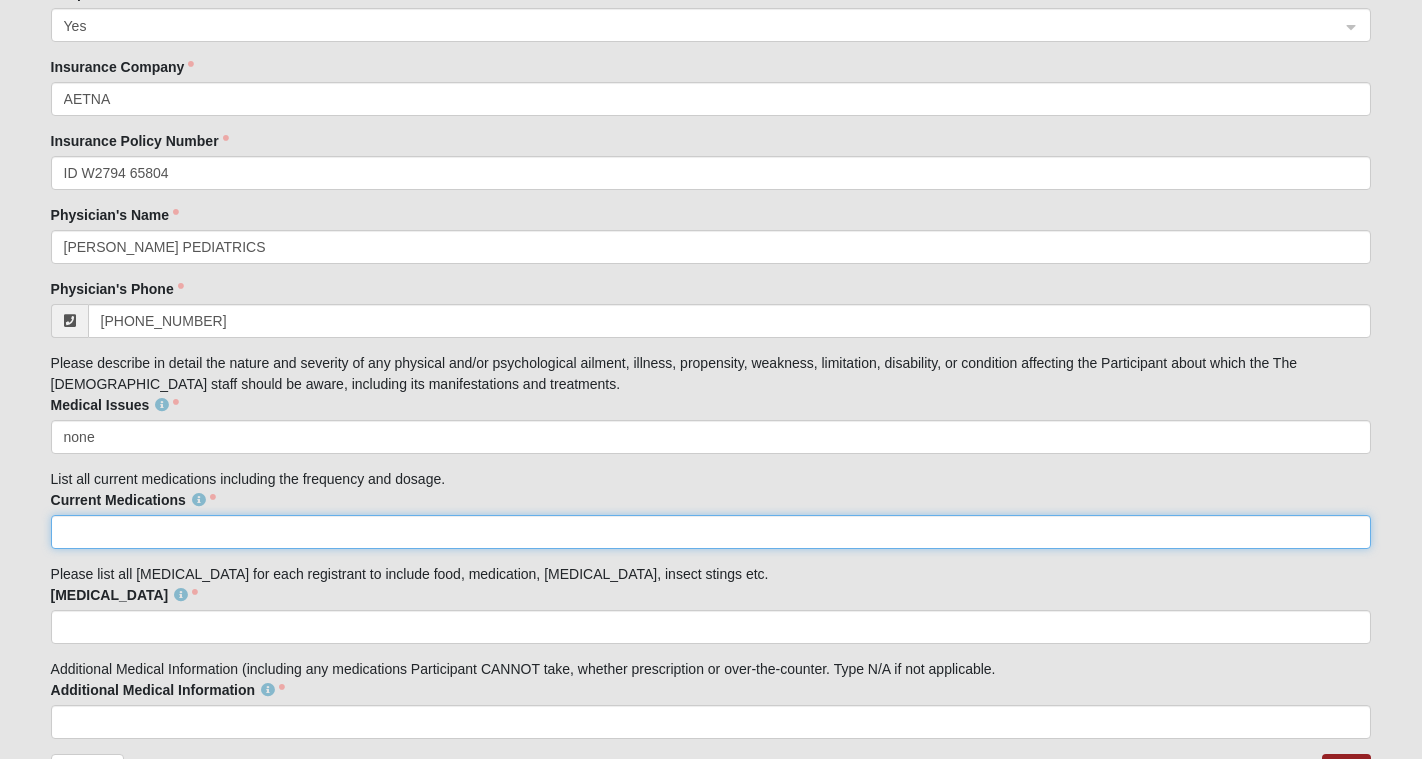click on "Current Medications" 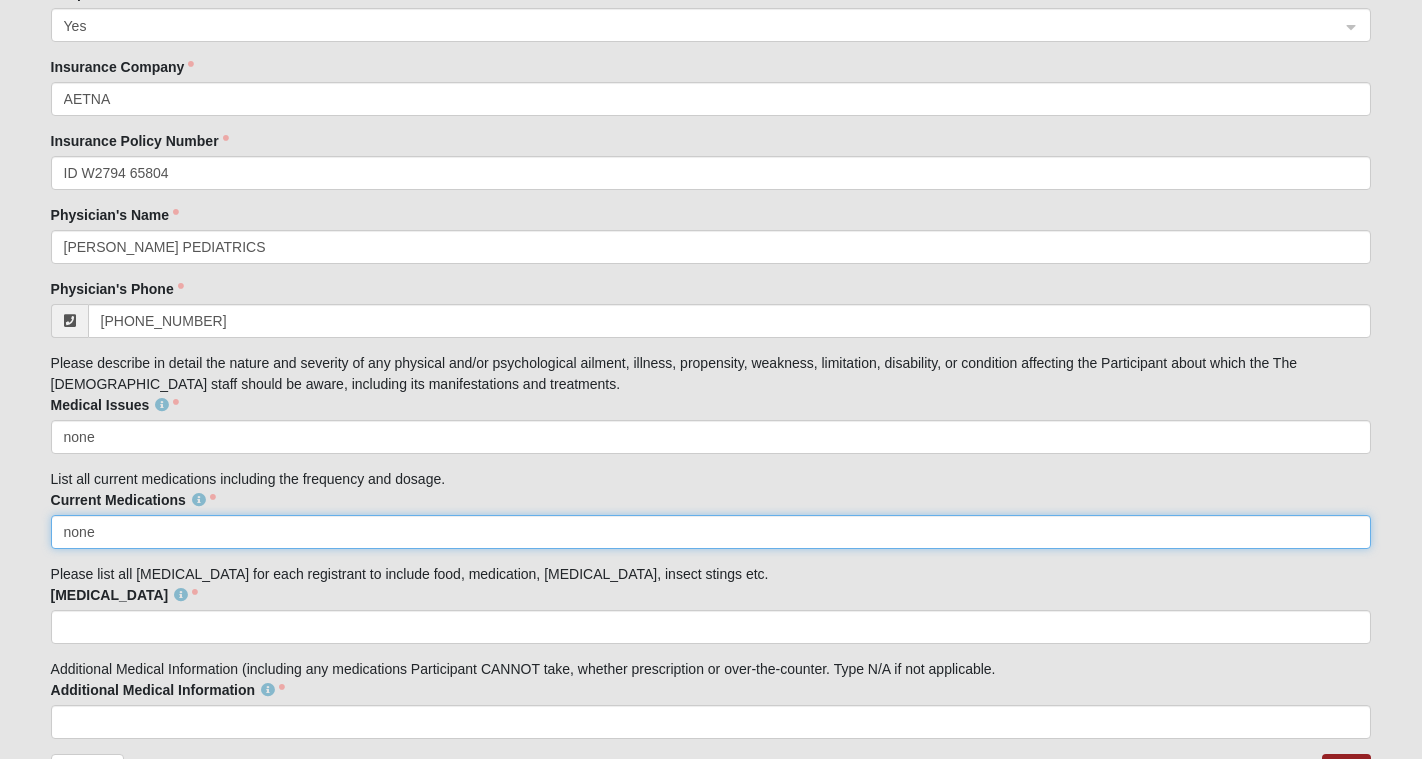 type on "none" 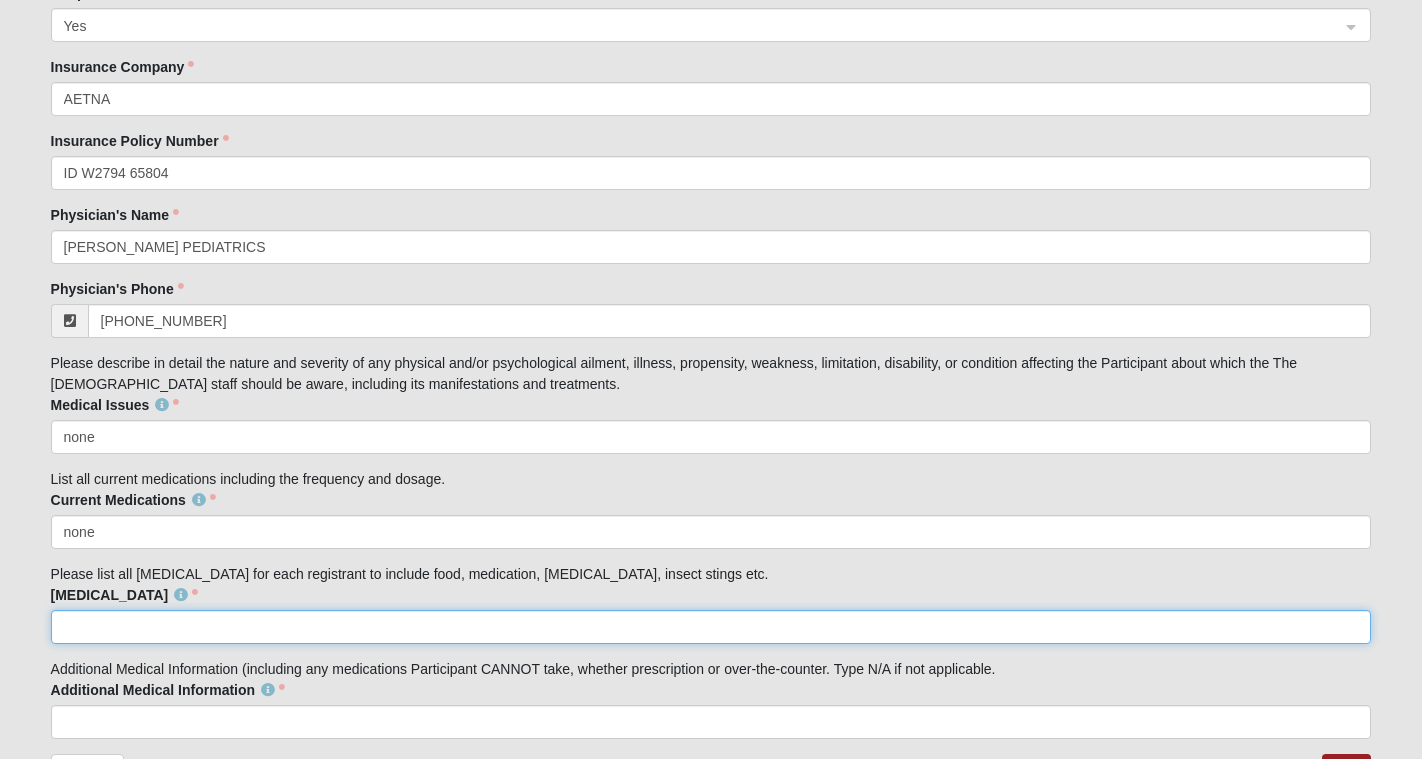 click on "[MEDICAL_DATA]" 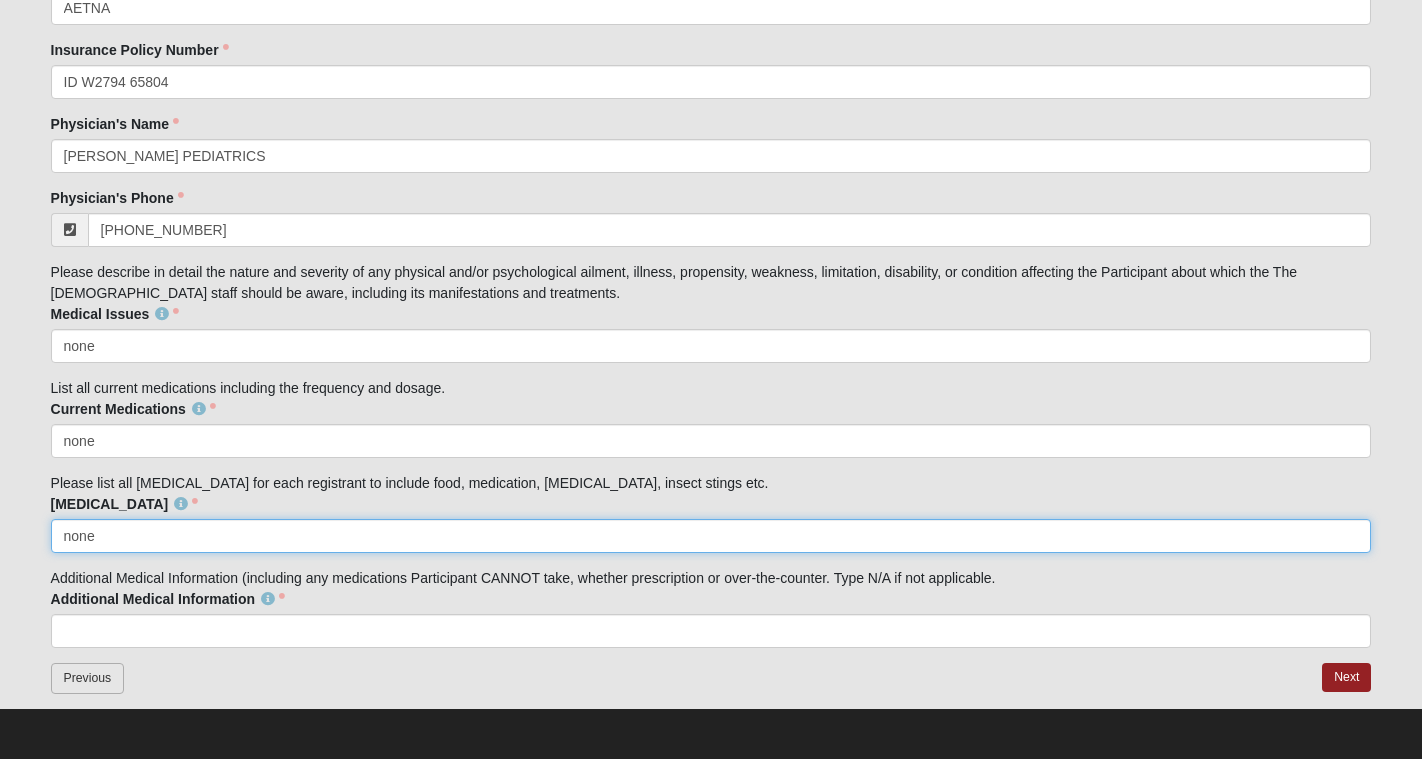 scroll, scrollTop: 3295, scrollLeft: 0, axis: vertical 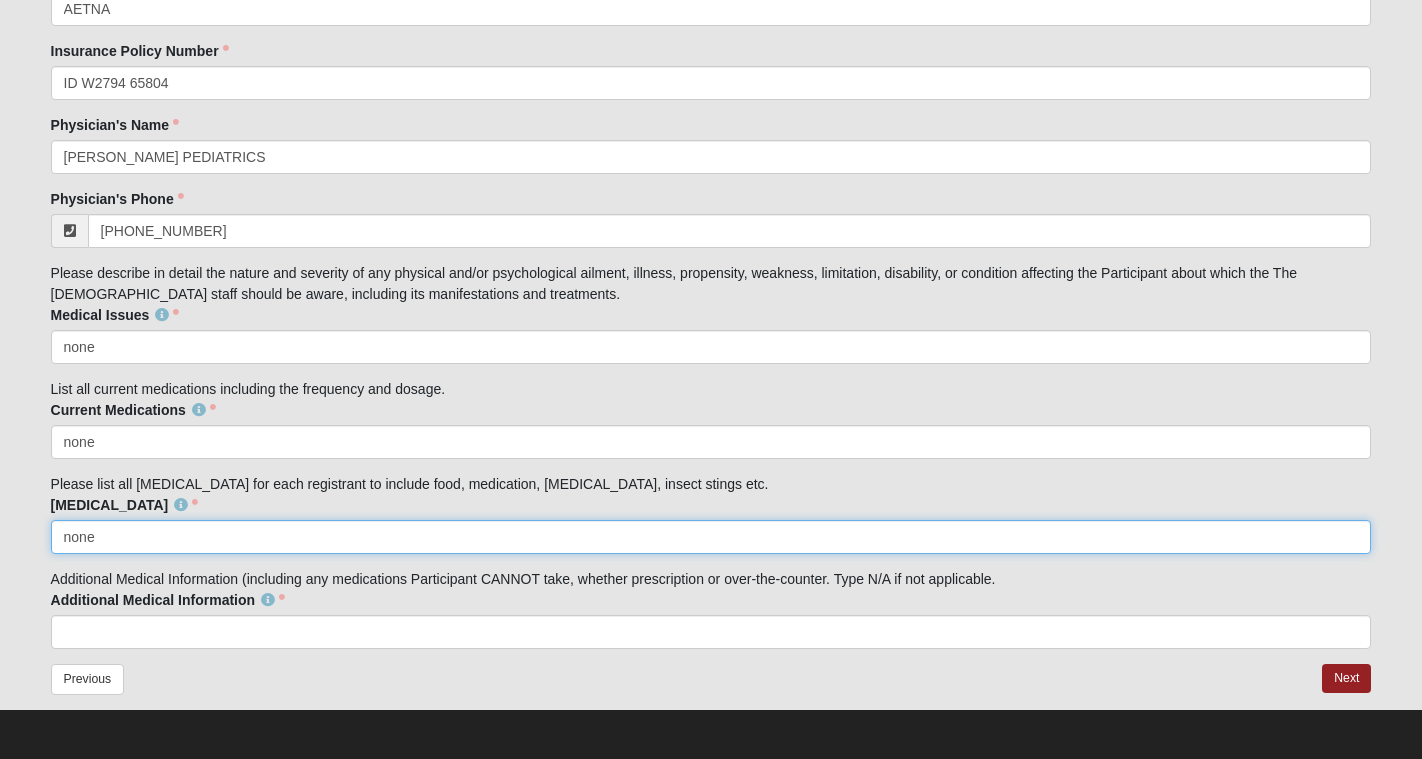 type on "none" 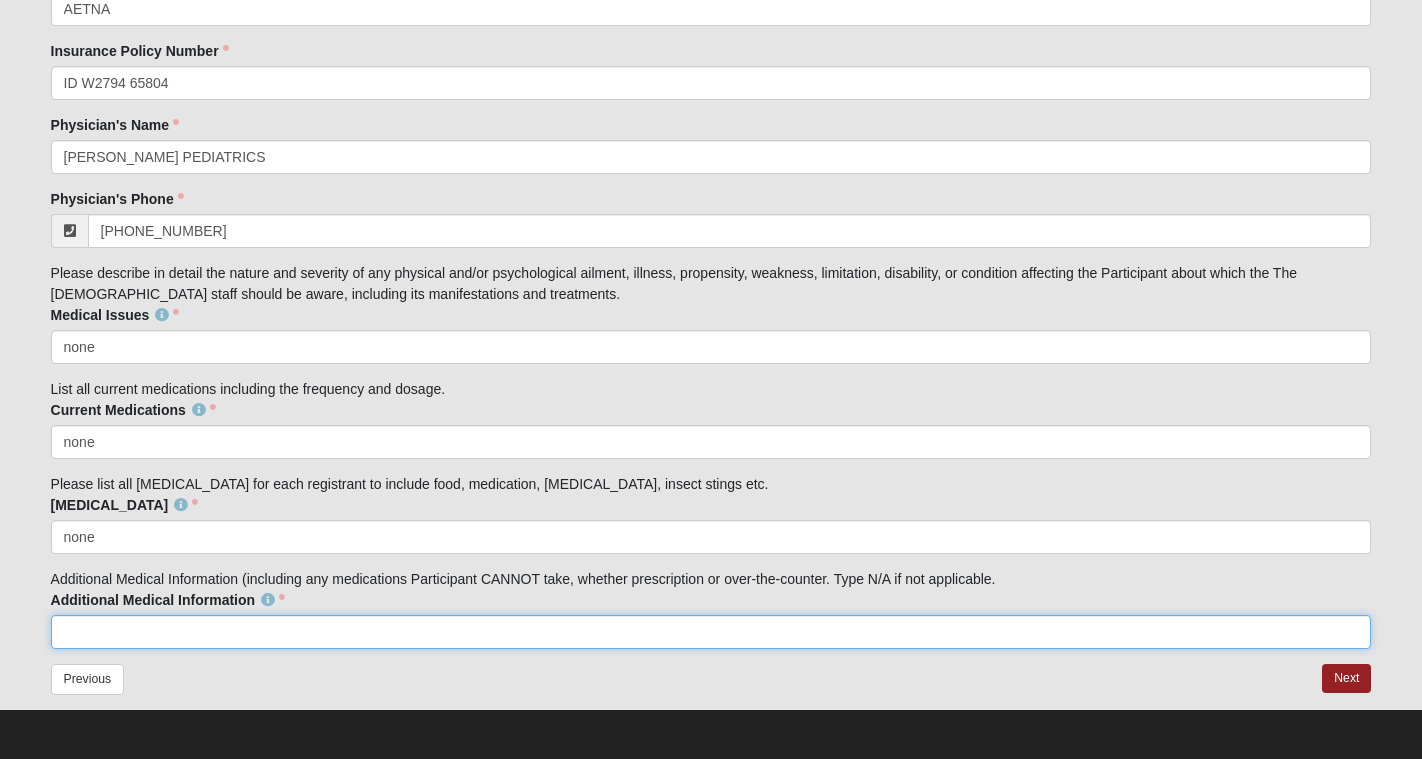 click on "Additional Medical Information" 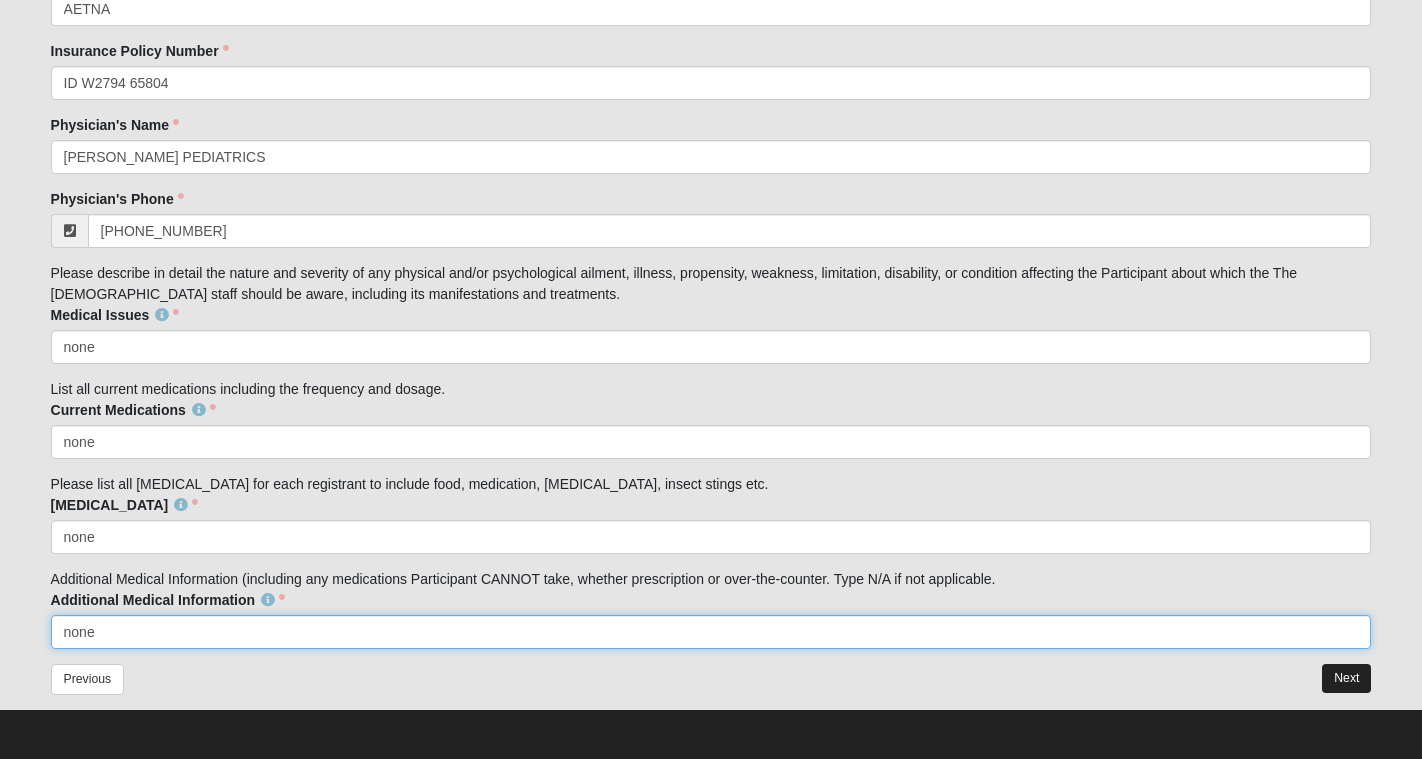 type on "none" 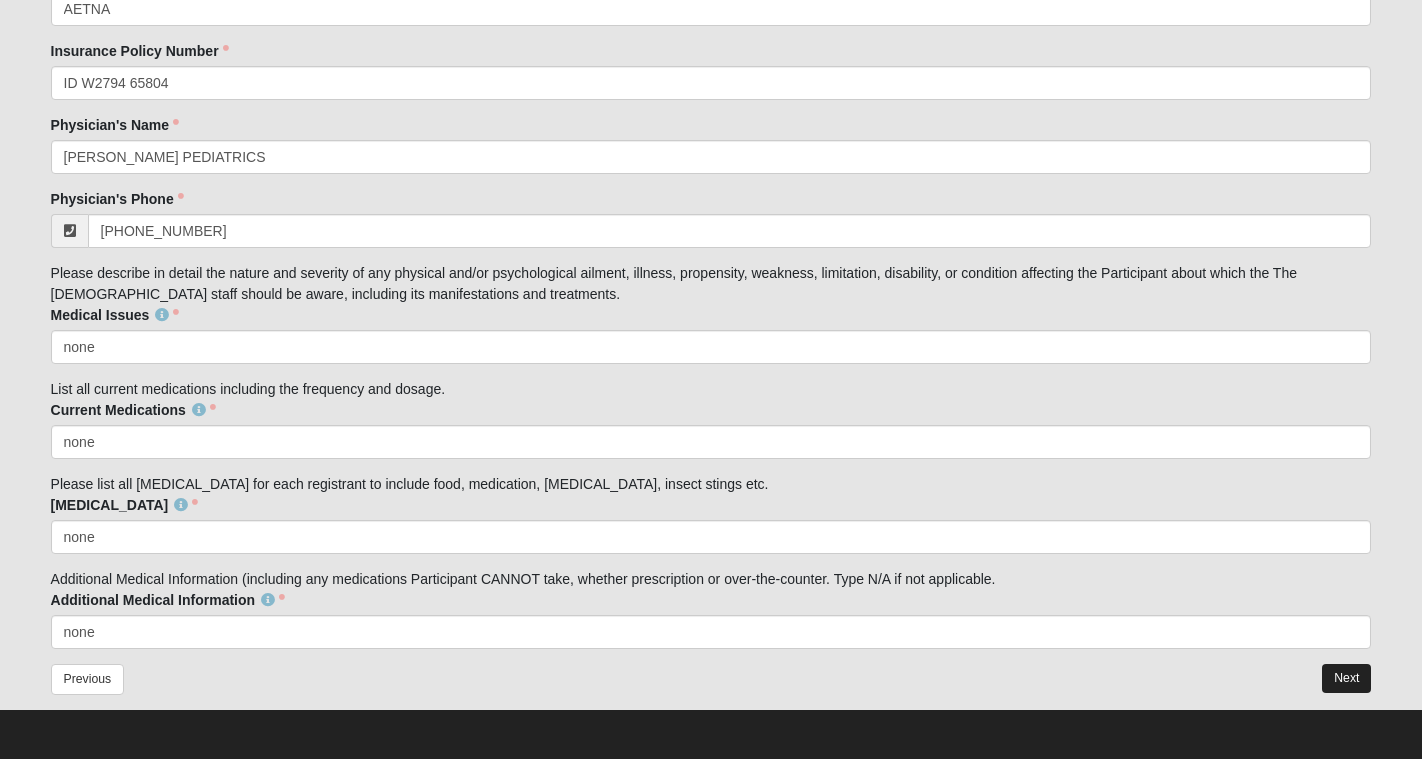 click on "Next" at bounding box center [1346, 678] 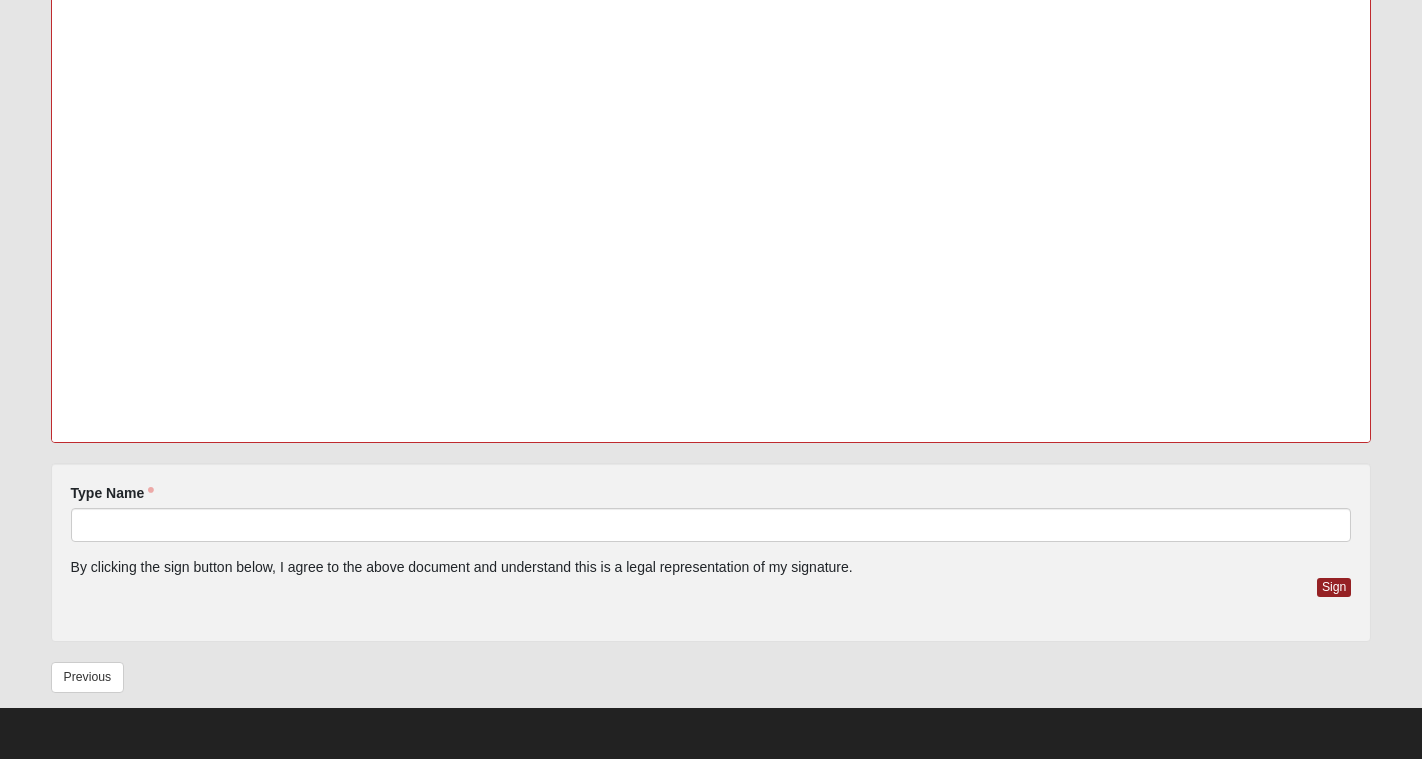 scroll, scrollTop: 0, scrollLeft: 0, axis: both 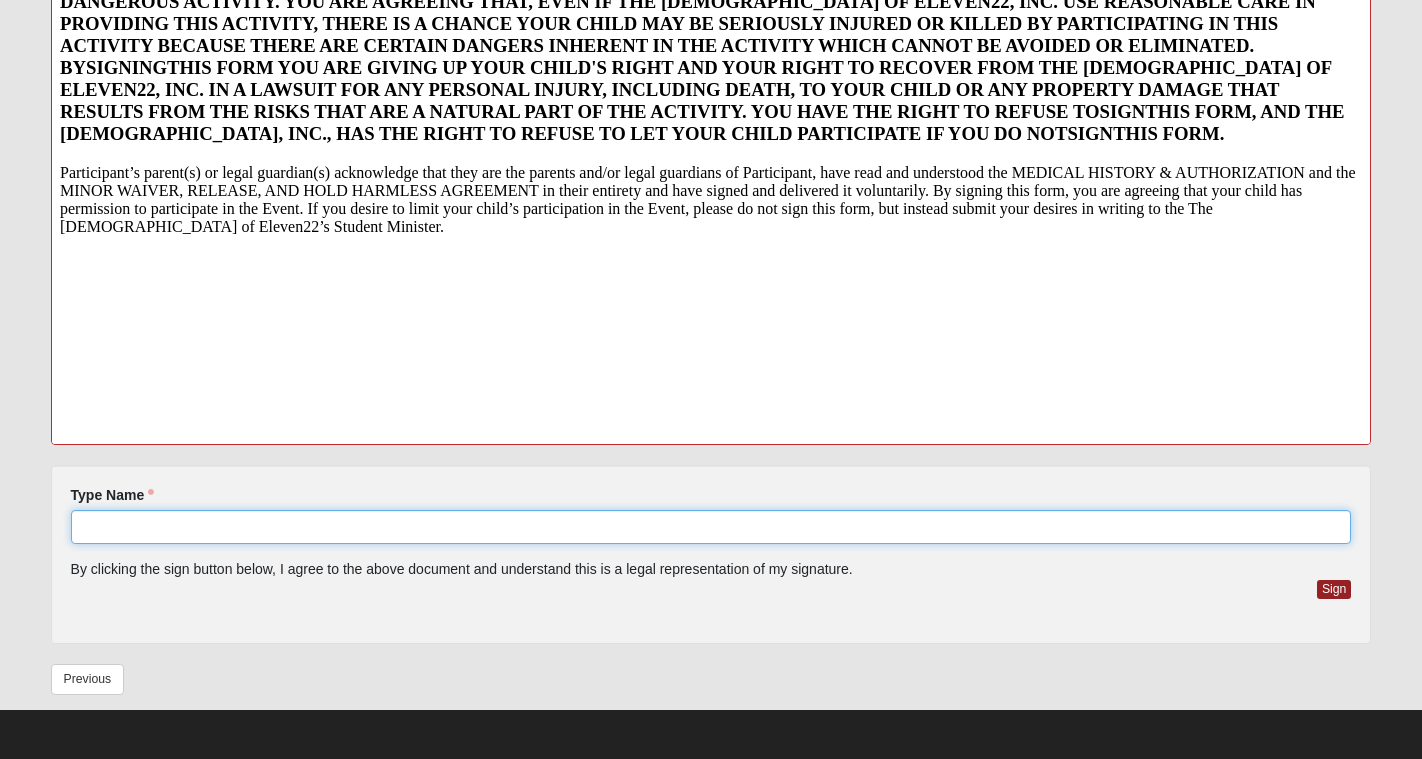 click on "Type Name" 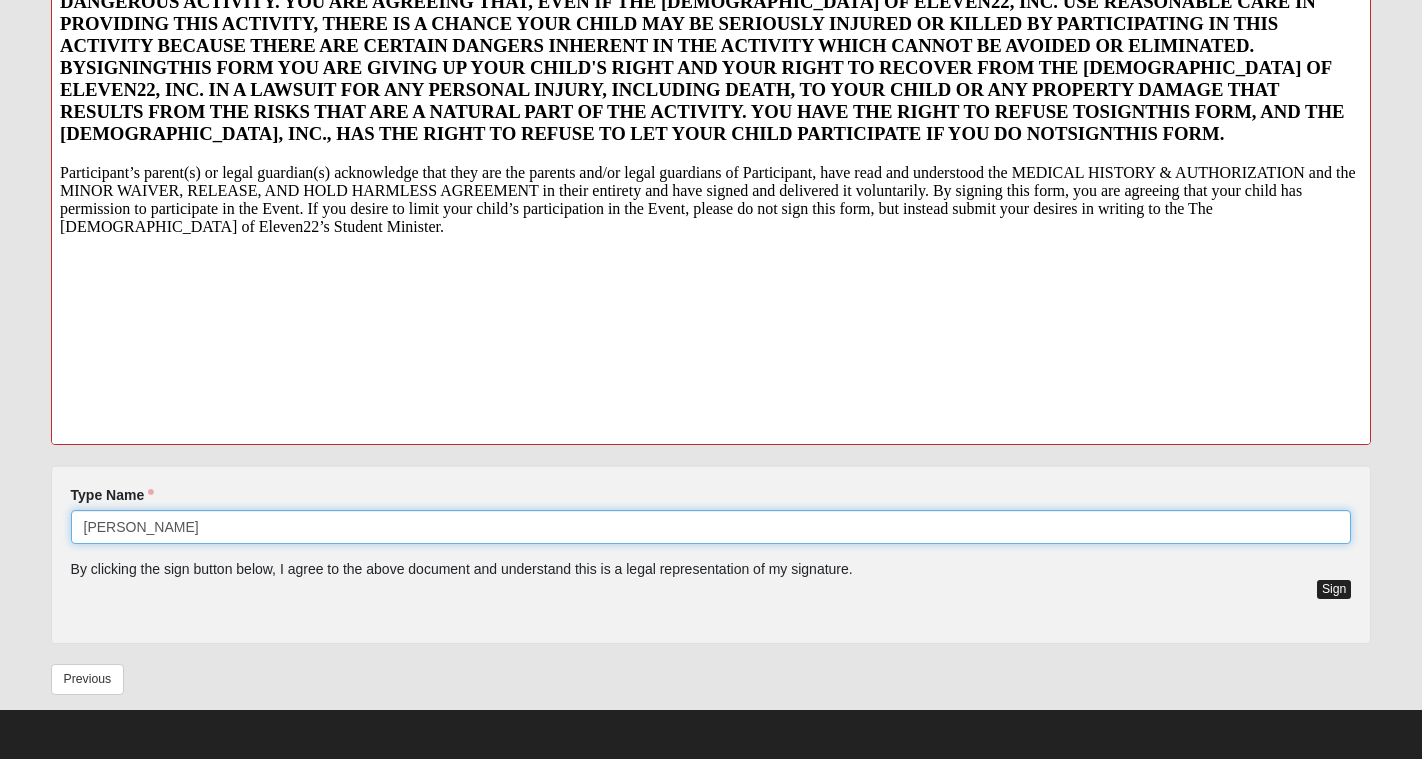 type on "[PERSON_NAME]" 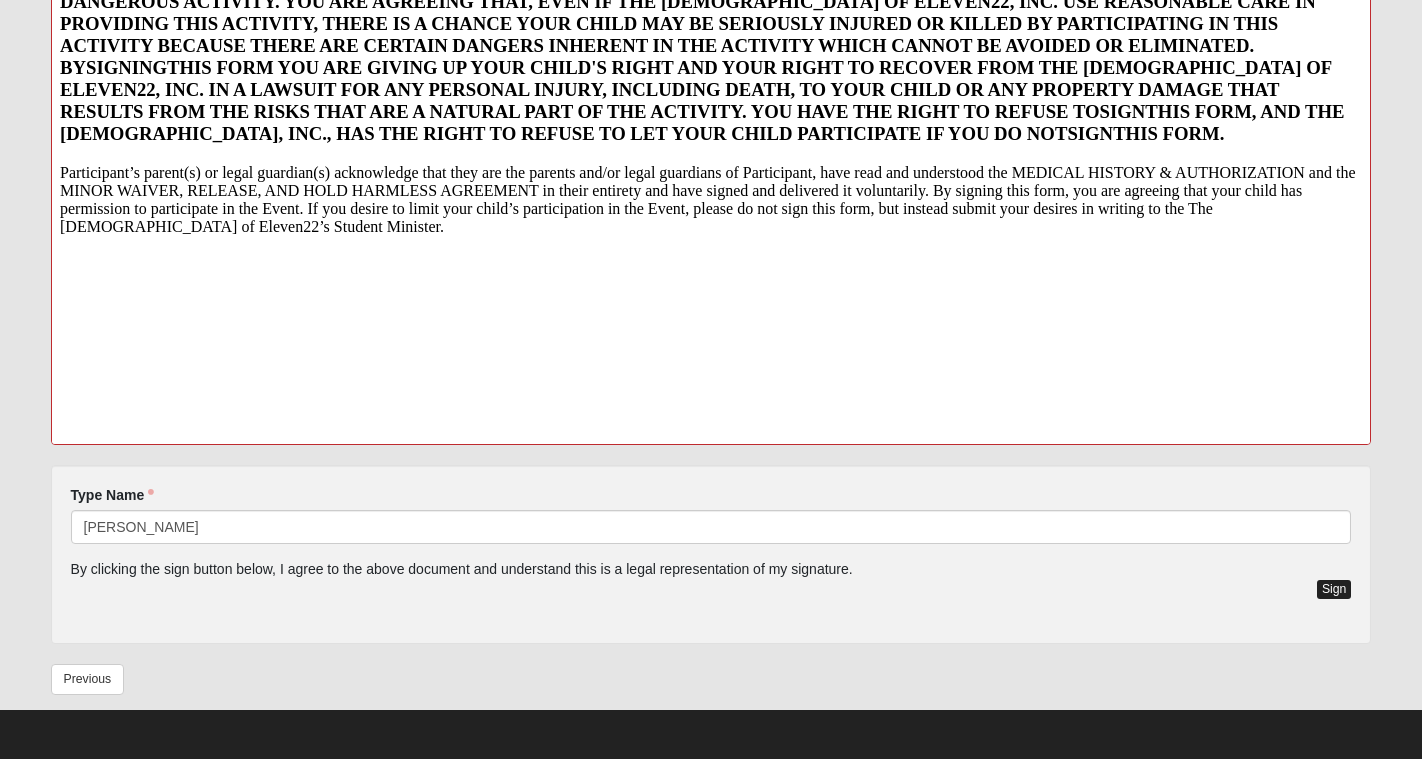 click on "Sign" at bounding box center (1334, 589) 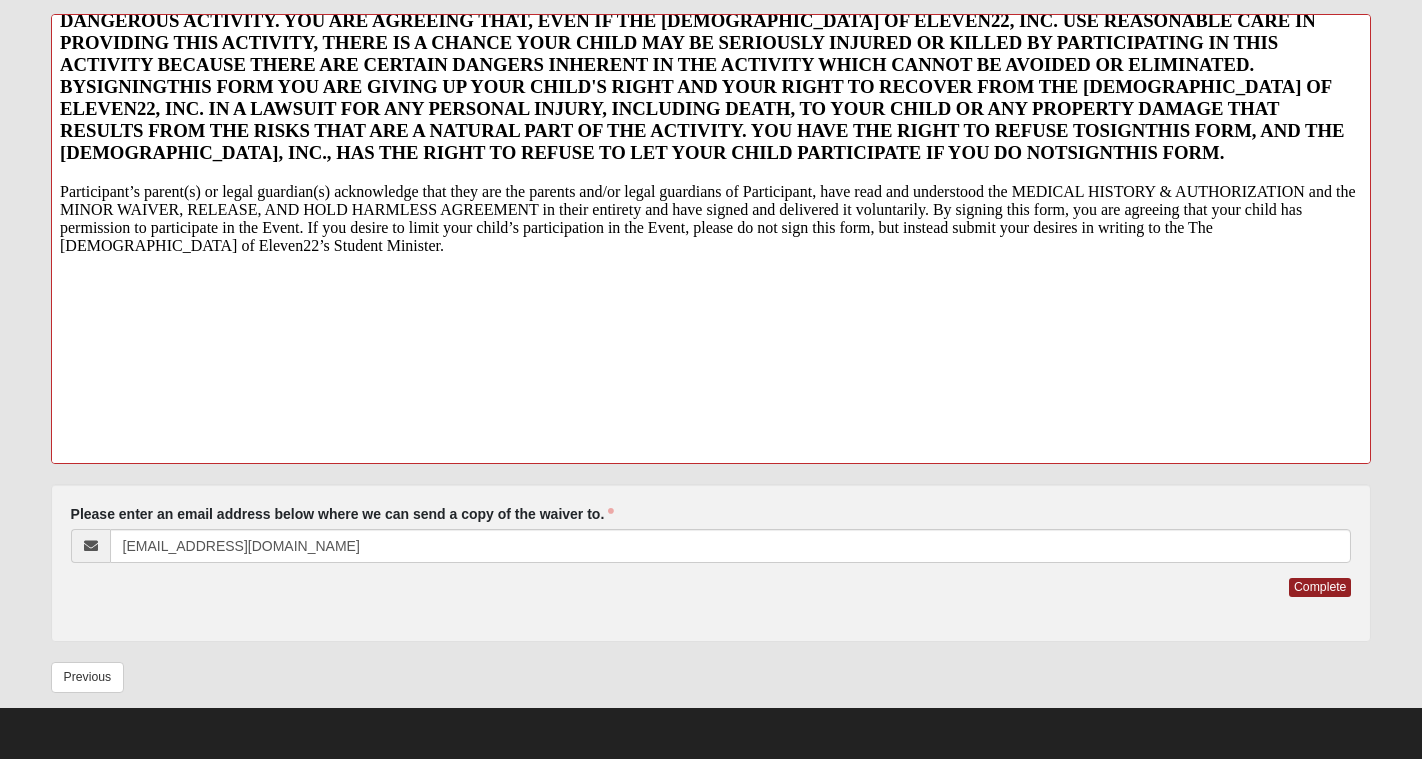 scroll, scrollTop: 332, scrollLeft: 0, axis: vertical 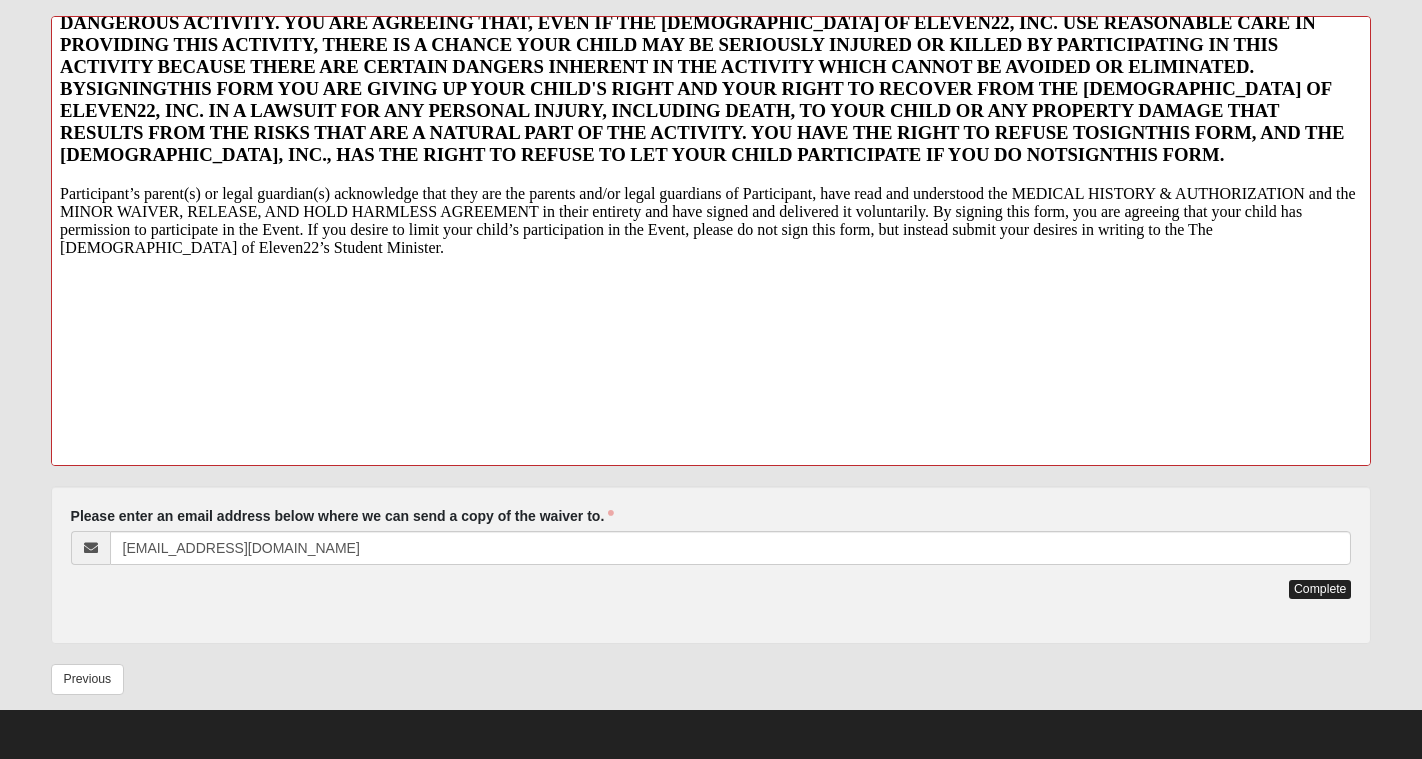click on "Complete" at bounding box center (1320, 589) 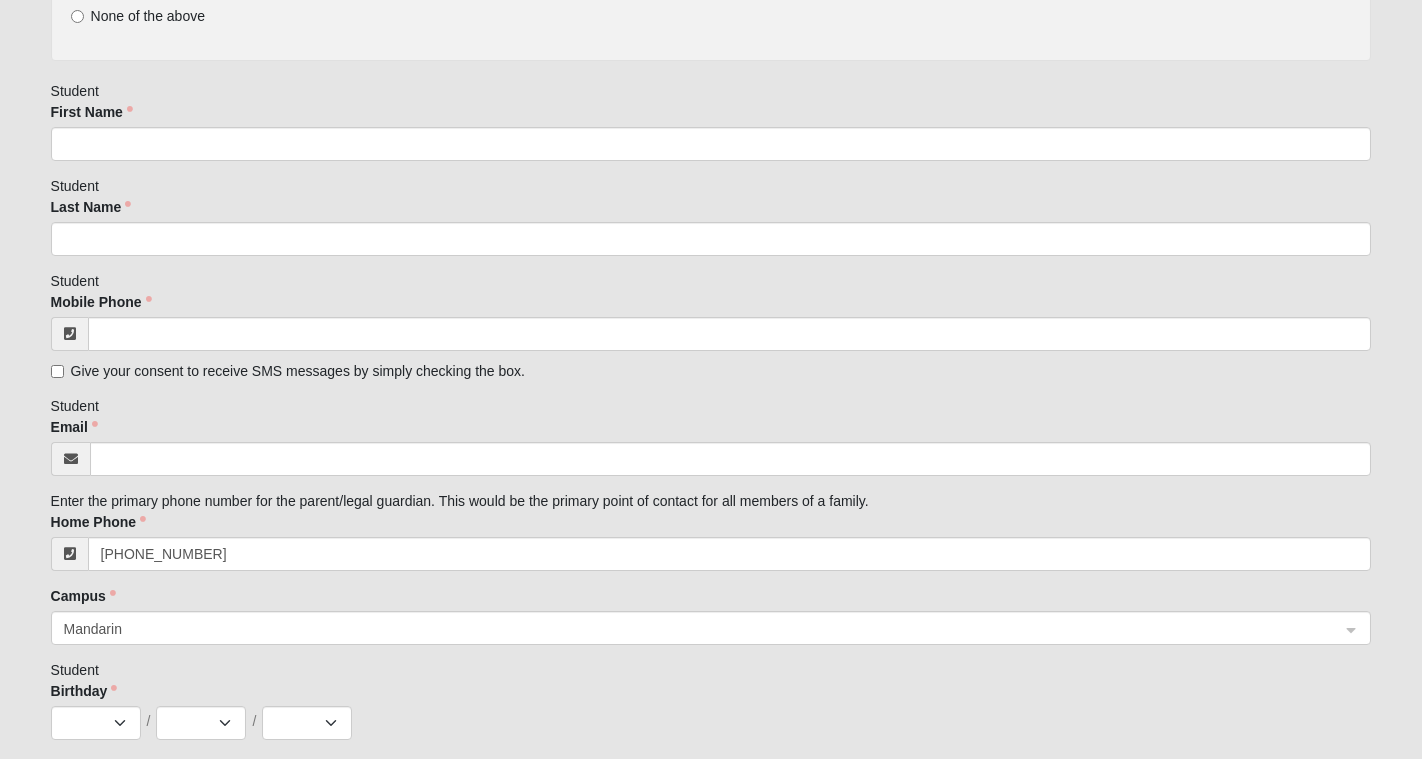 scroll, scrollTop: 0, scrollLeft: 0, axis: both 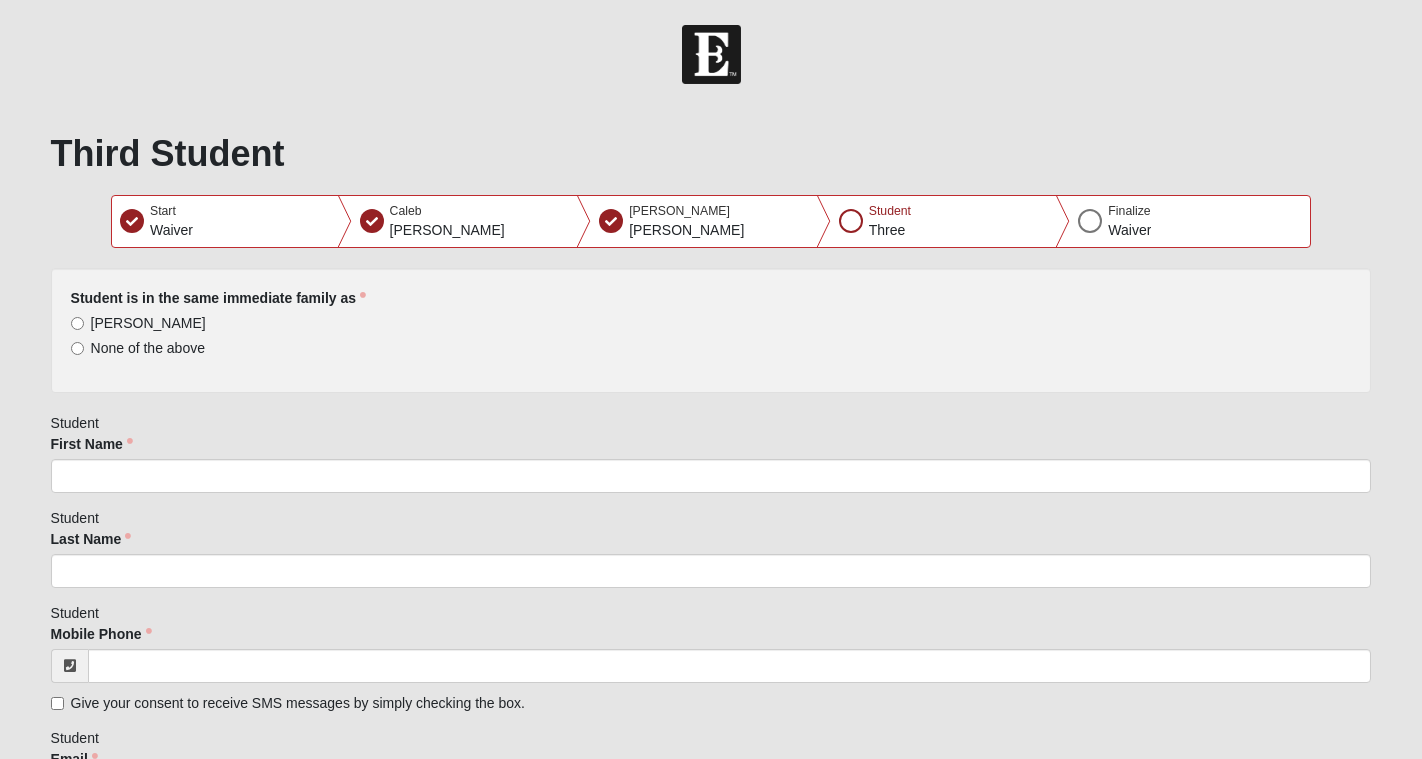 click on "[PERSON_NAME]" at bounding box center [77, 323] 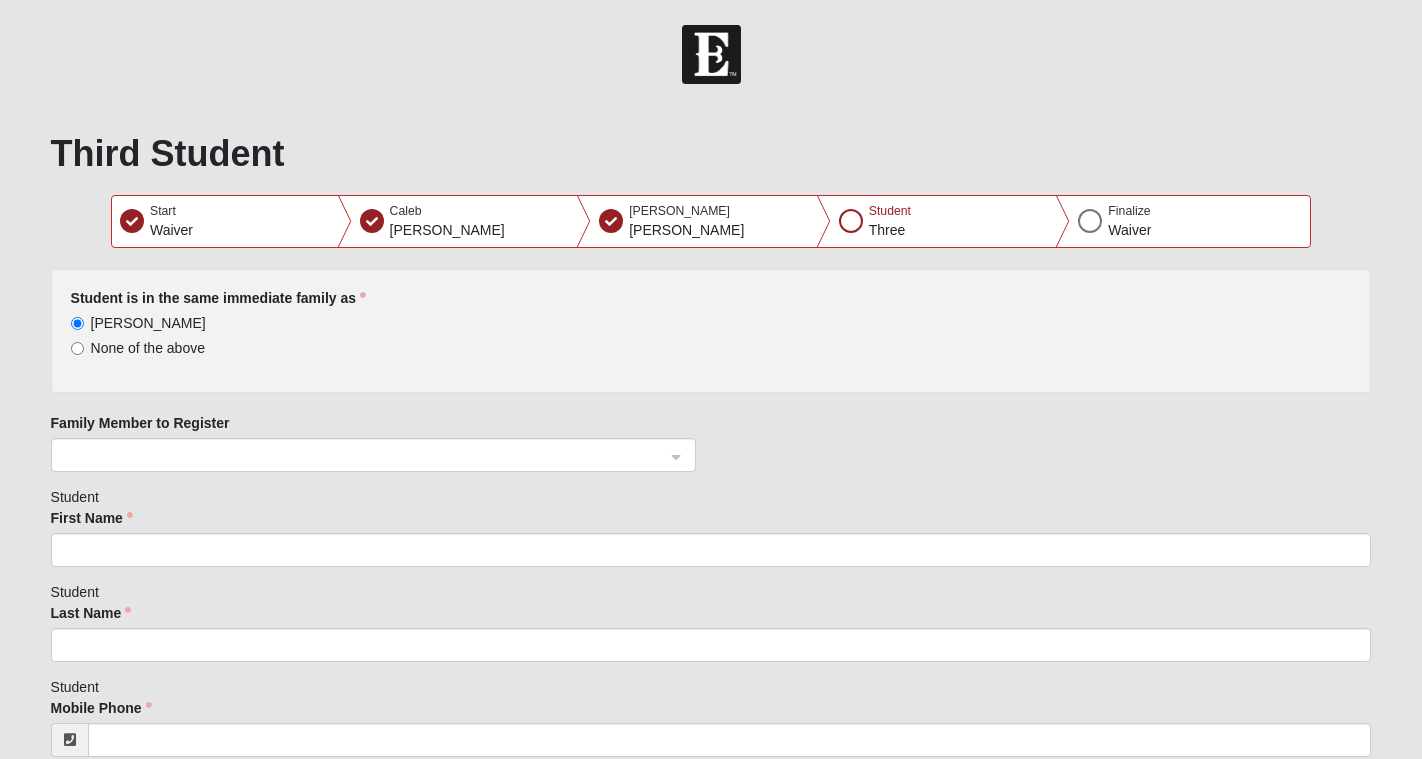 click 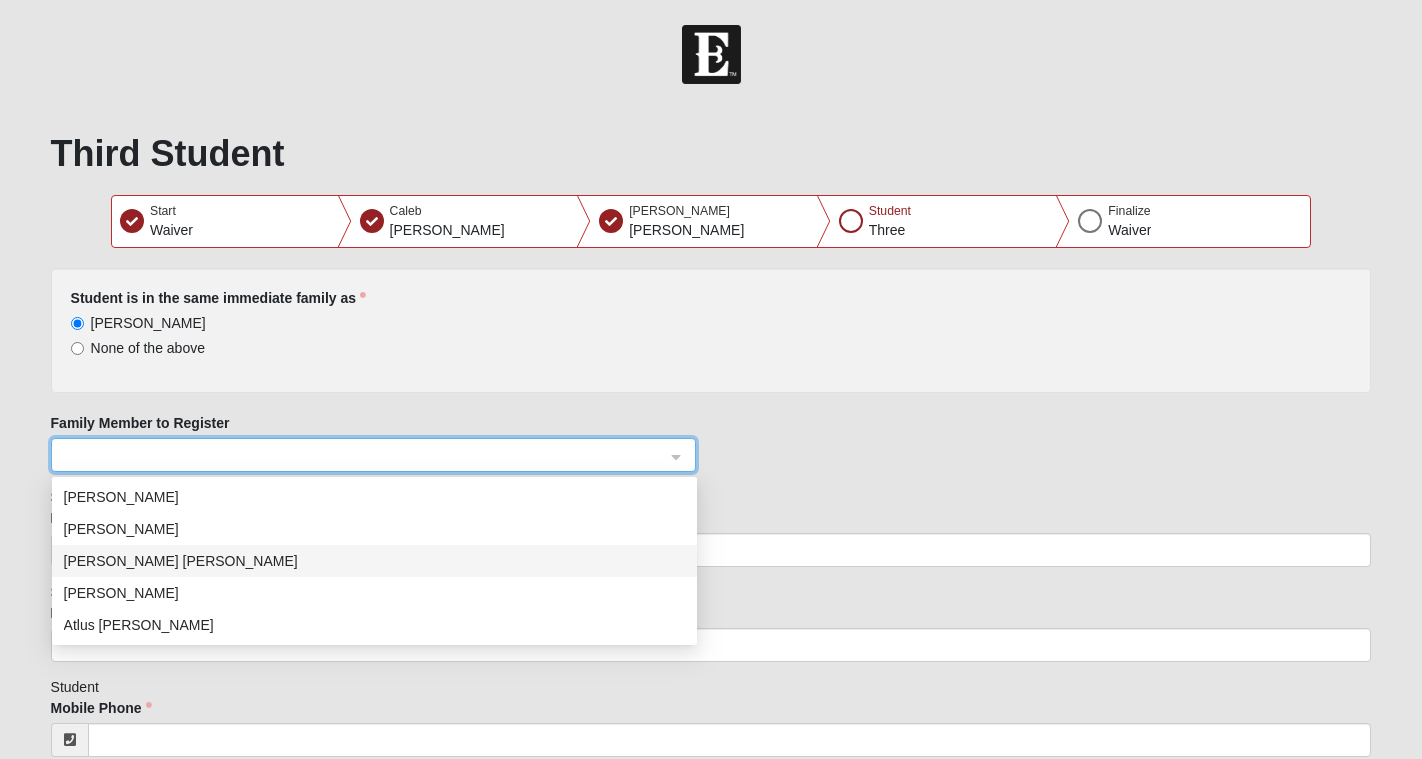 click on "[PERSON_NAME] [PERSON_NAME]" at bounding box center [374, 561] 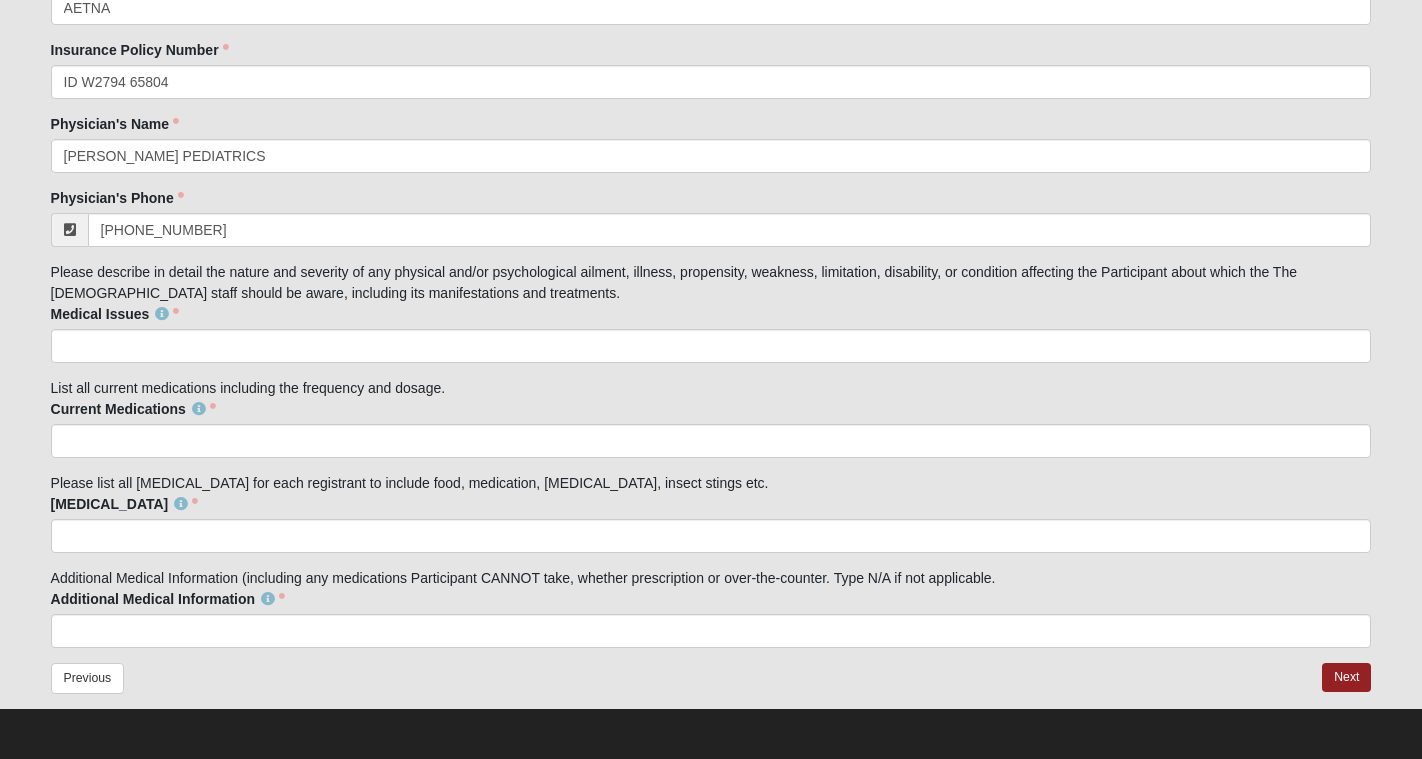 scroll, scrollTop: 3295, scrollLeft: 0, axis: vertical 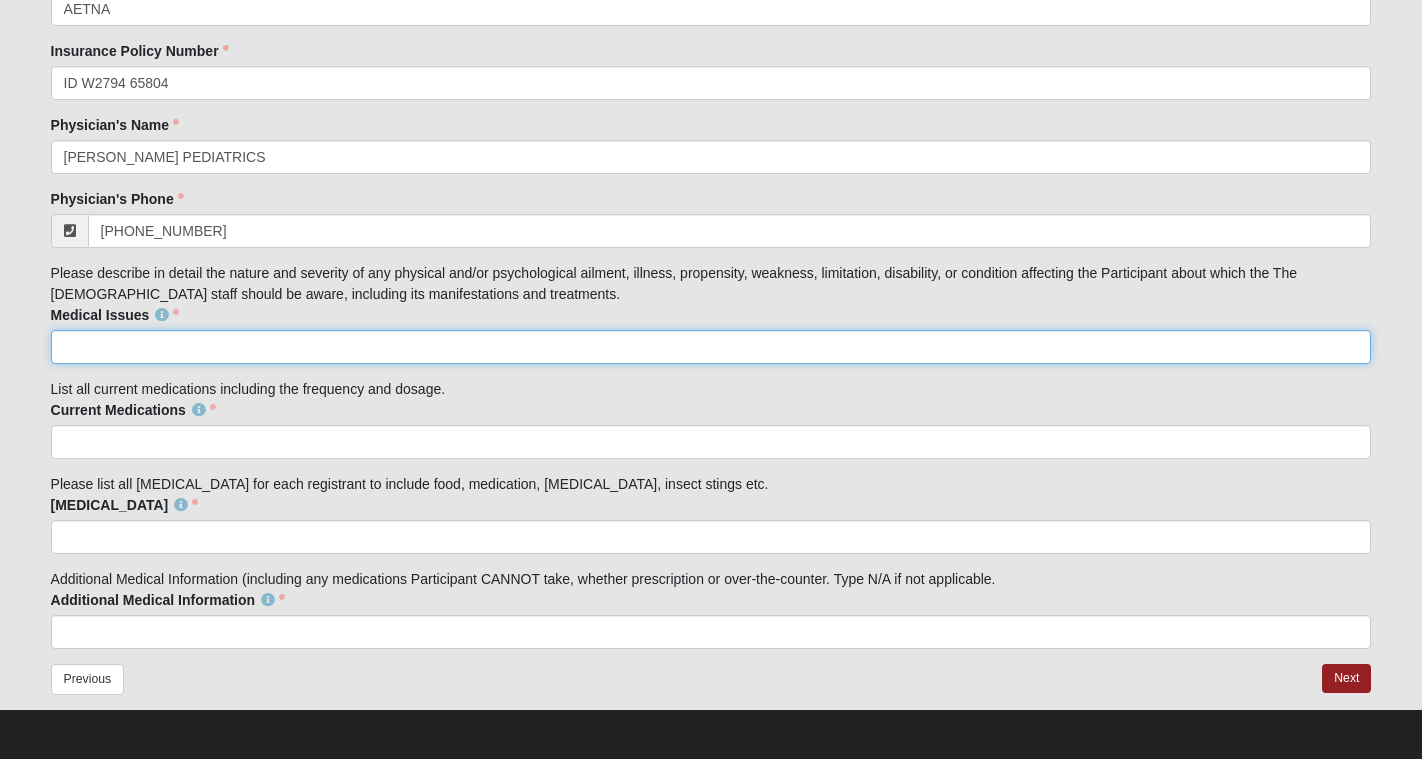 click on "Medical Issues" 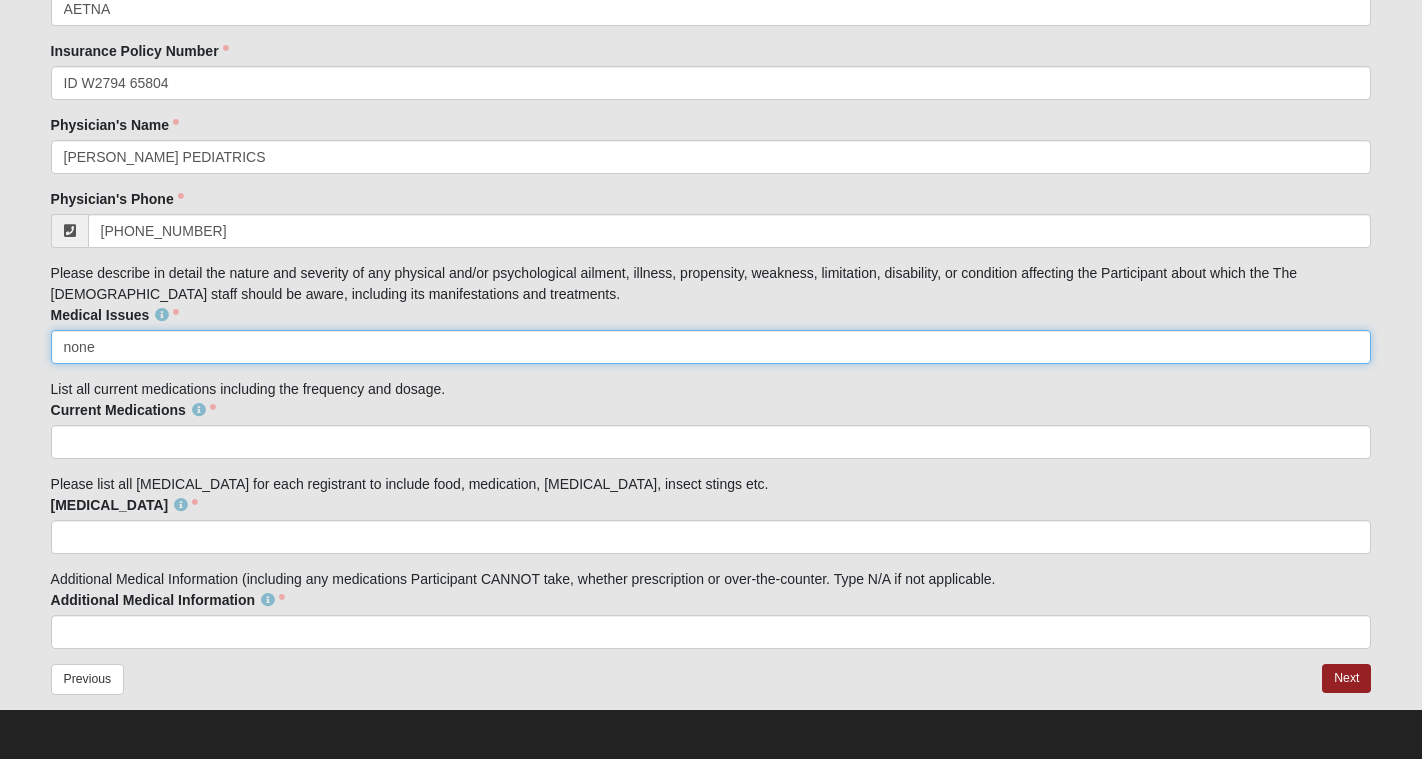 type on "none" 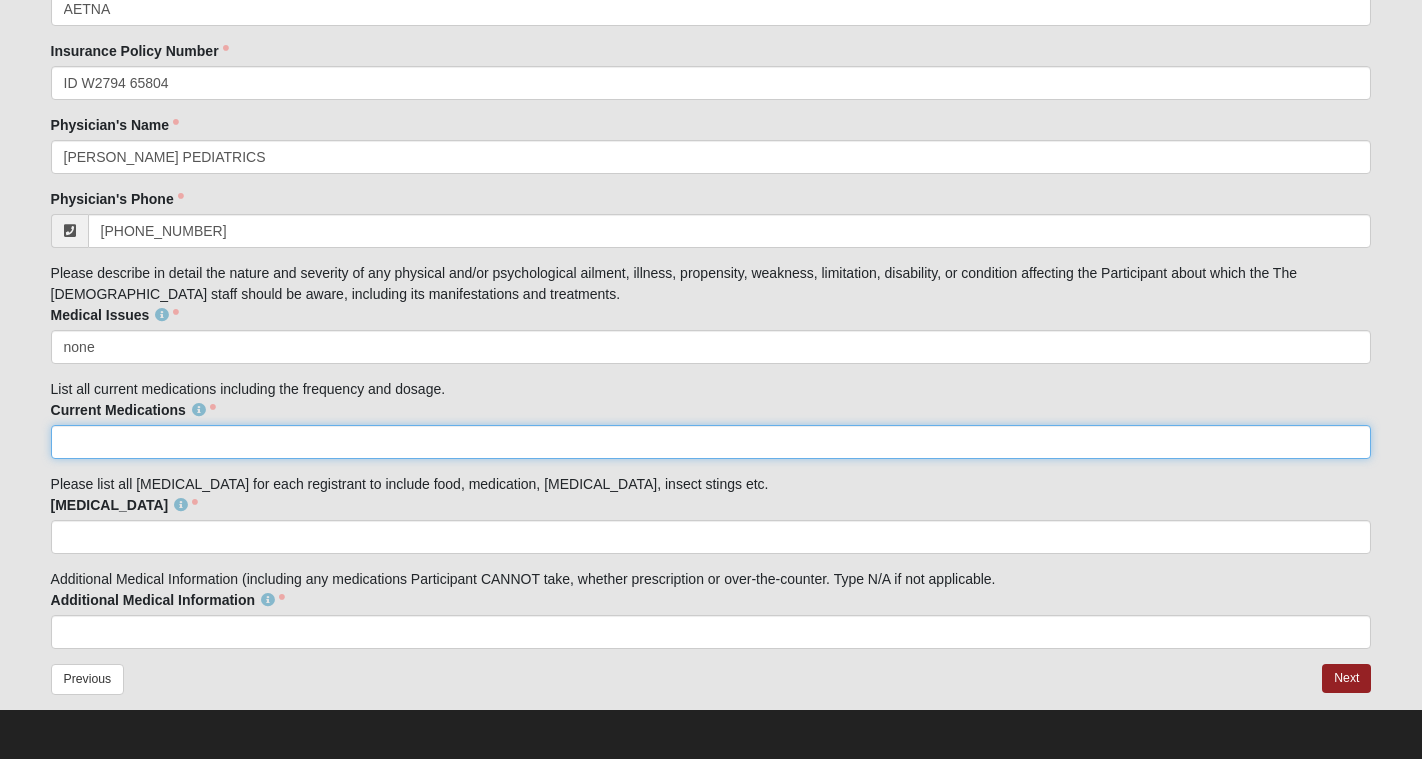 click on "Current Medications" 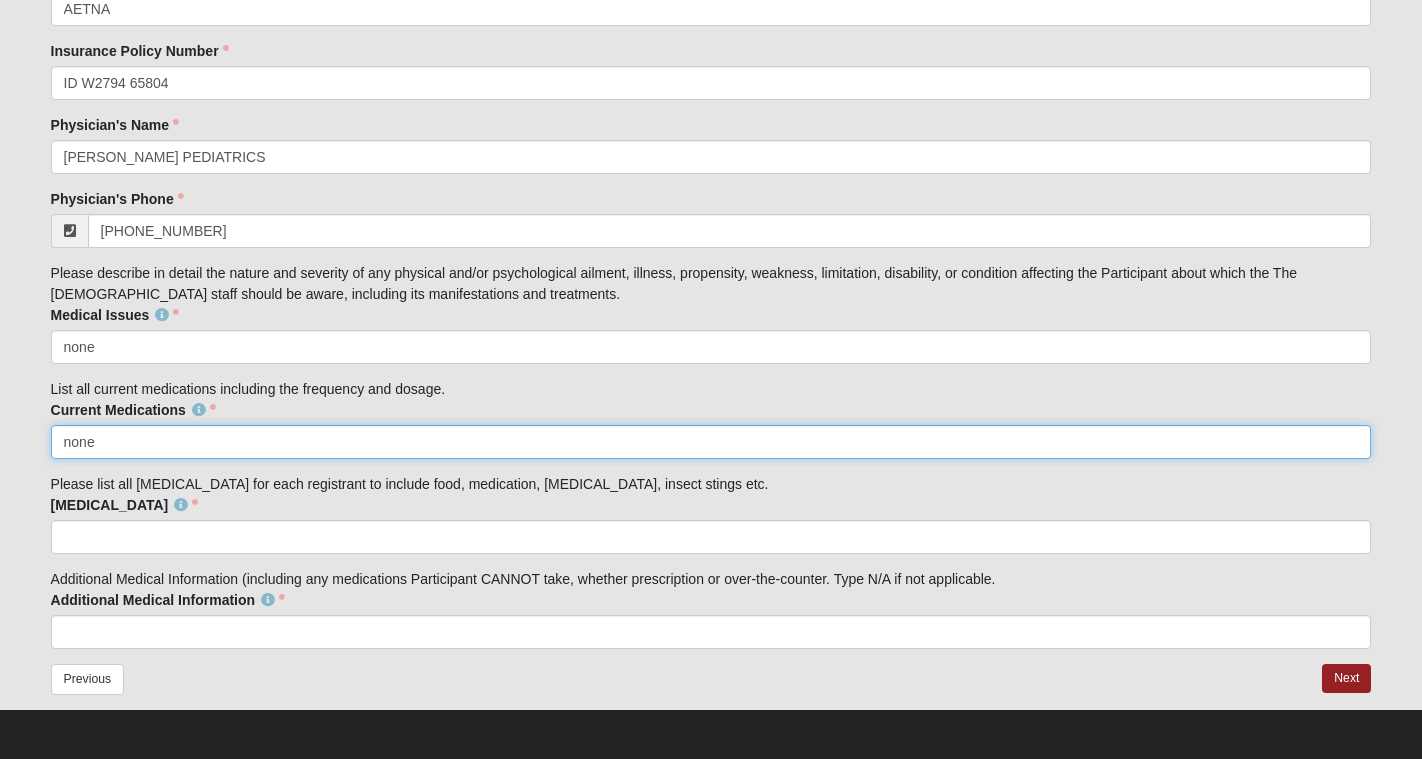 type on "none" 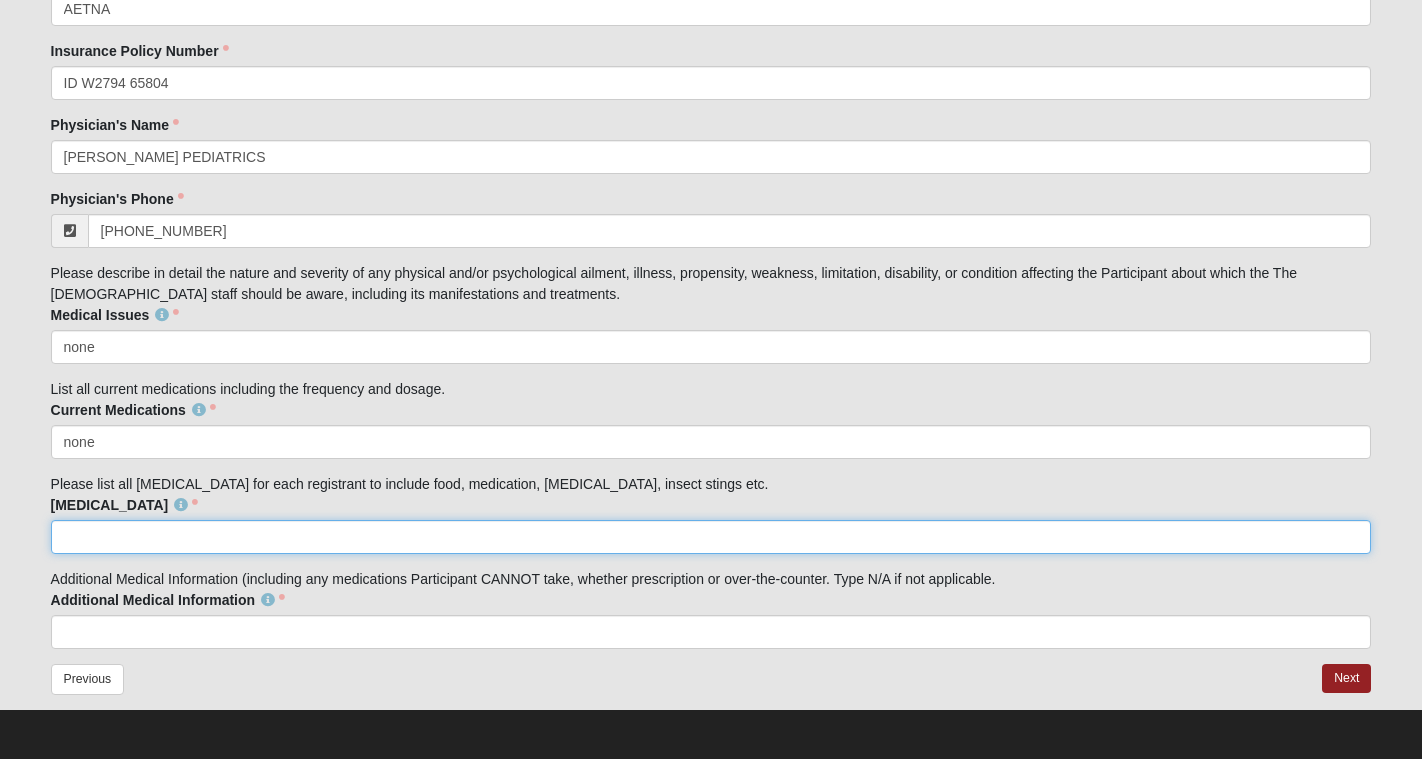 click on "[MEDICAL_DATA]" 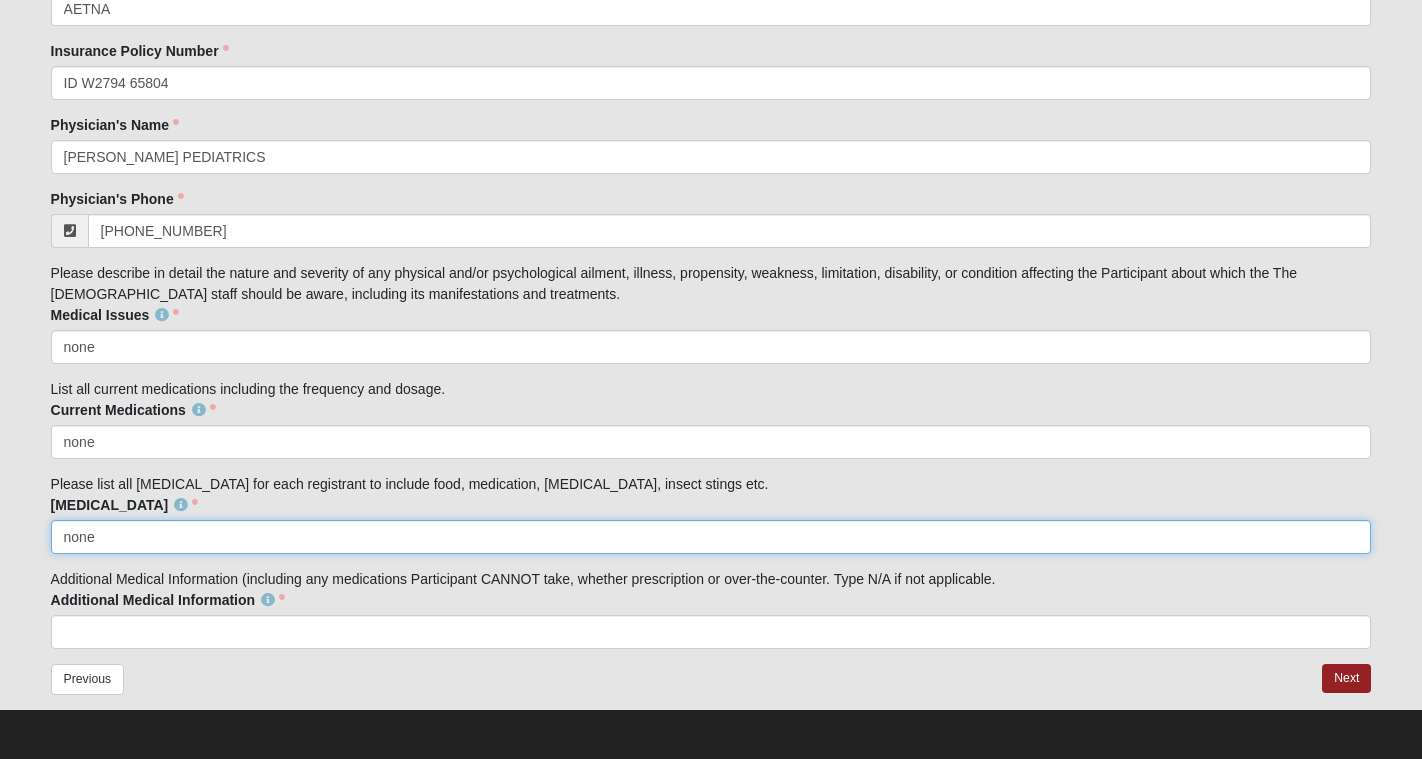 type on "none" 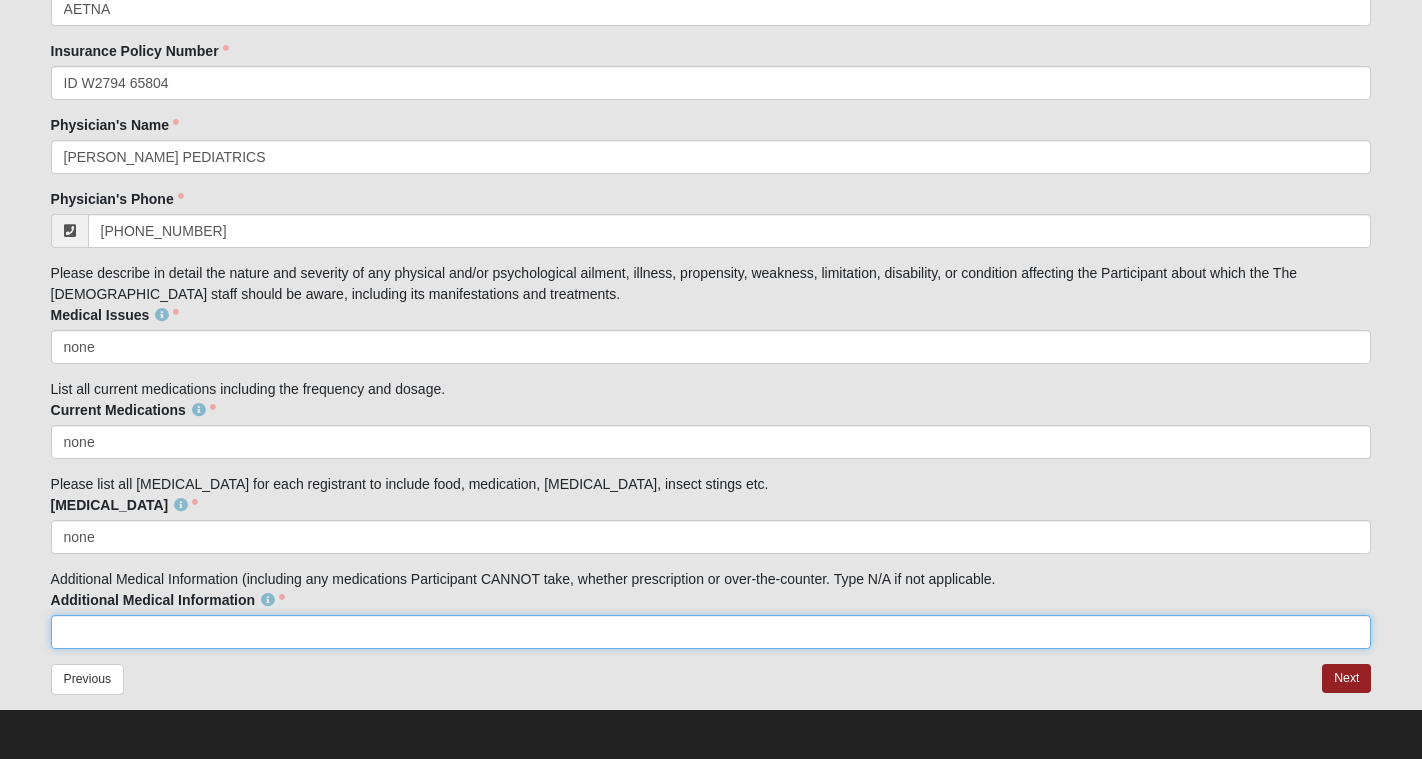 click on "Additional Medical Information" 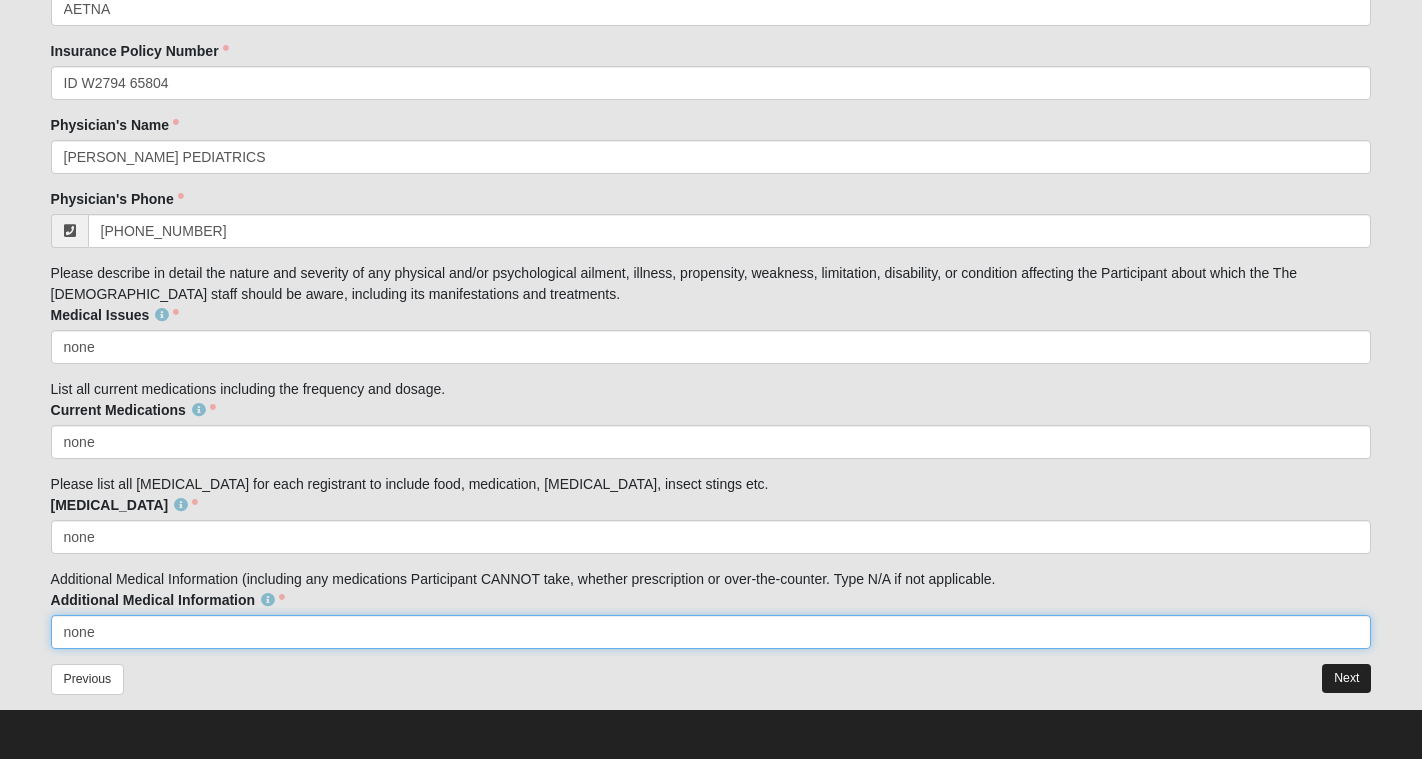 type on "none" 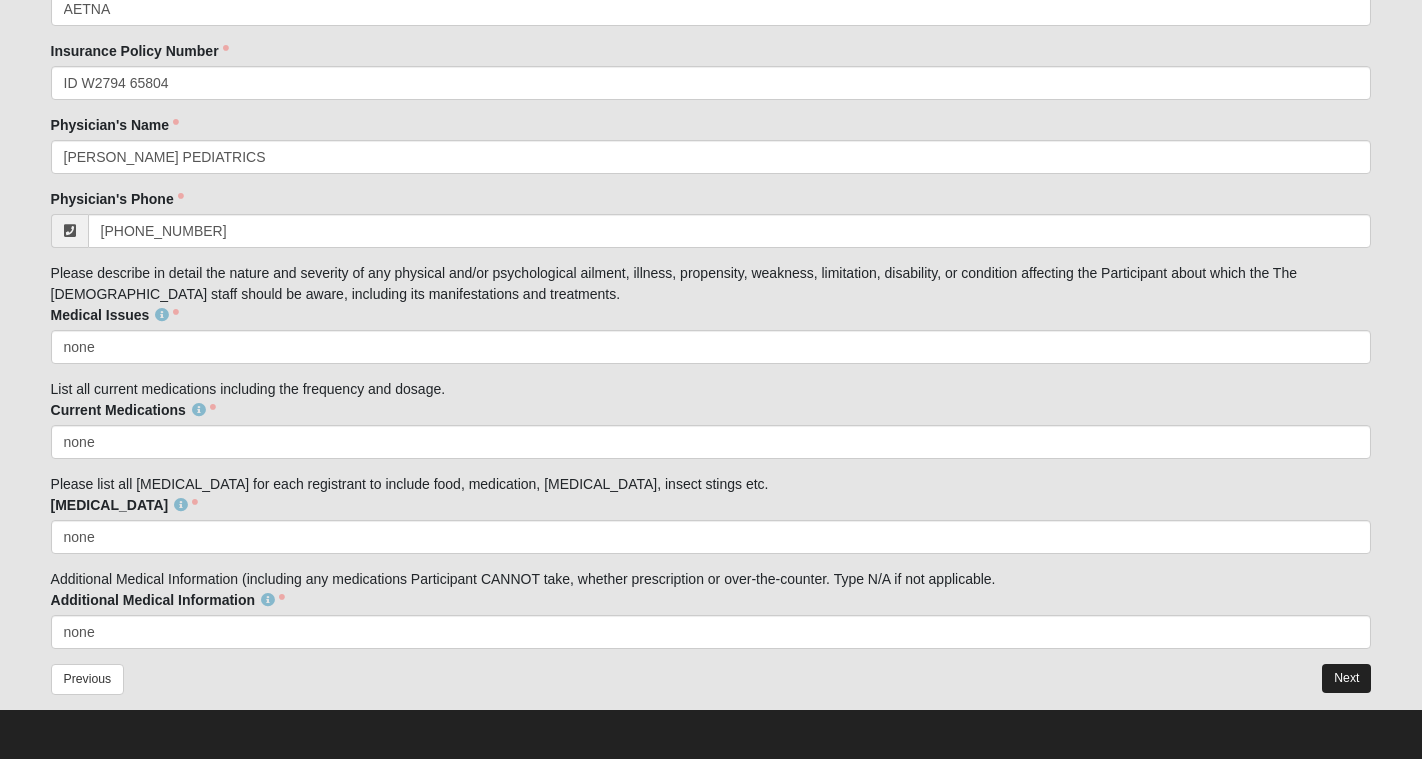 click on "Next" at bounding box center [1346, 678] 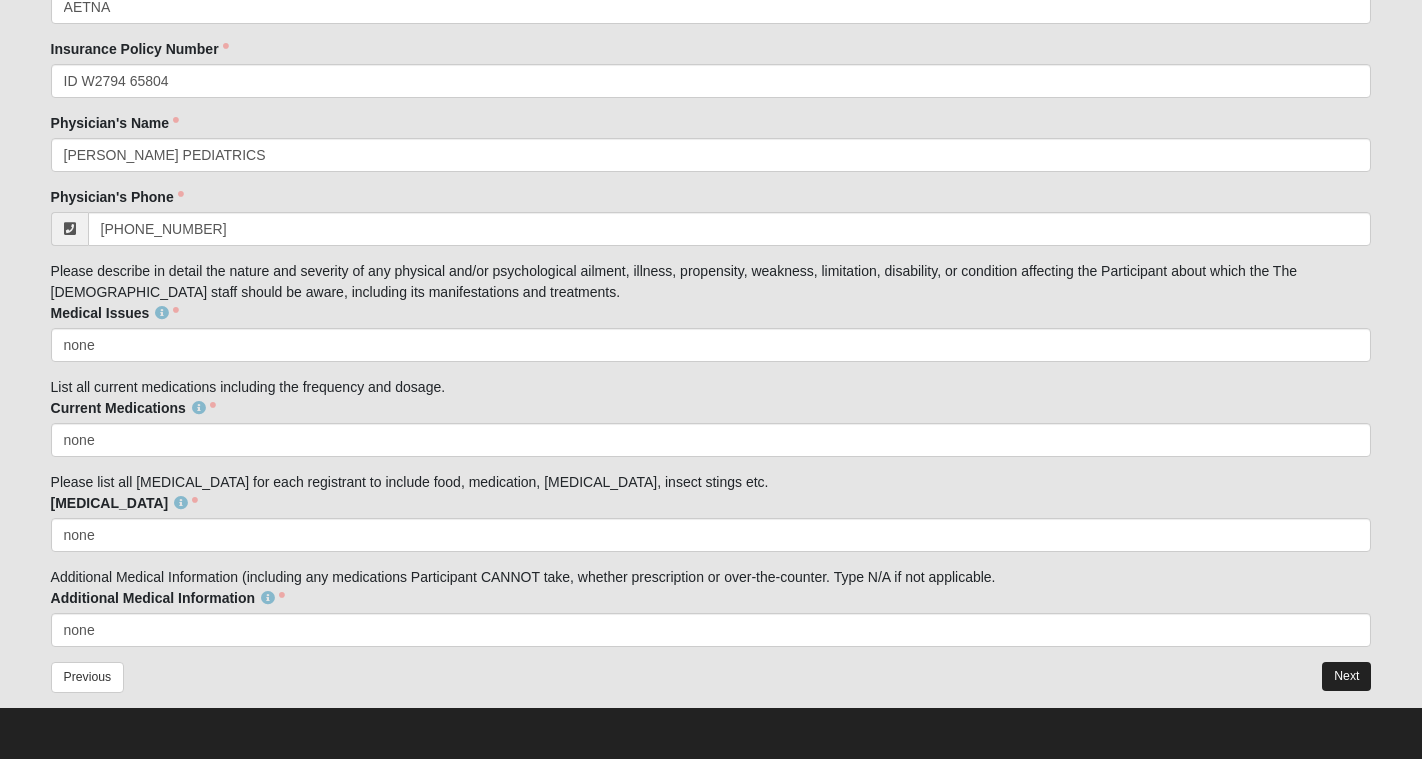 scroll, scrollTop: 3394, scrollLeft: 0, axis: vertical 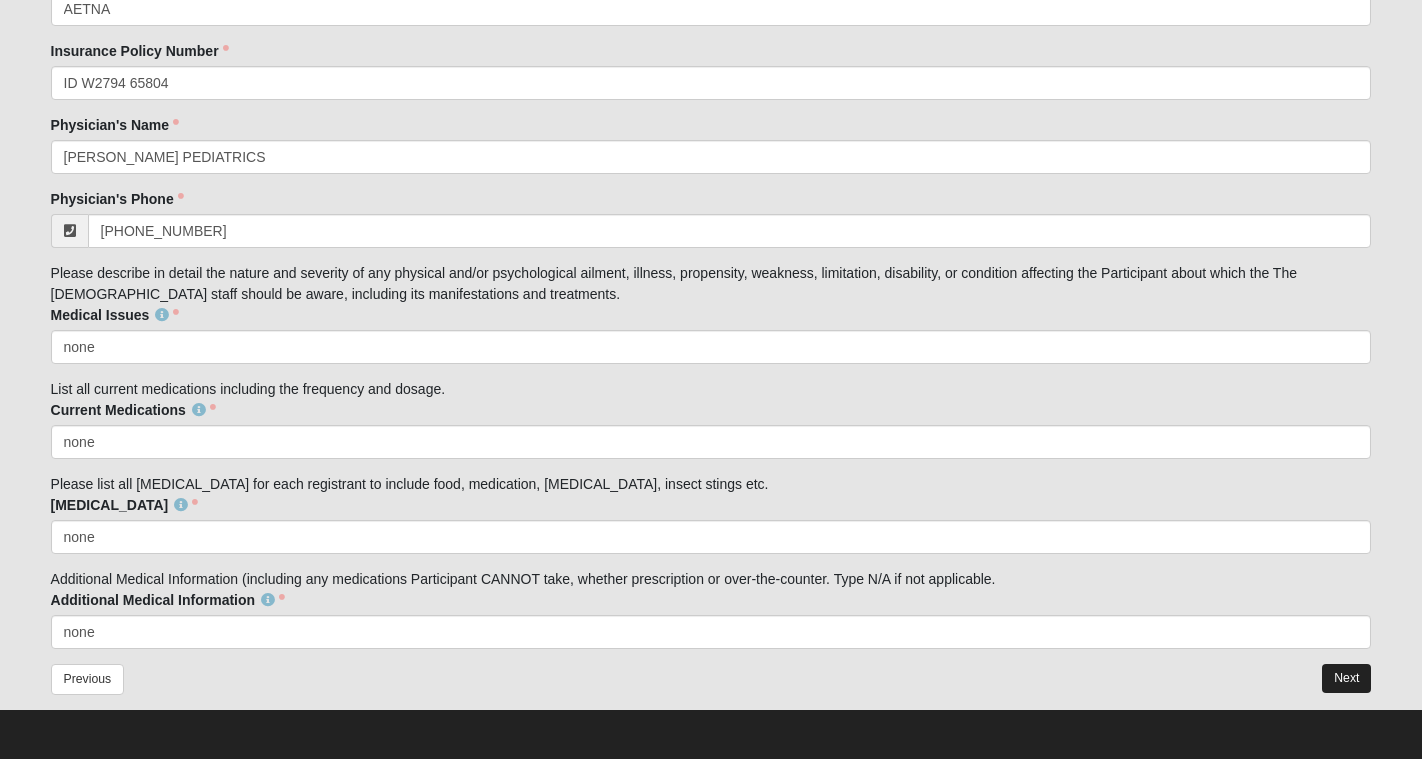 click on "Next" at bounding box center [1346, 678] 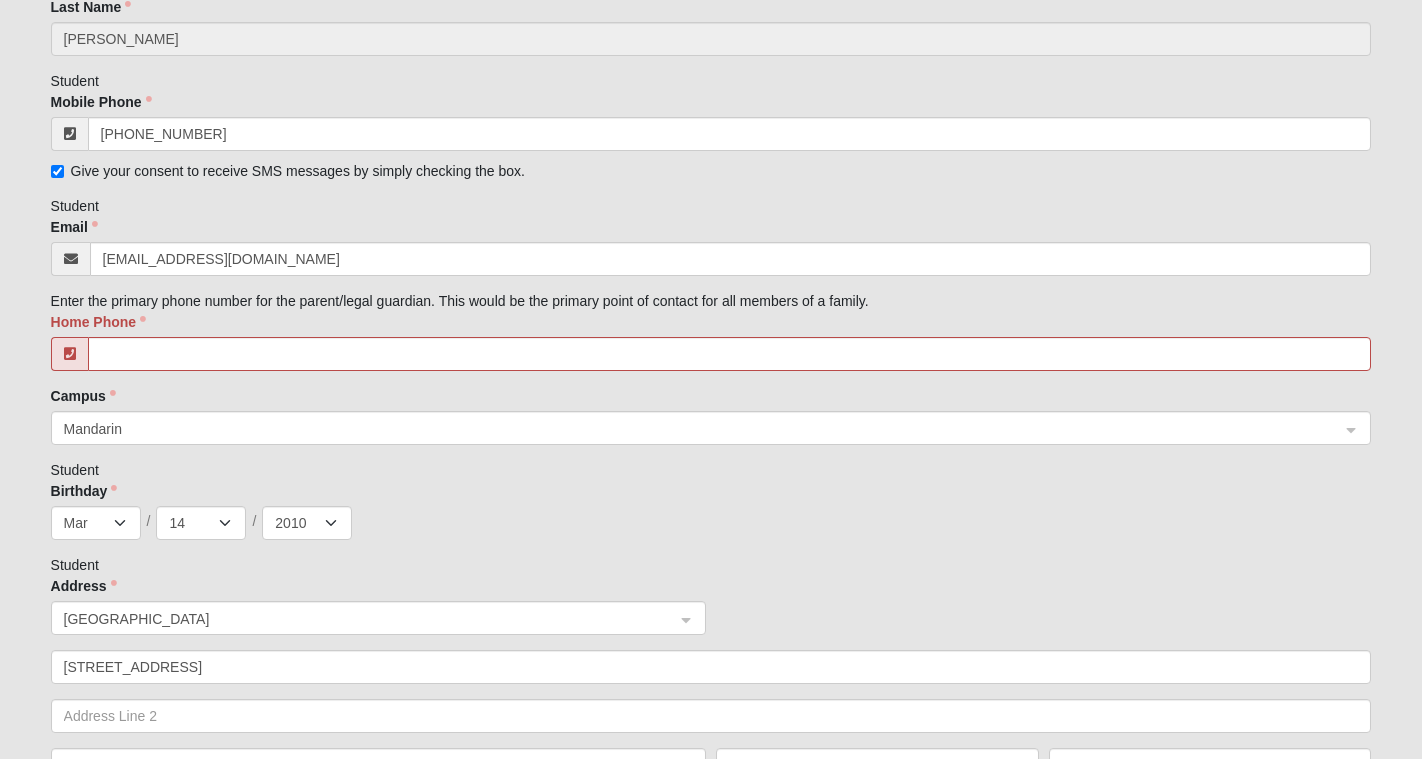 scroll, scrollTop: 702, scrollLeft: 0, axis: vertical 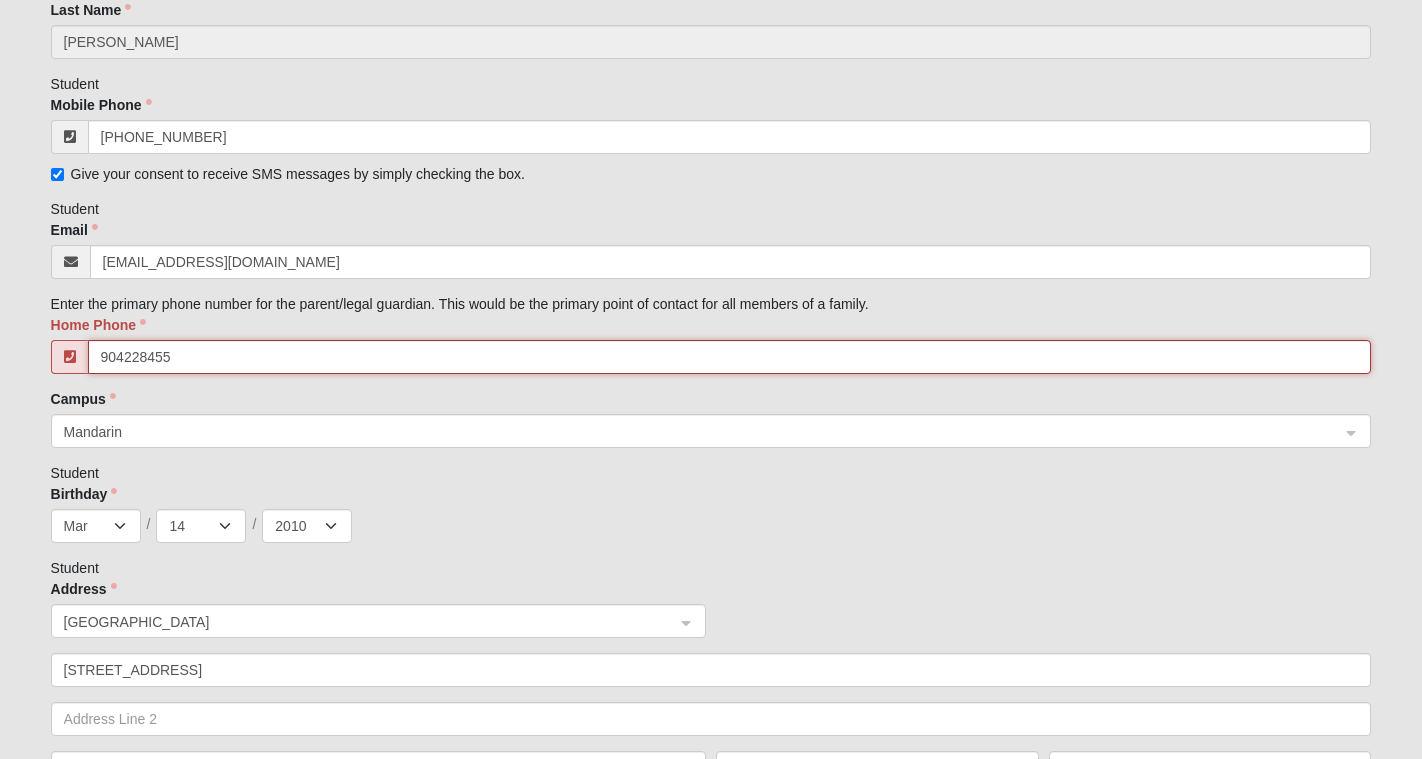 type on "[PHONE_NUMBER]" 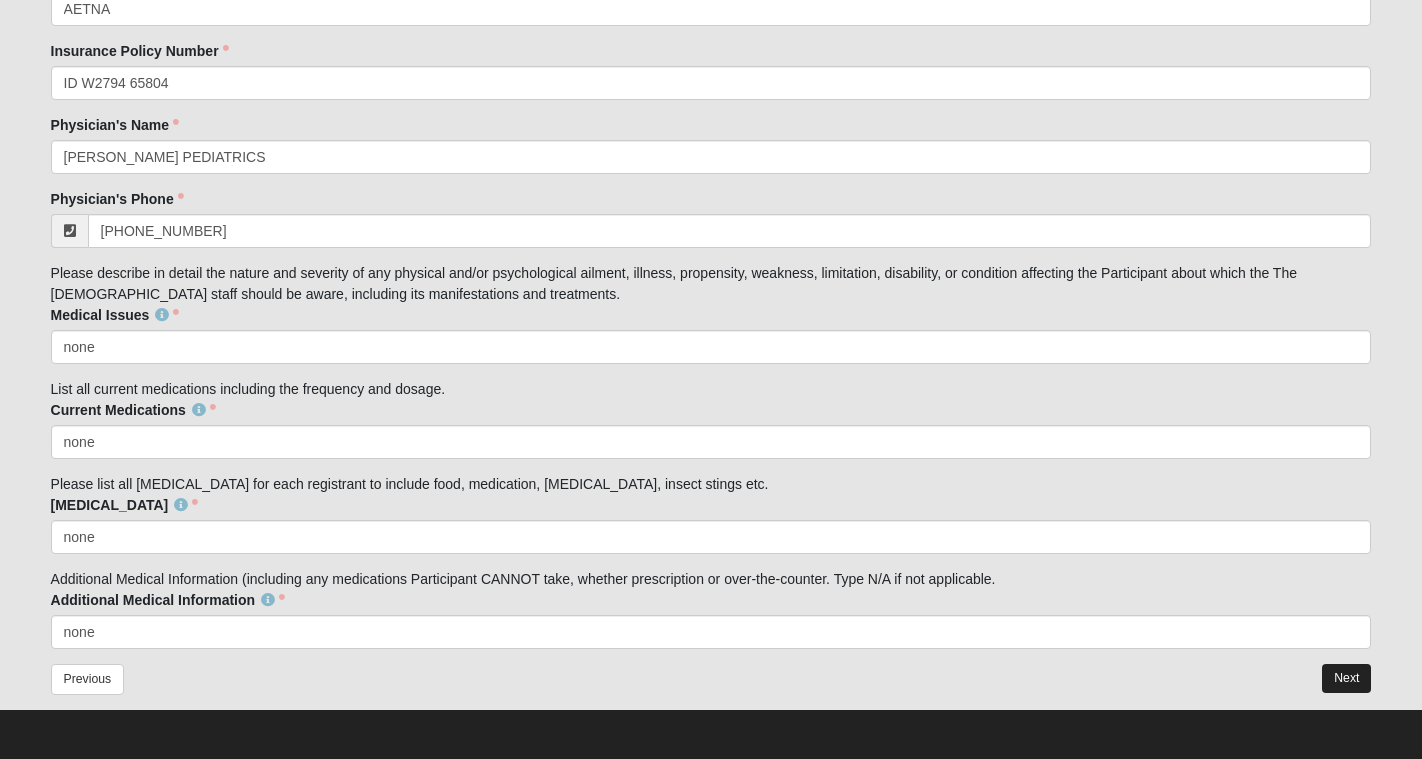 click on "Next" at bounding box center [1346, 678] 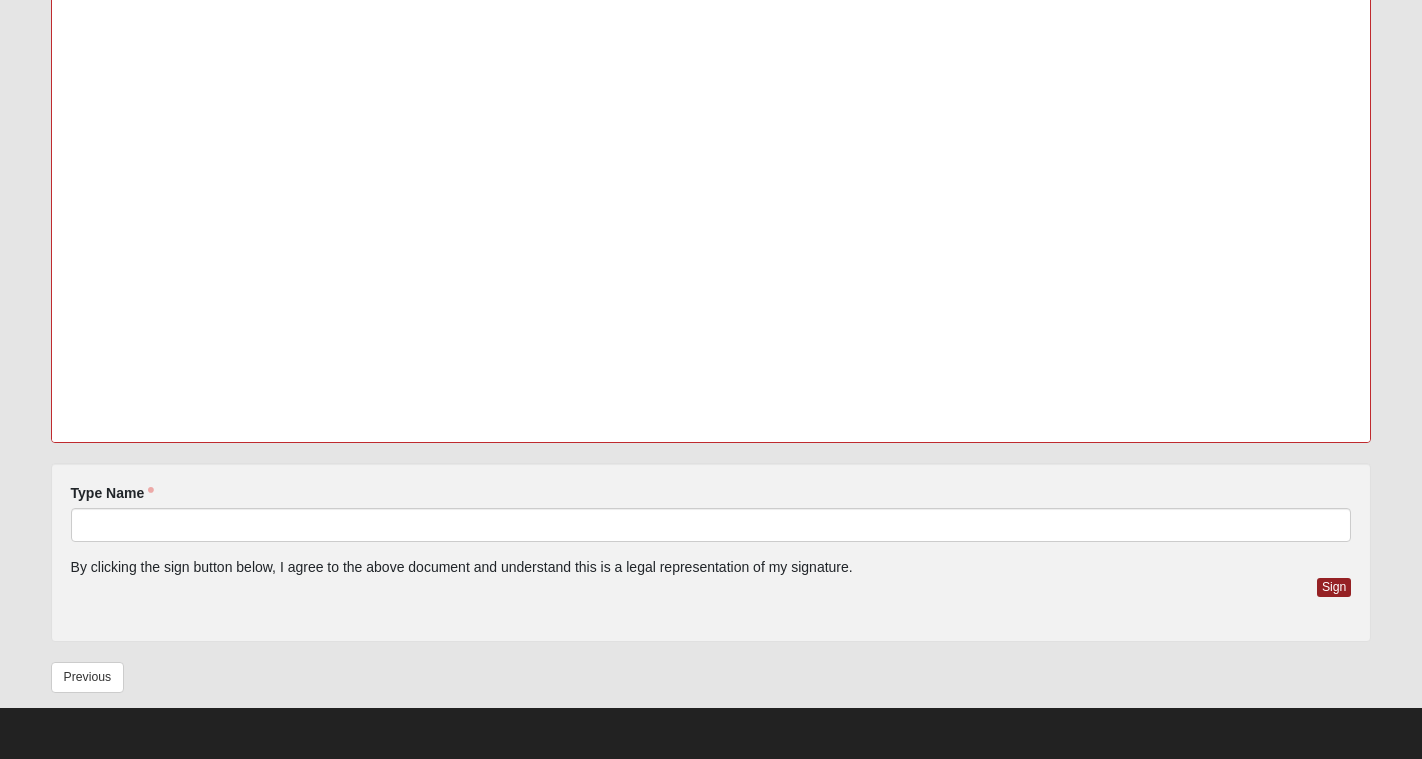 scroll, scrollTop: 0, scrollLeft: 0, axis: both 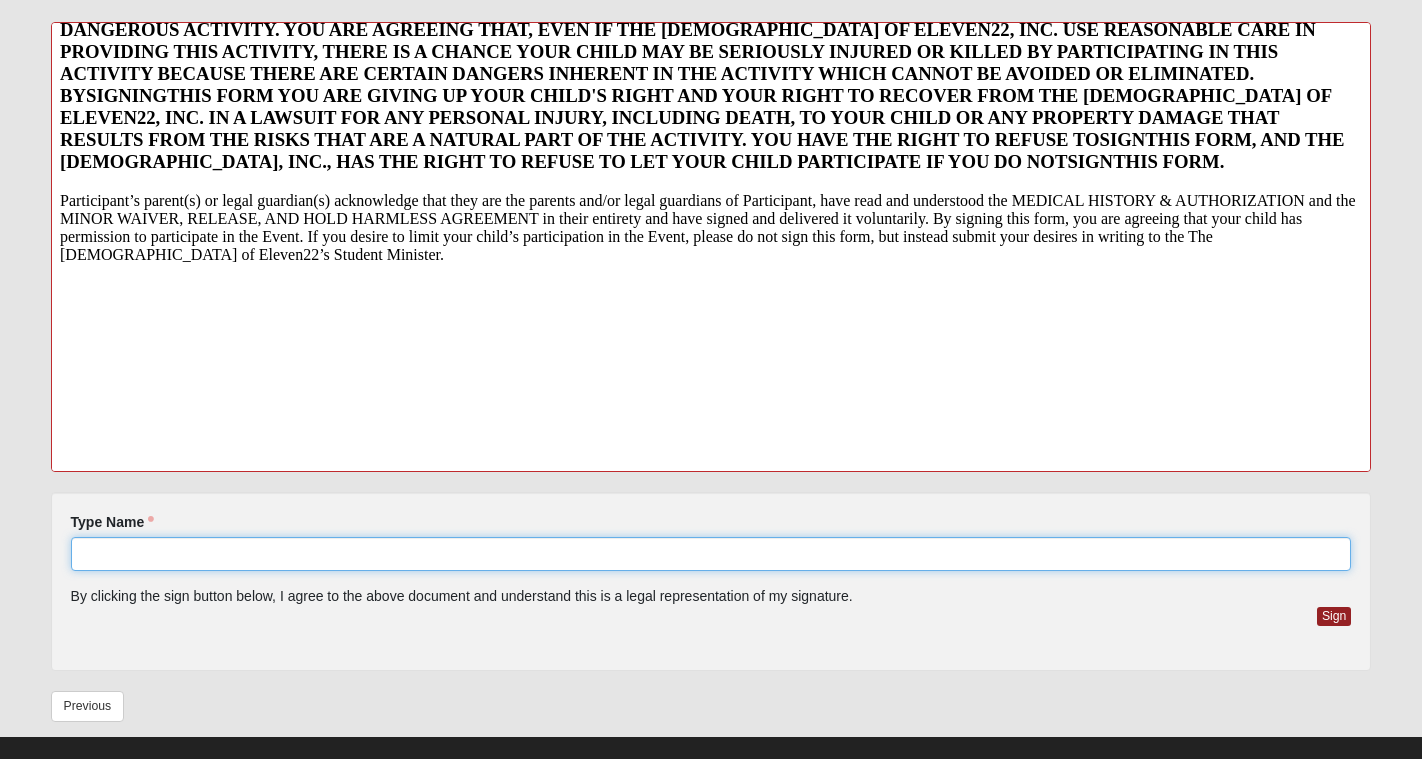 click on "Type Name" 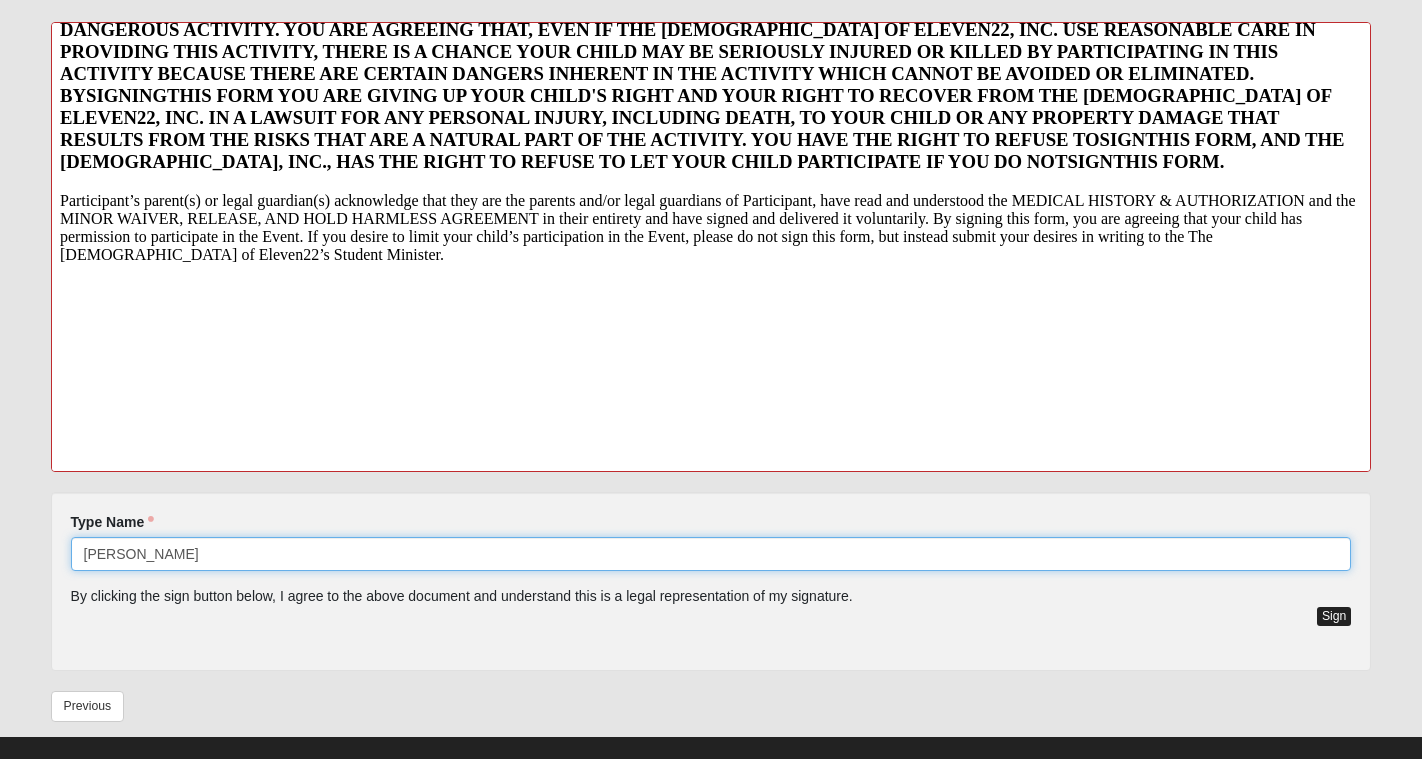 type on "[PERSON_NAME]" 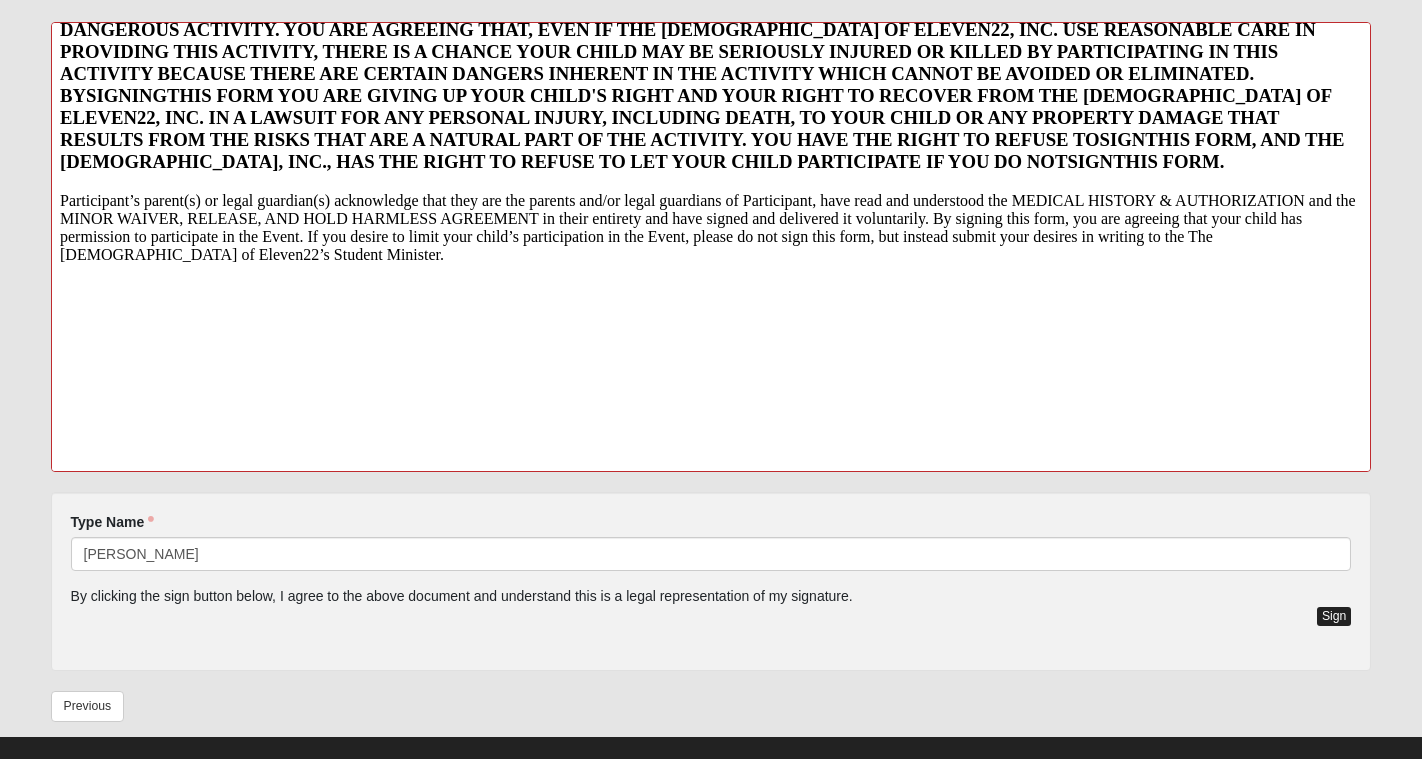 click on "Sign" at bounding box center (1334, 616) 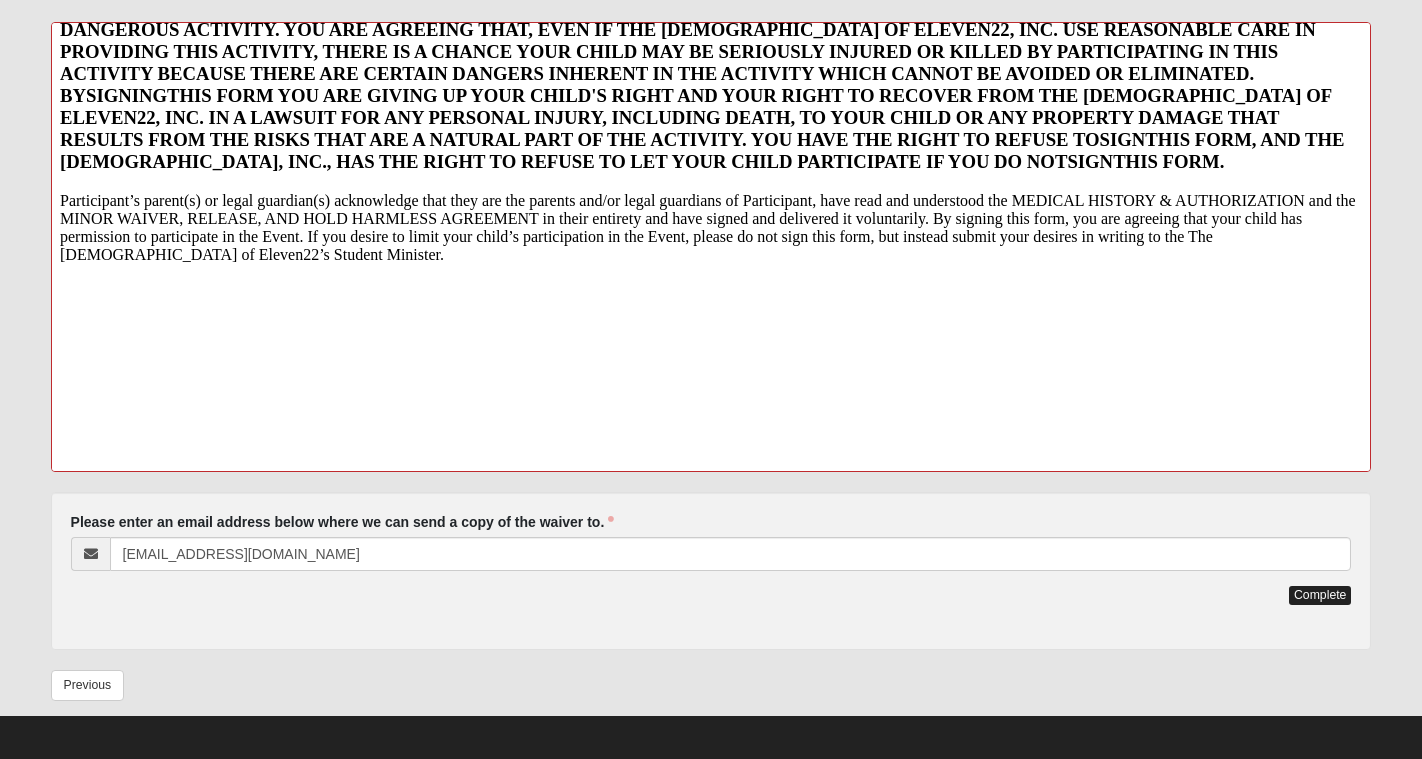 click on "Complete" at bounding box center (1320, 595) 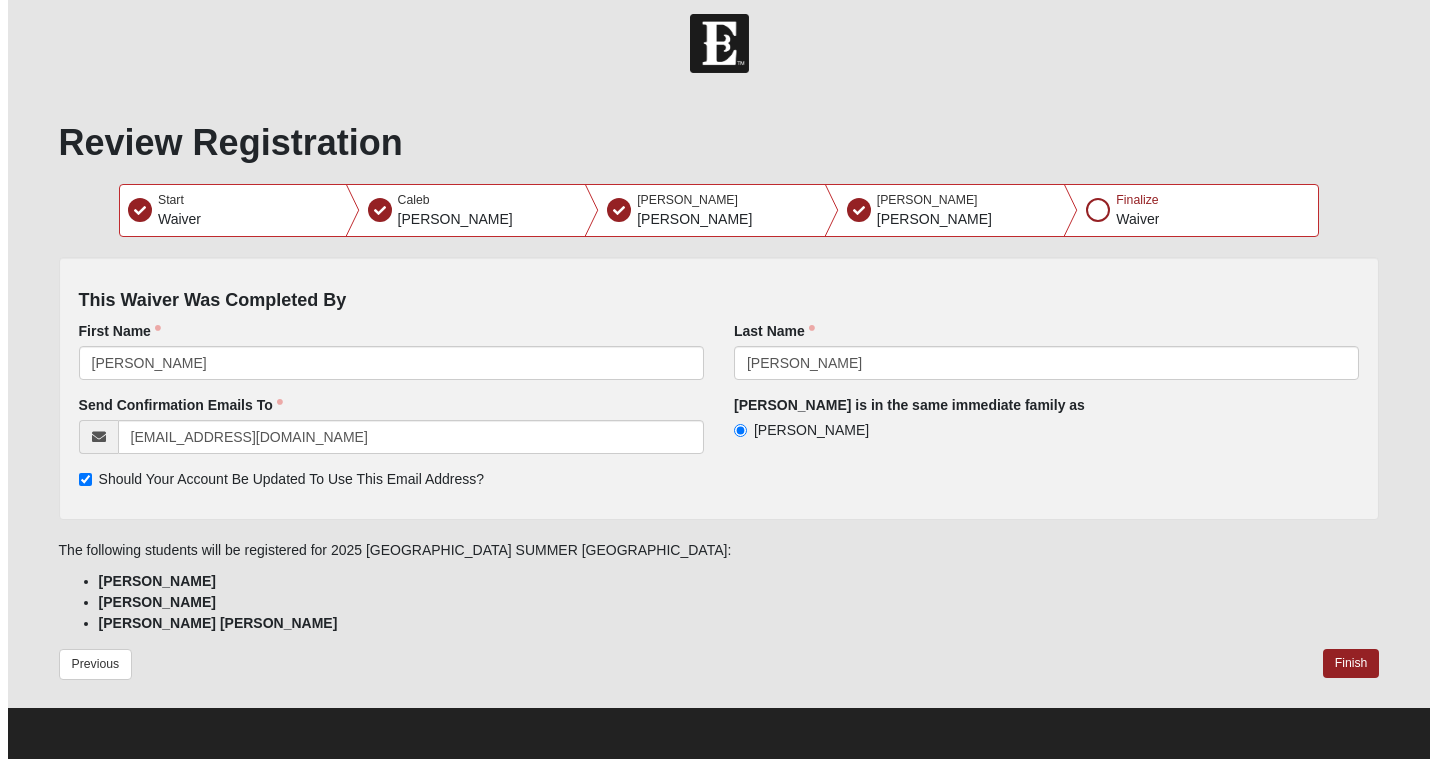 scroll, scrollTop: 0, scrollLeft: 0, axis: both 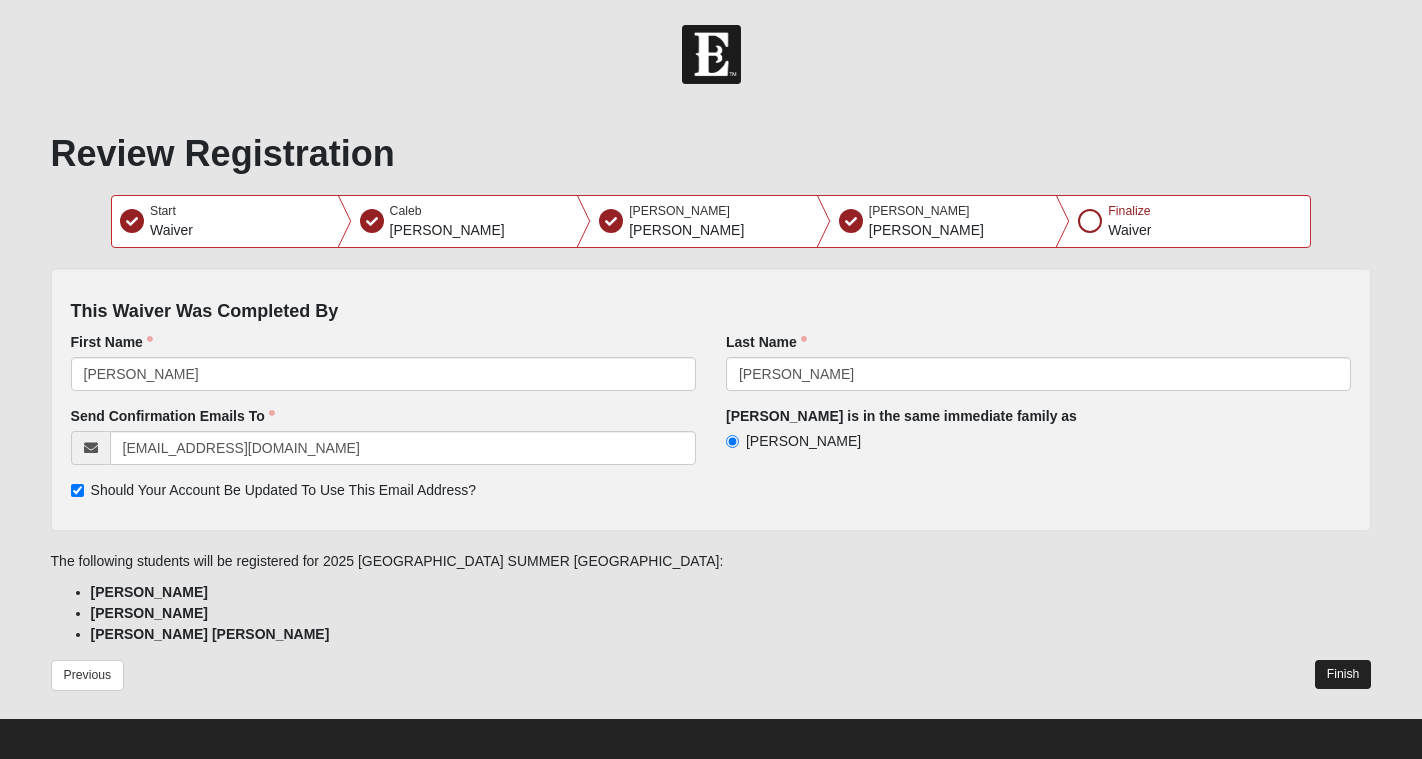 click on "Finish" at bounding box center [1343, 674] 